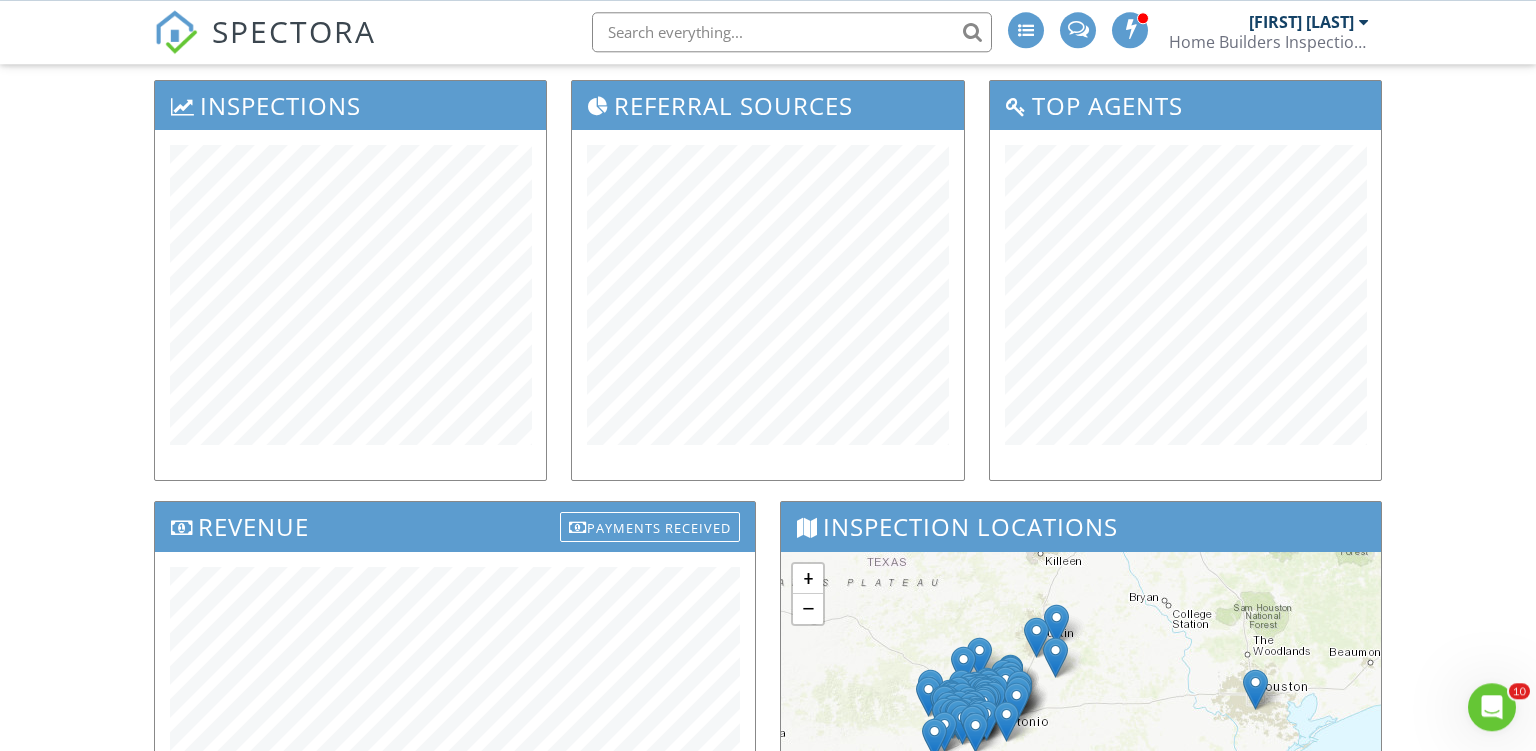 scroll, scrollTop: 0, scrollLeft: 0, axis: both 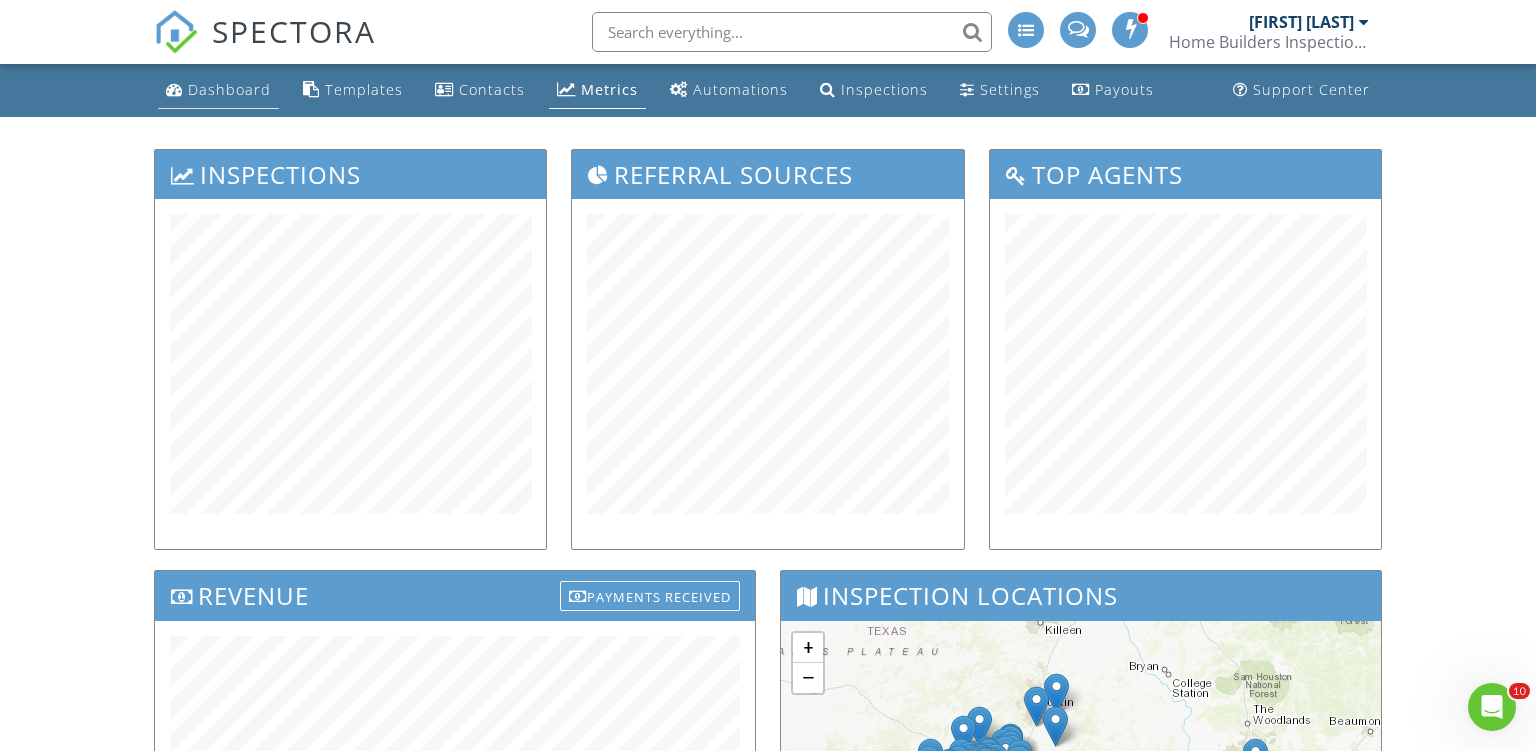 click on "Dashboard" at bounding box center (218, 90) 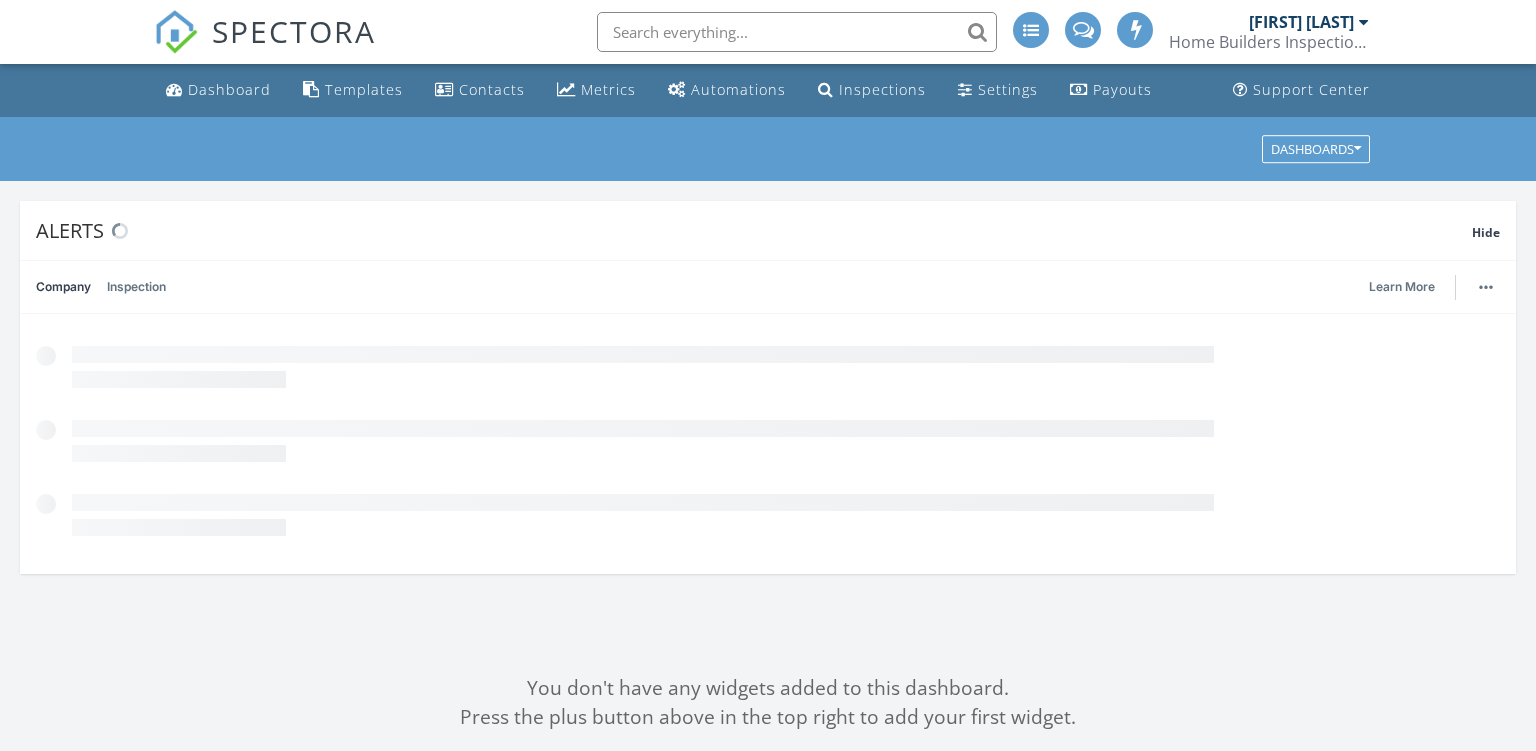 scroll, scrollTop: 0, scrollLeft: 0, axis: both 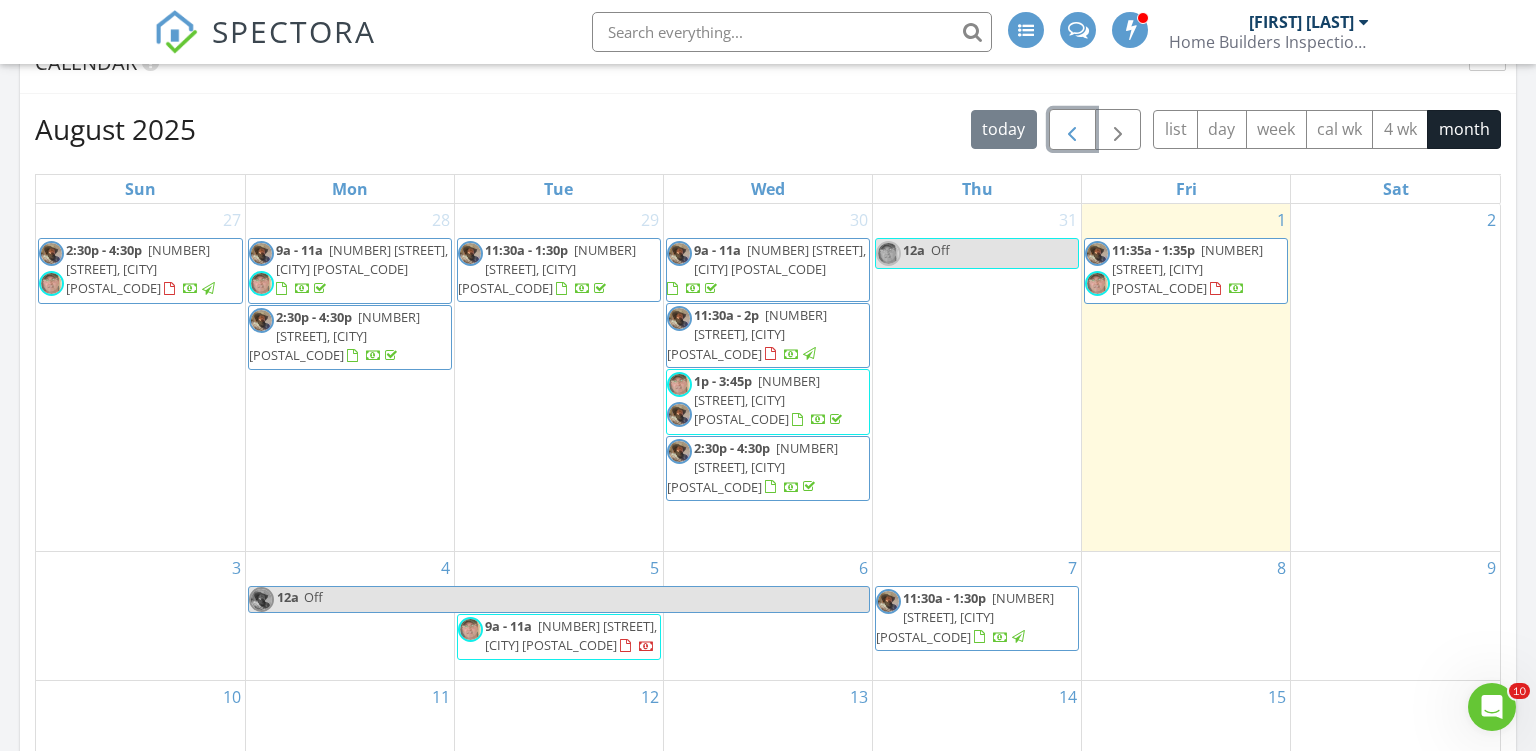 click at bounding box center [1072, 130] 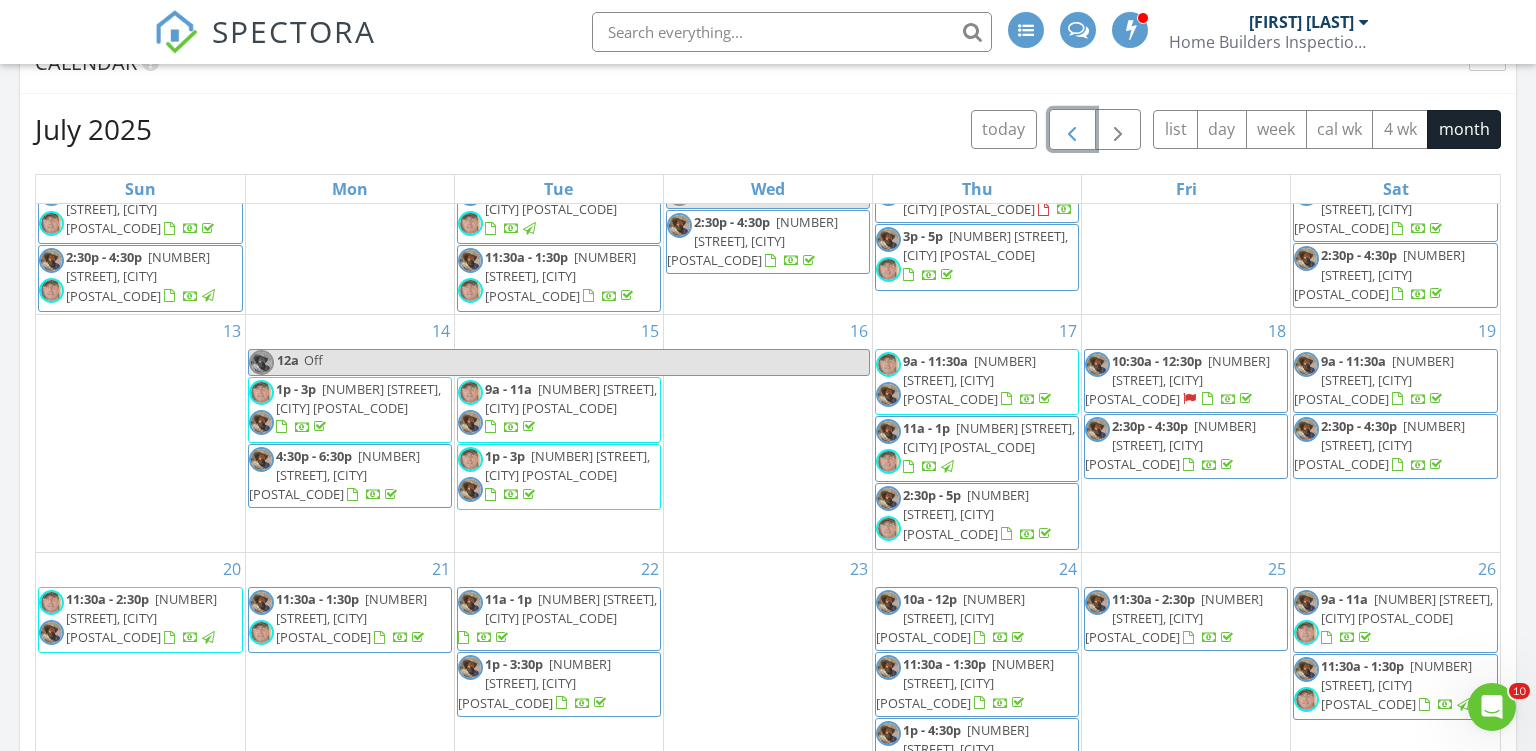 scroll, scrollTop: 344, scrollLeft: 0, axis: vertical 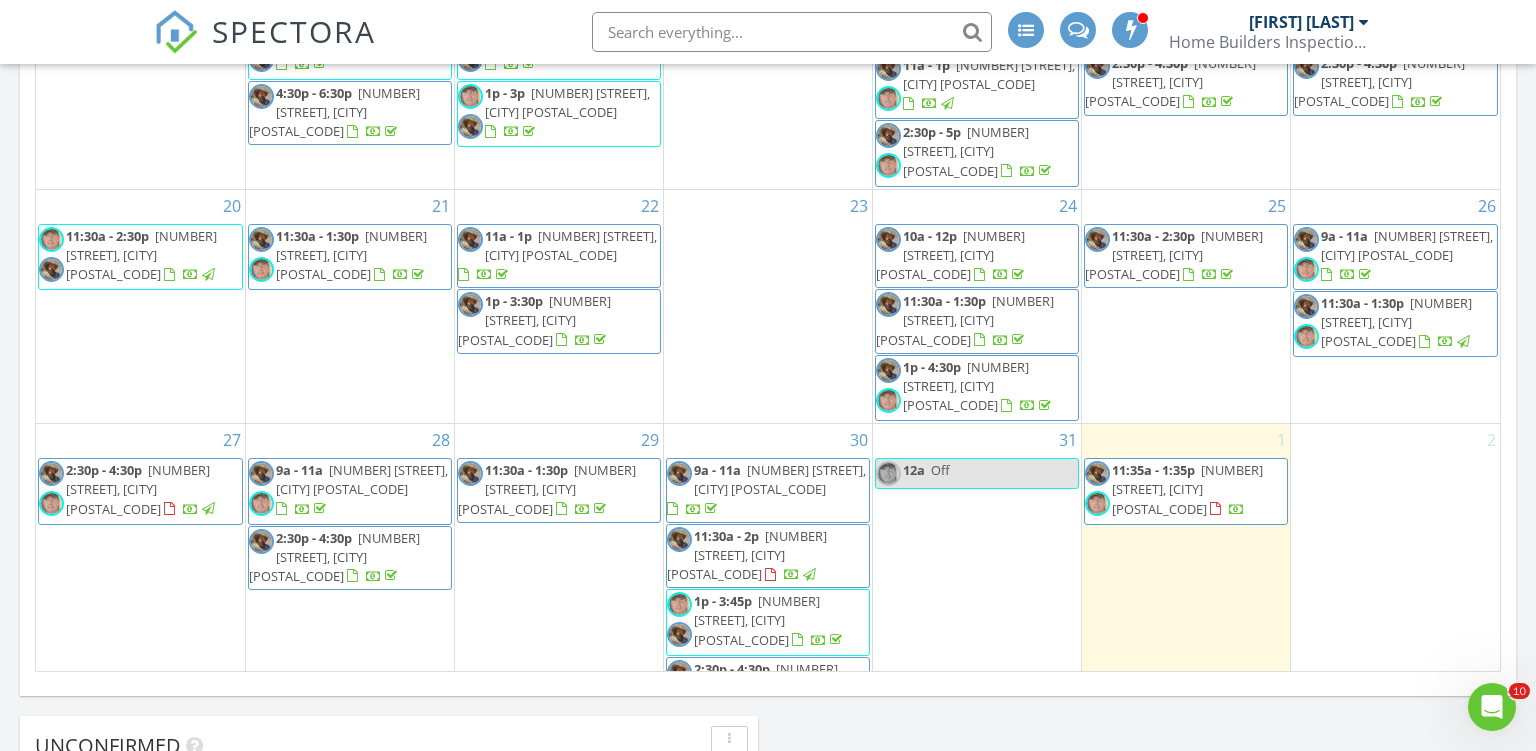 click on "11:30a - 2:30p
8439 Gardner Rd, San Antonio 78263" at bounding box center [1186, 256] 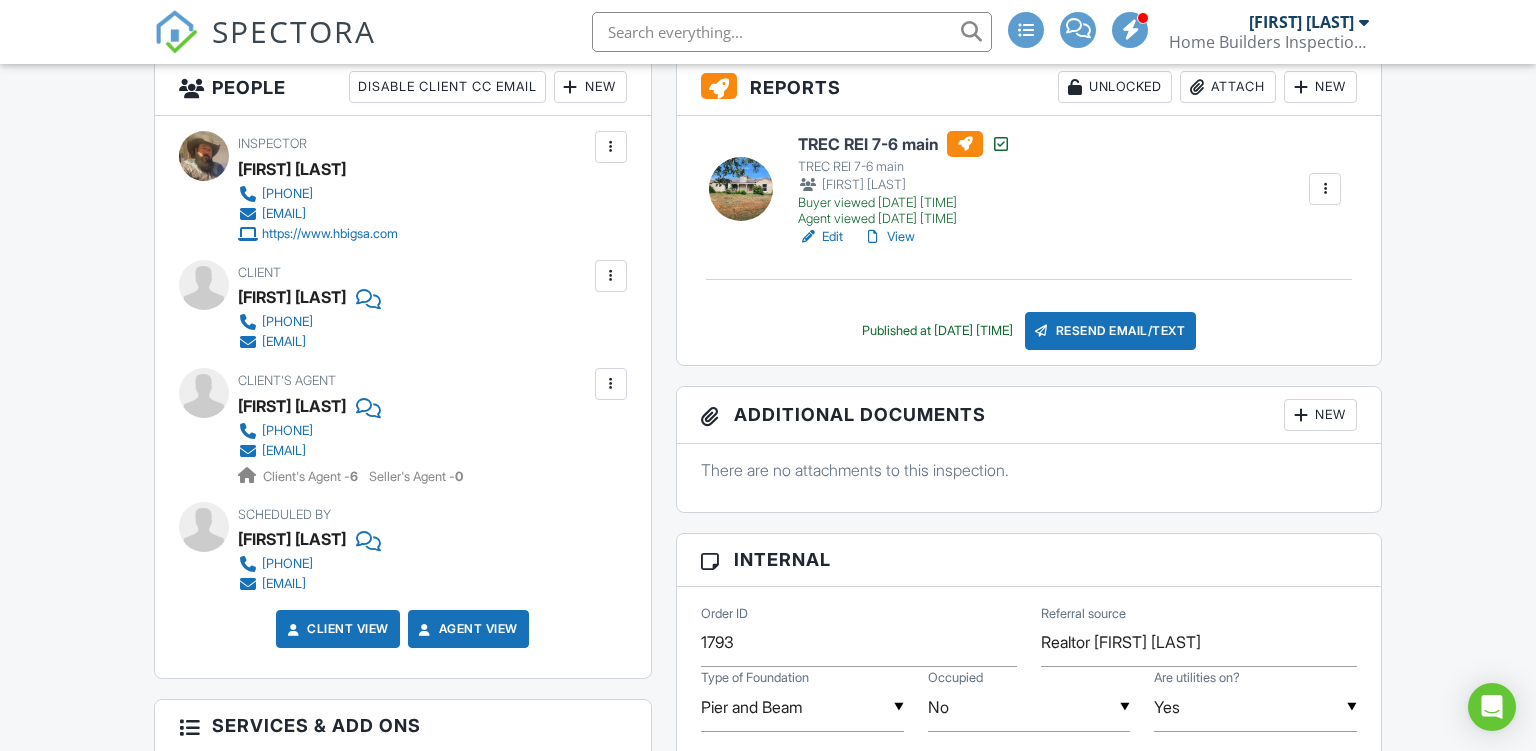 scroll, scrollTop: 528, scrollLeft: 0, axis: vertical 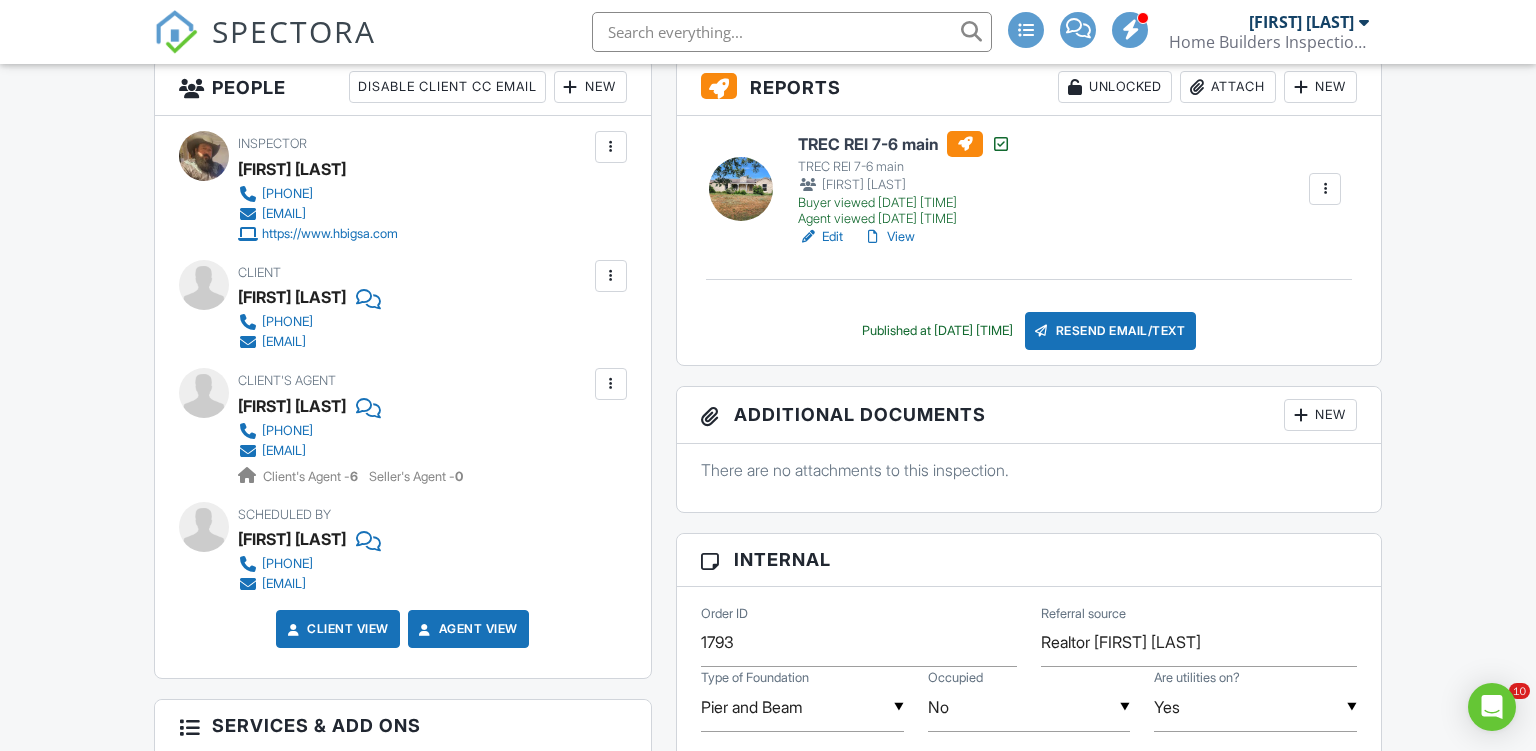click on "New" at bounding box center (1320, 415) 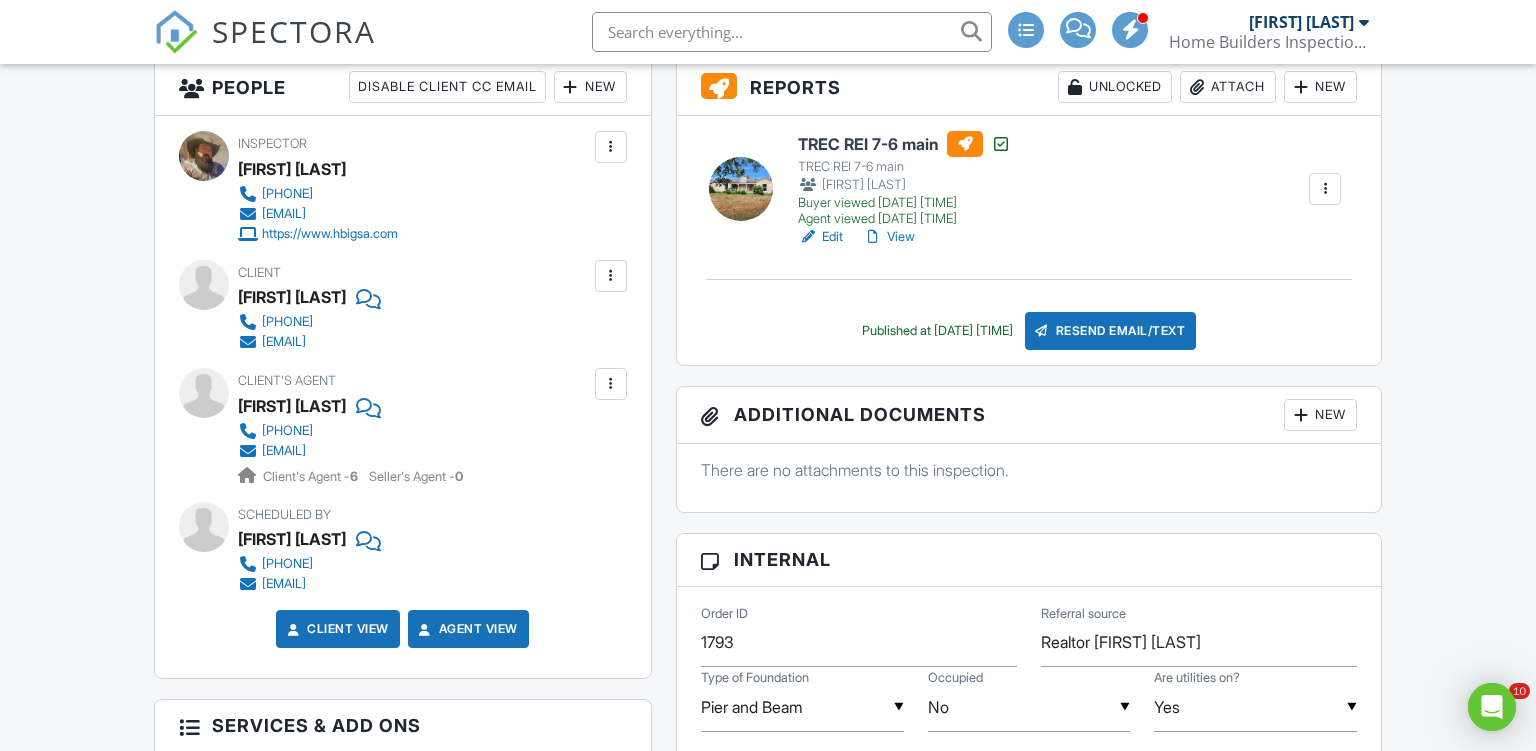 scroll, scrollTop: 0, scrollLeft: 0, axis: both 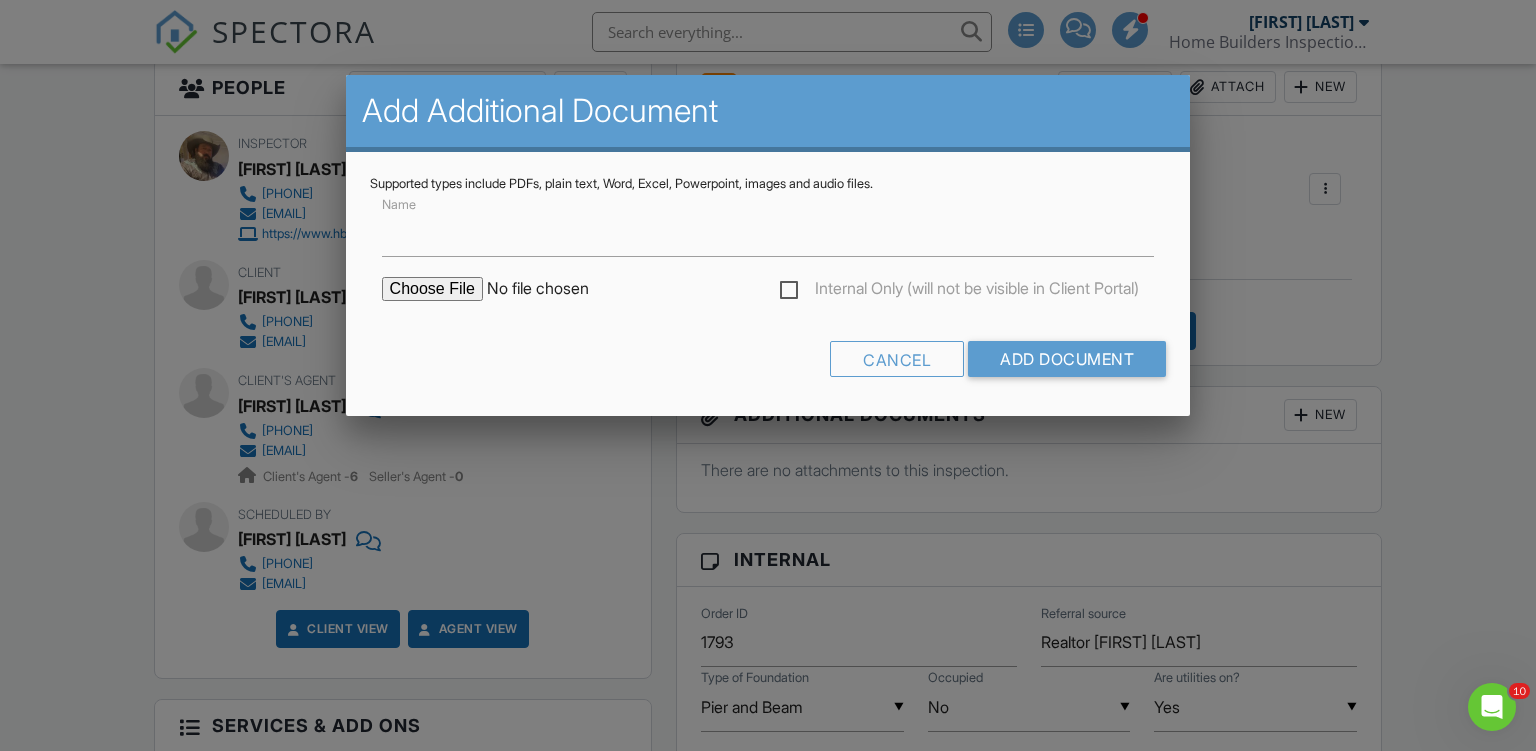 click at bounding box center (552, 289) 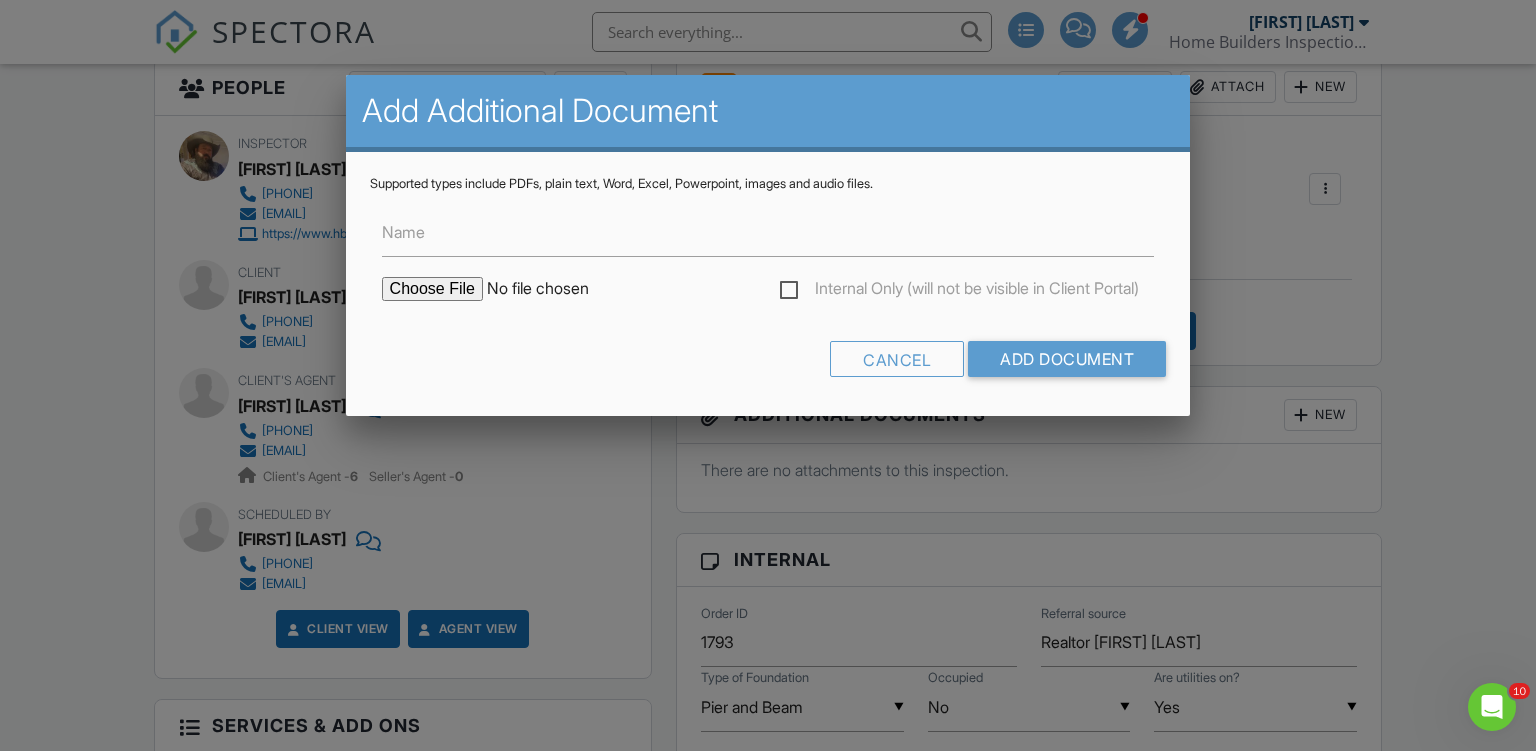 type on "C:\fakepath\2507516_1 1-SATL1 07 31 25 1754.pdf" 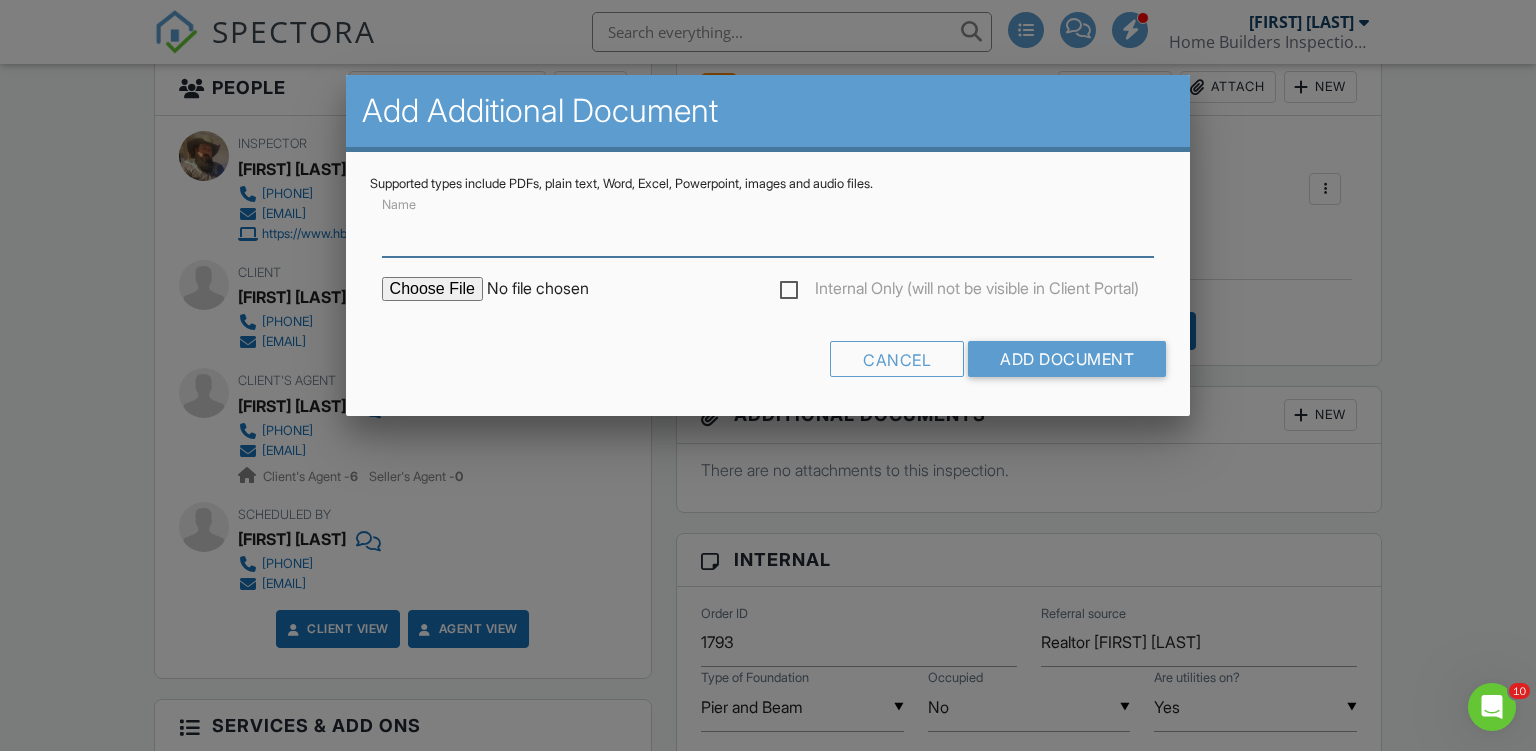 click on "Name" at bounding box center [768, 232] 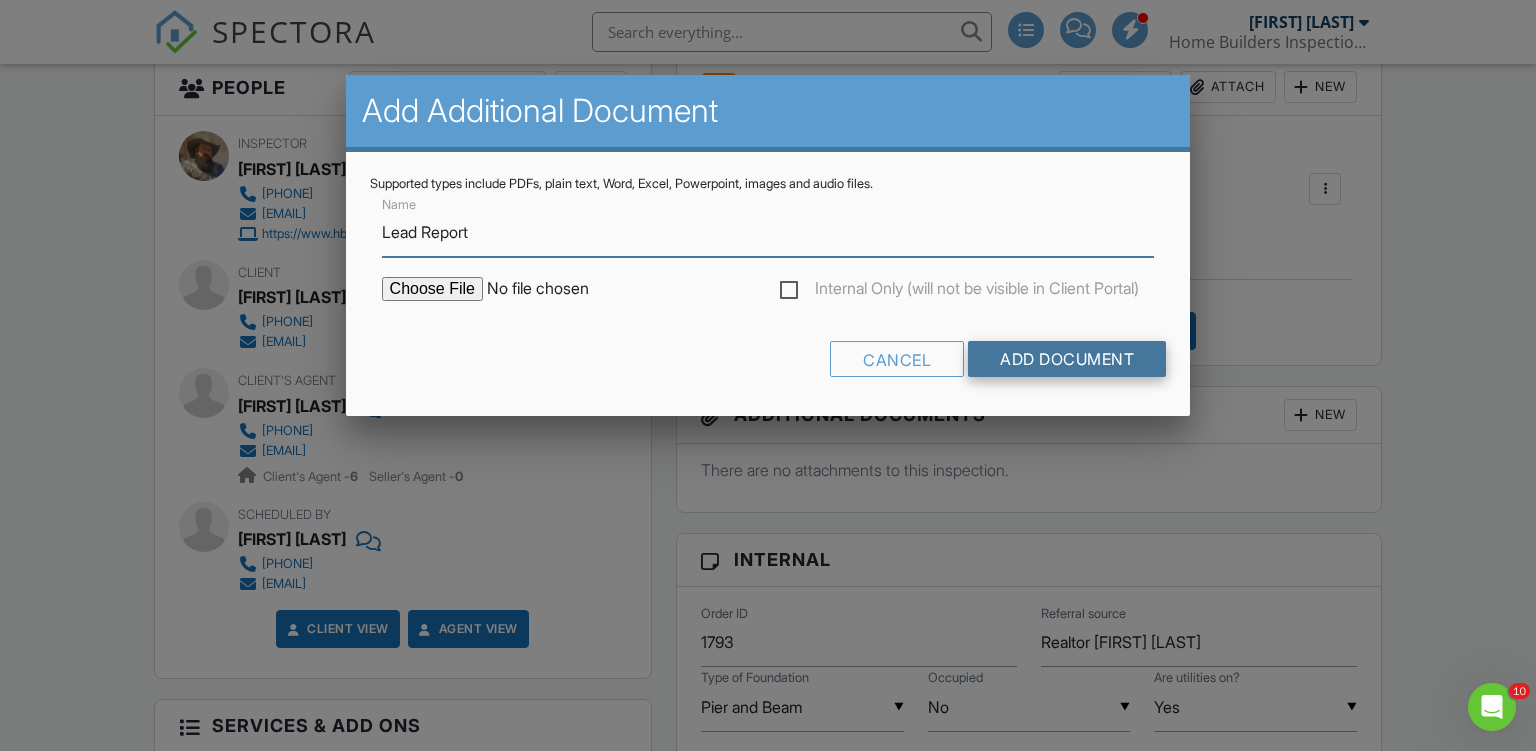 type on "Lead Report" 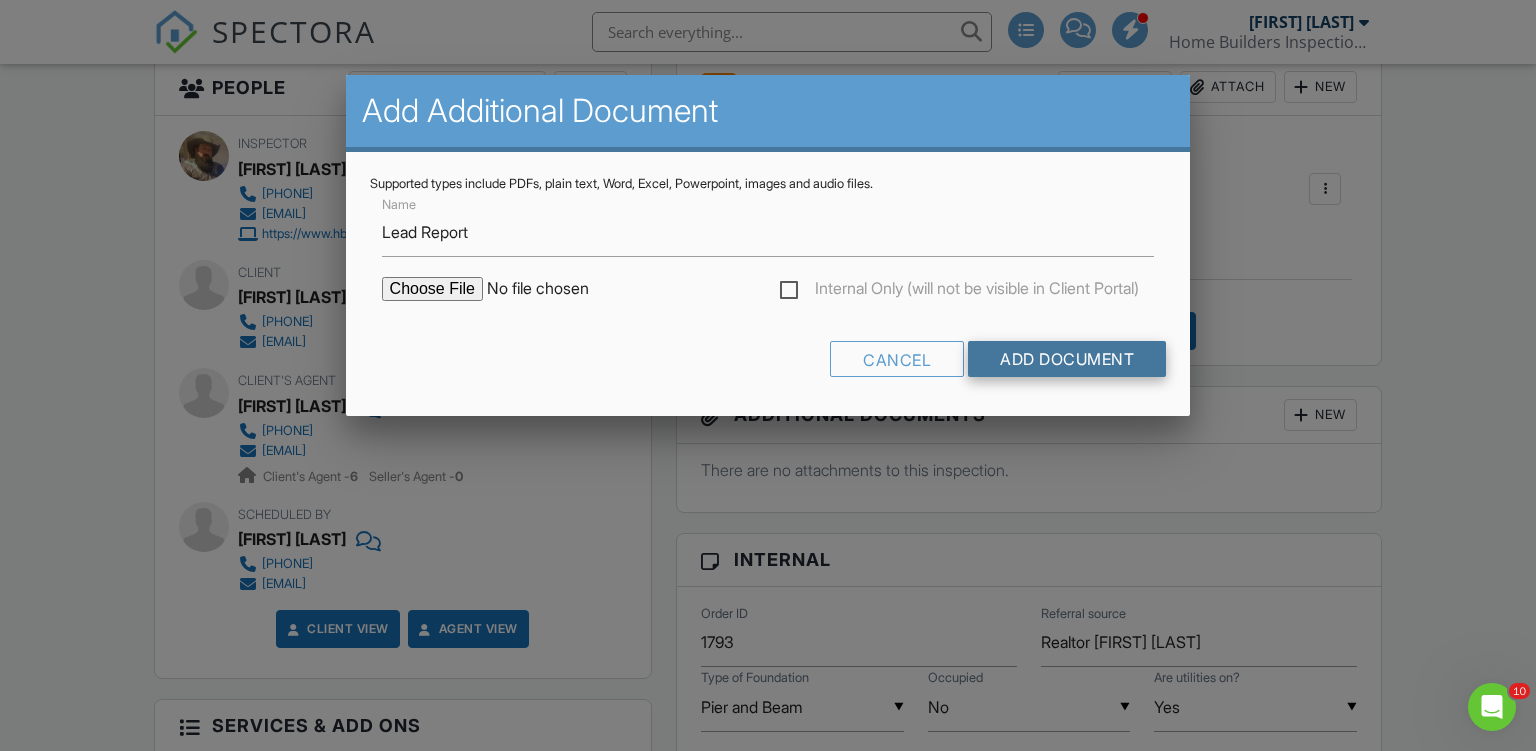 click on "Add Document" at bounding box center (1067, 359) 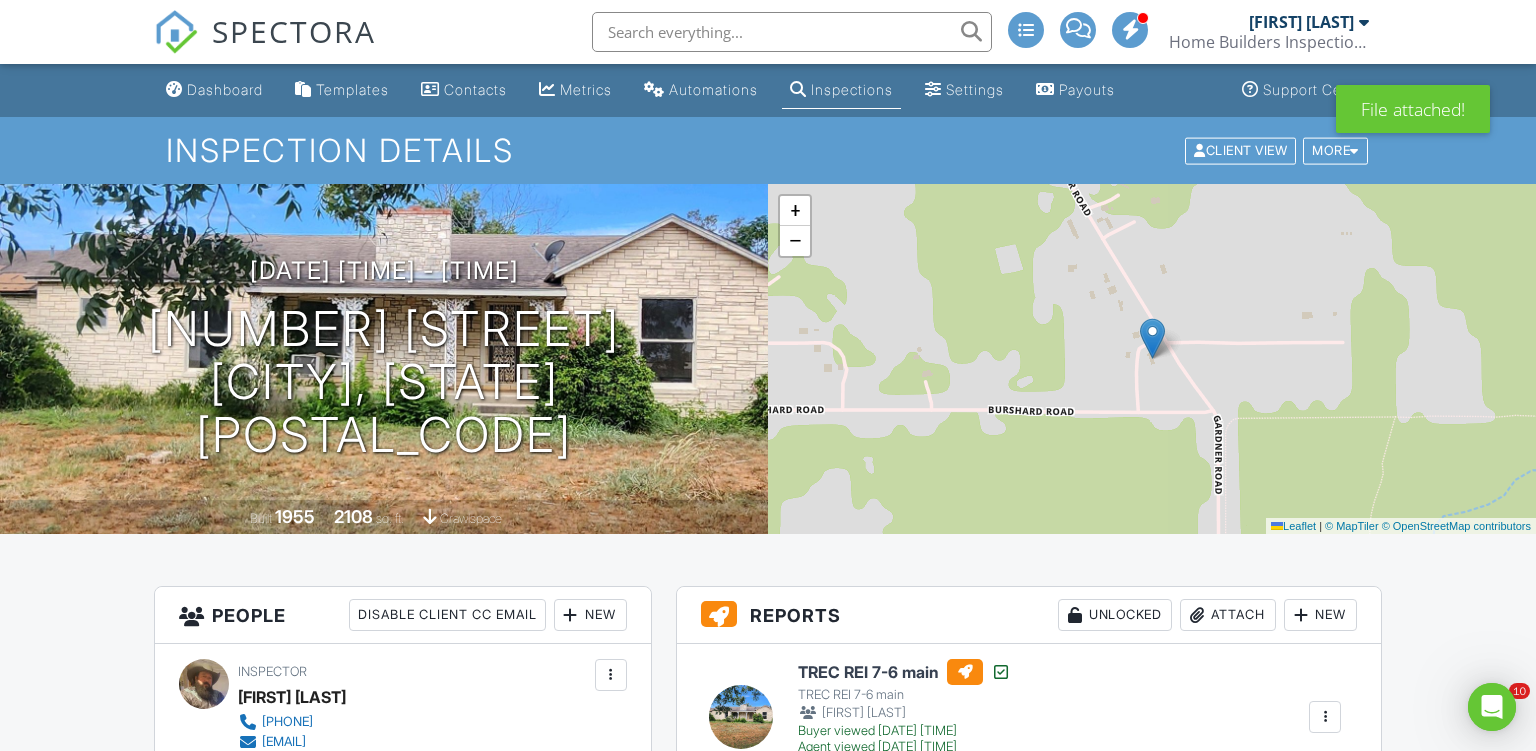 scroll, scrollTop: 0, scrollLeft: 0, axis: both 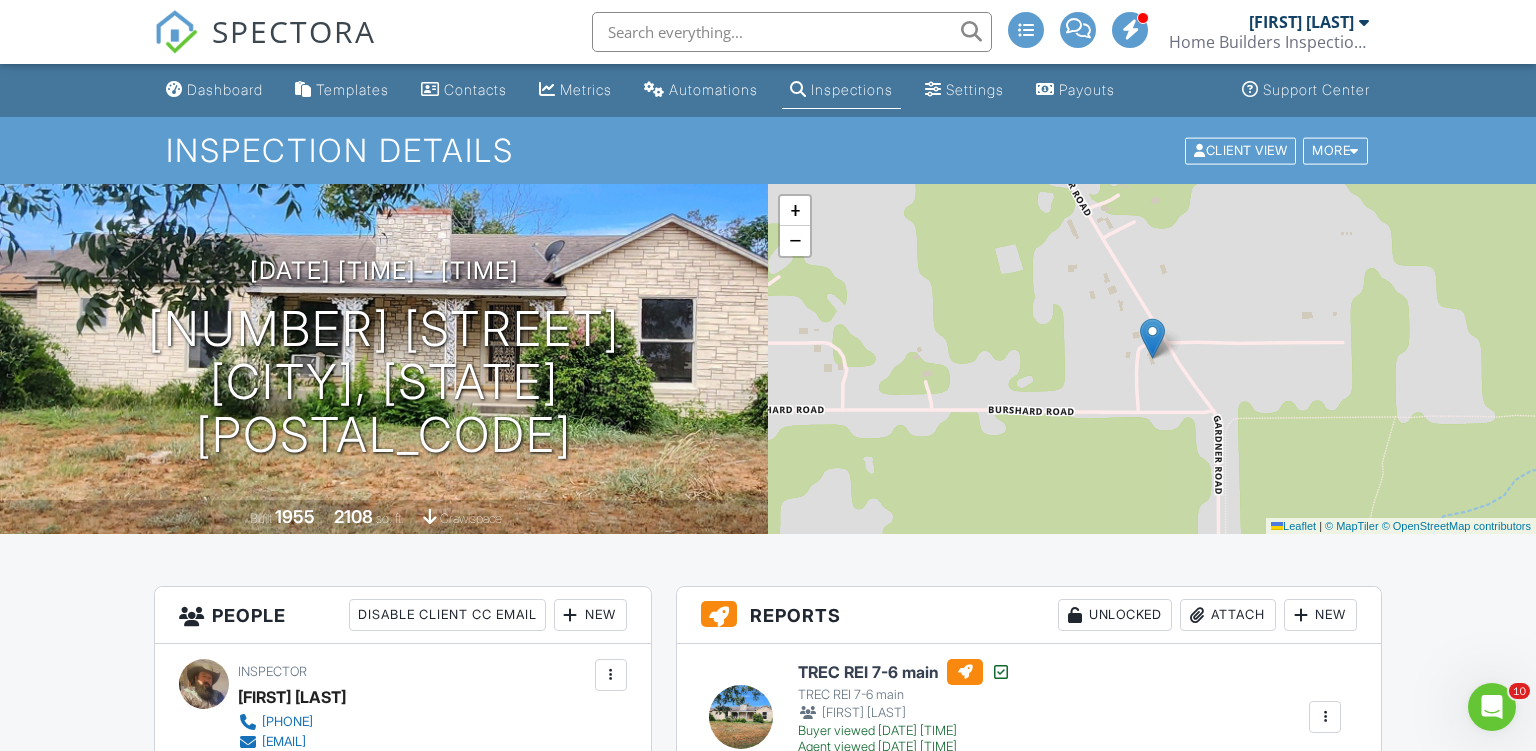 click on "+ −  Leaflet   |   © MapTiler   © OpenStreetMap contributors" at bounding box center [1152, 359] 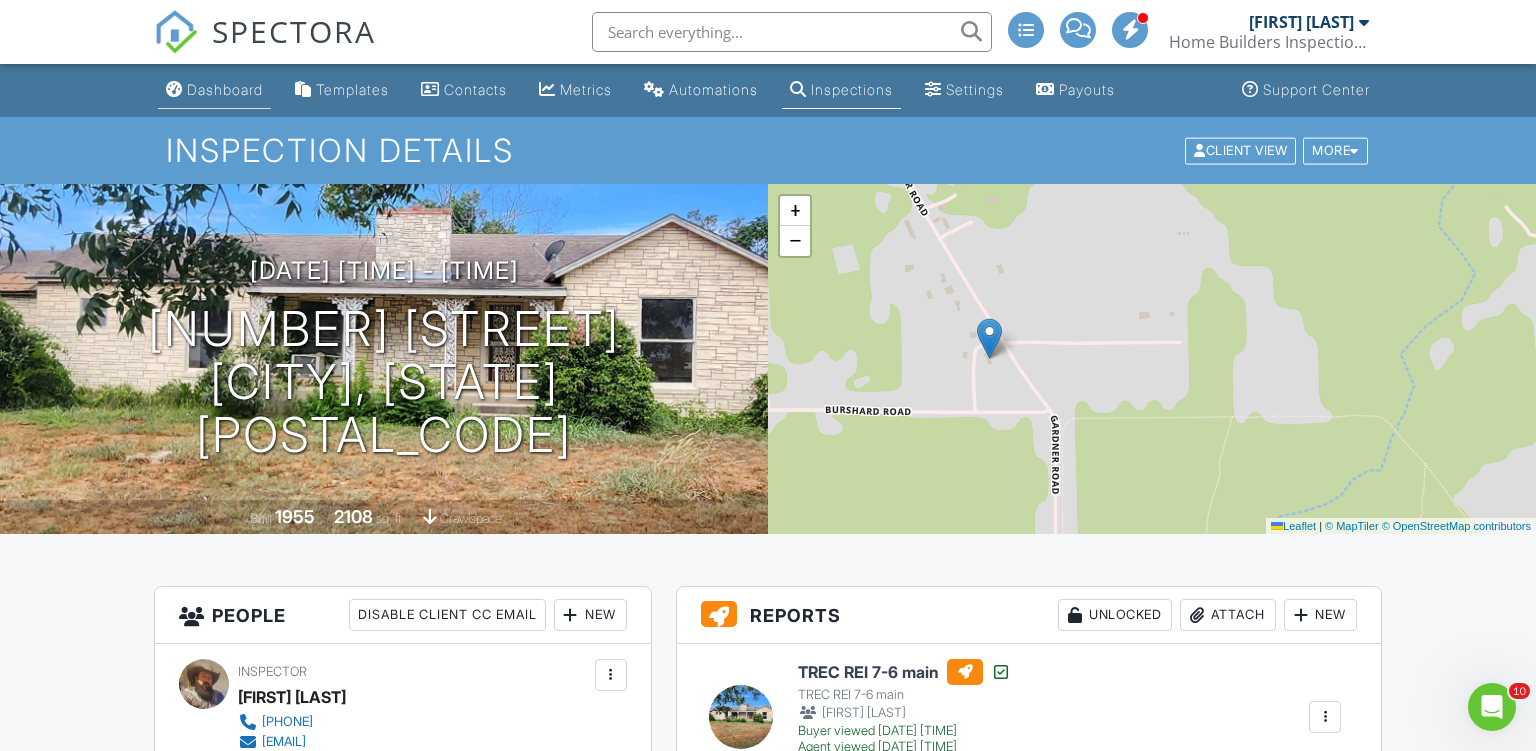 click on "Dashboard" at bounding box center (225, 89) 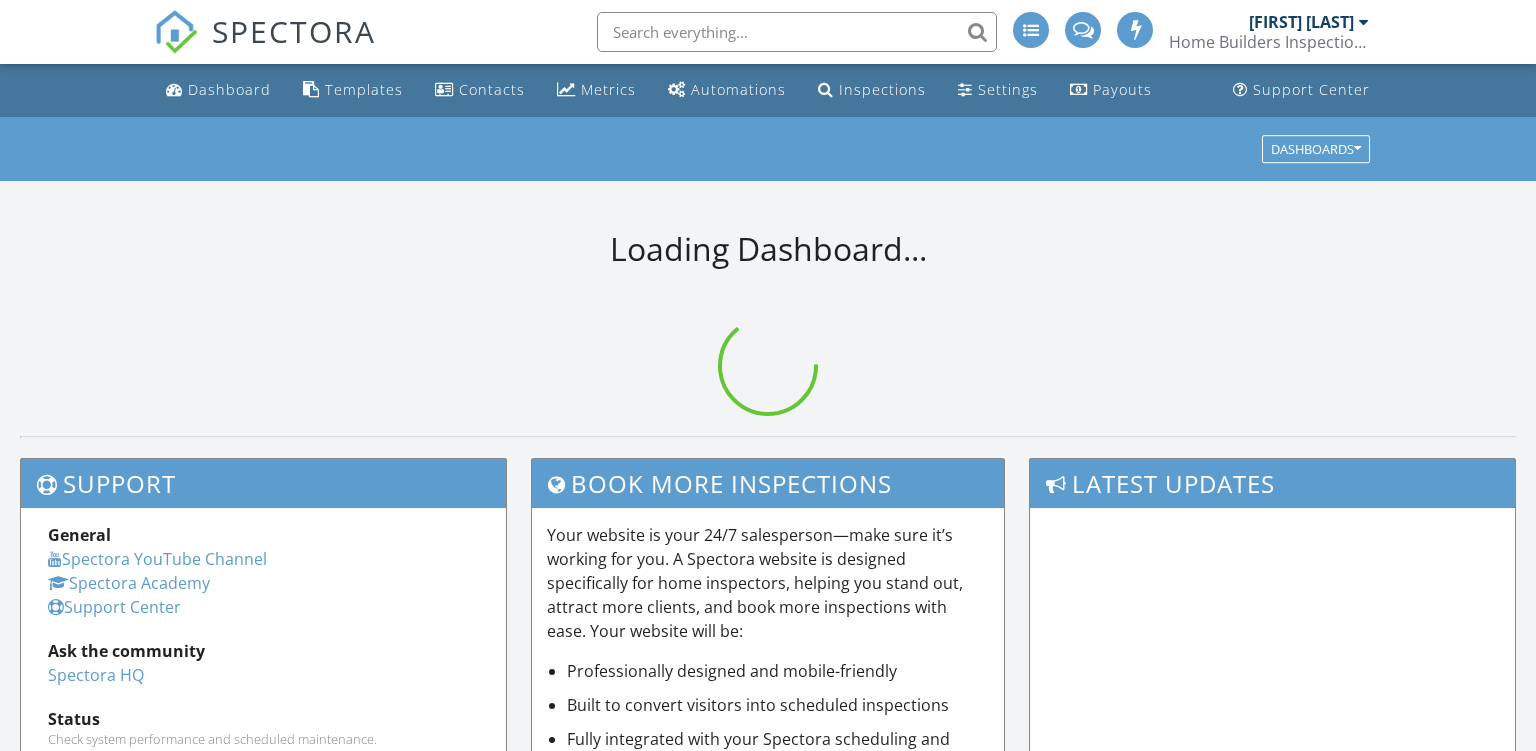 scroll, scrollTop: 0, scrollLeft: 0, axis: both 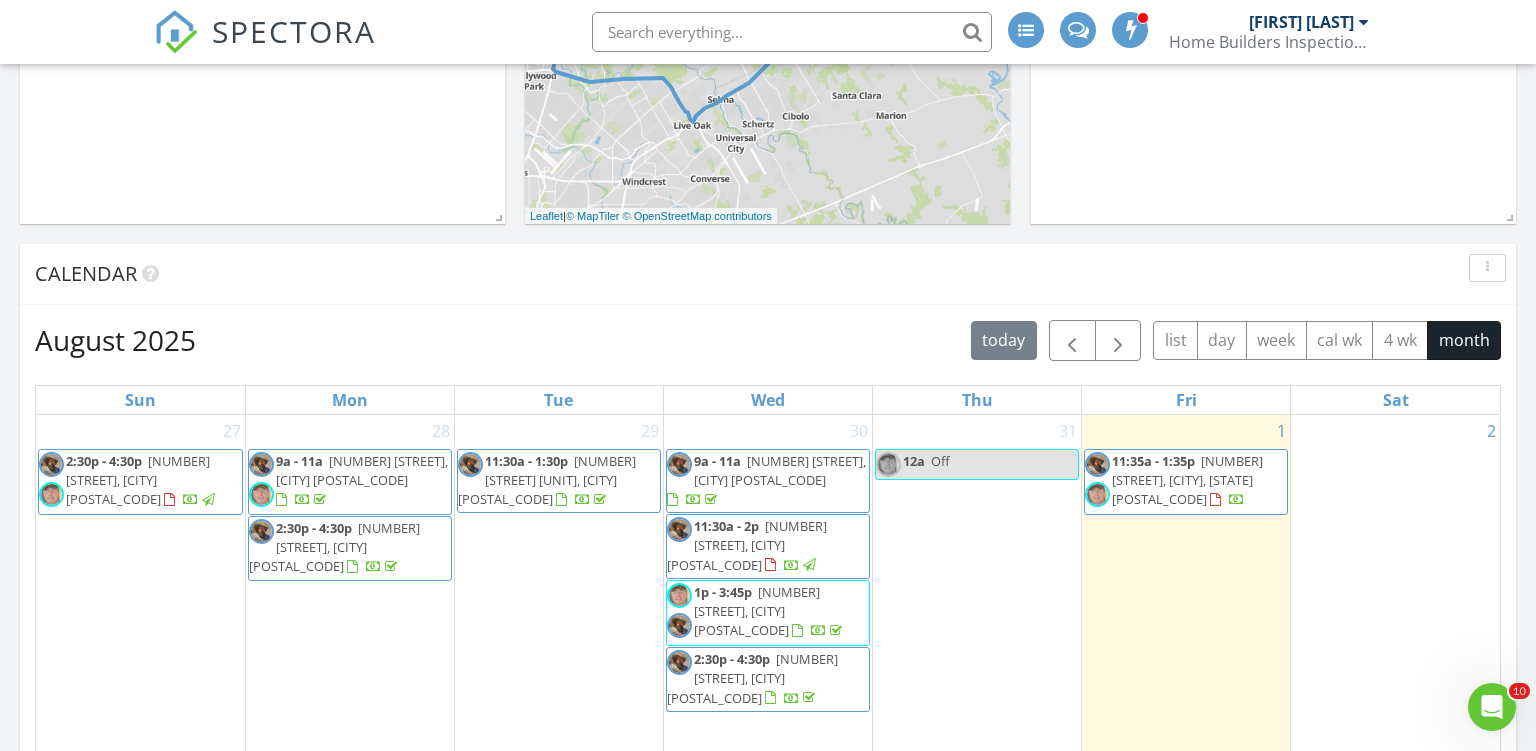 click on "2" at bounding box center (1395, 589) 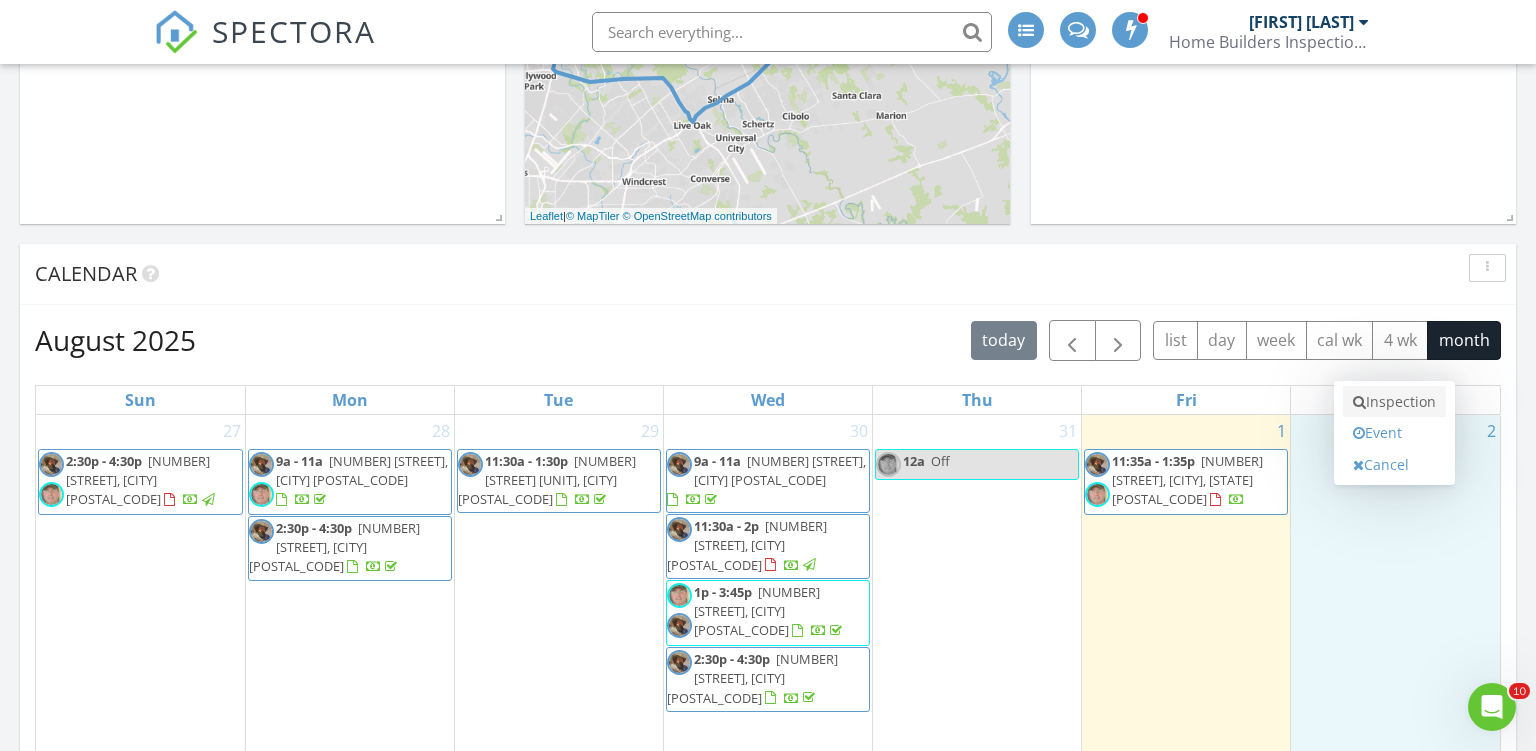 click on "Inspection" at bounding box center [1394, 402] 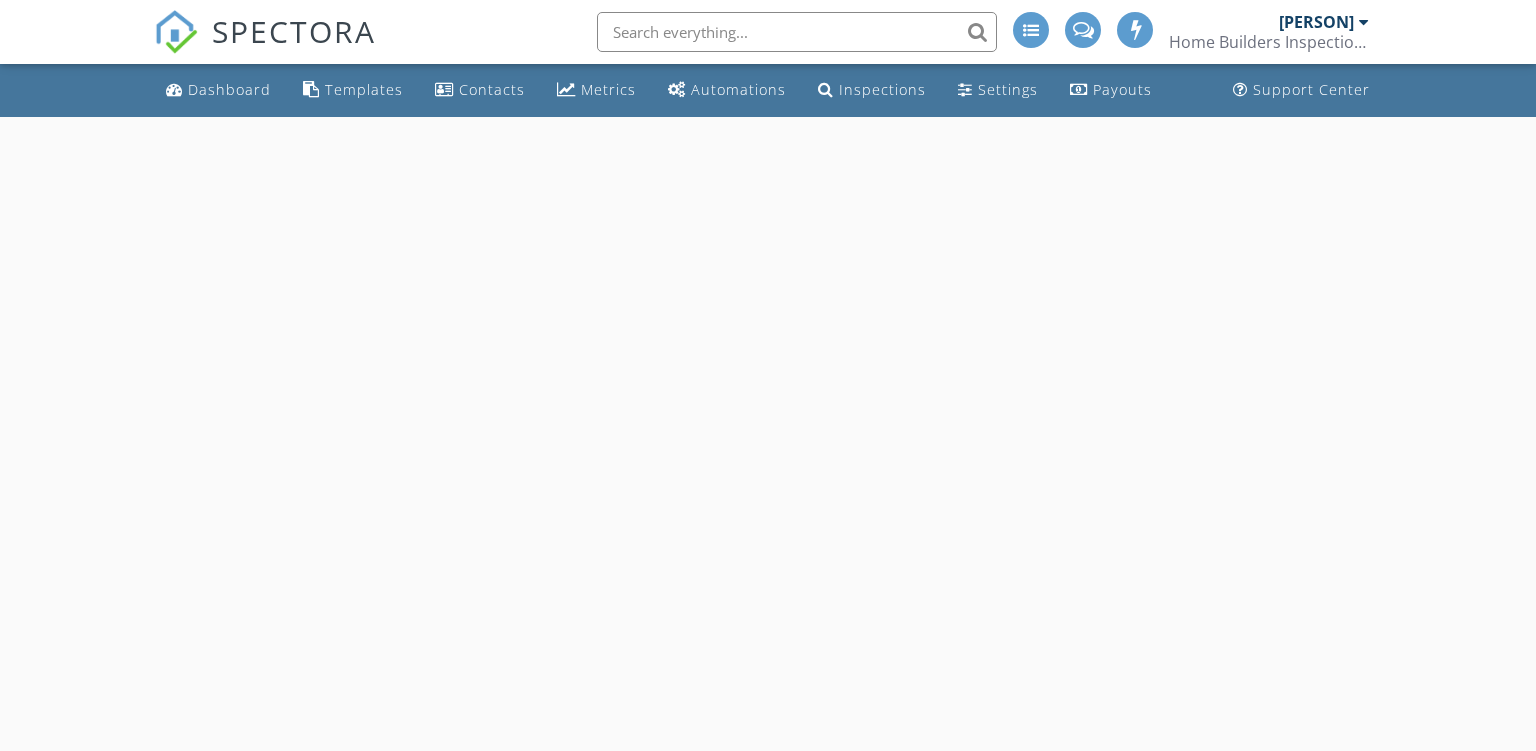 scroll, scrollTop: 0, scrollLeft: 0, axis: both 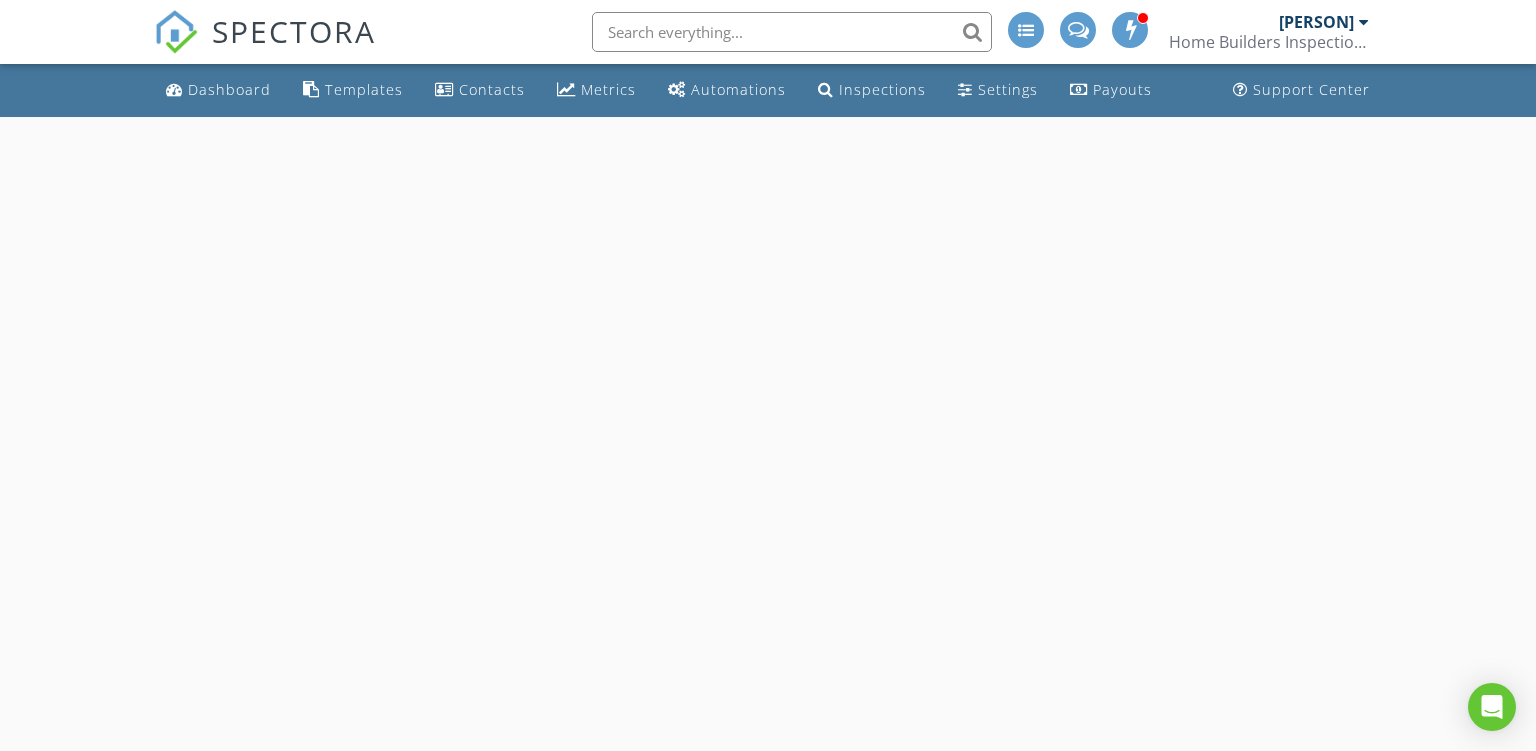 select on "7" 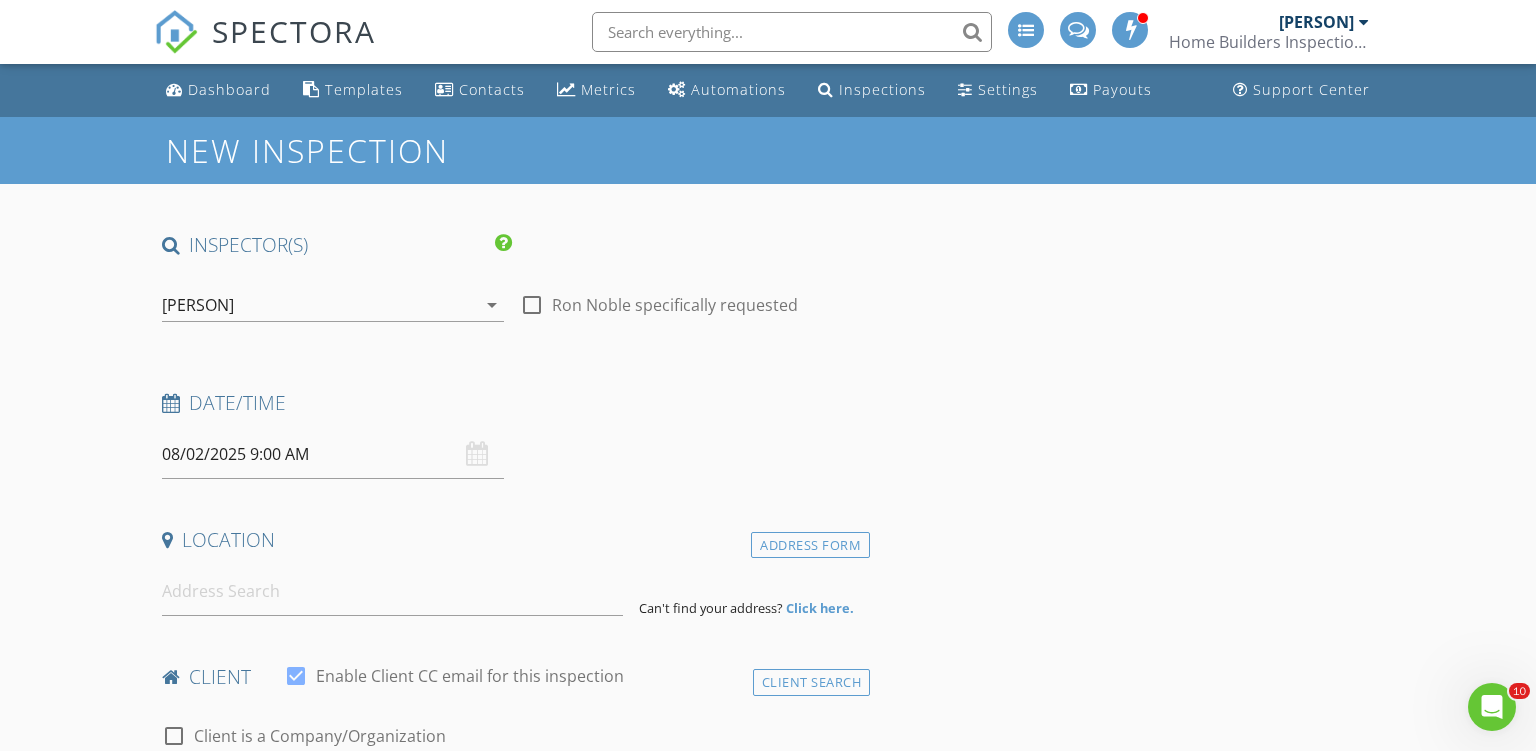 scroll, scrollTop: 0, scrollLeft: 0, axis: both 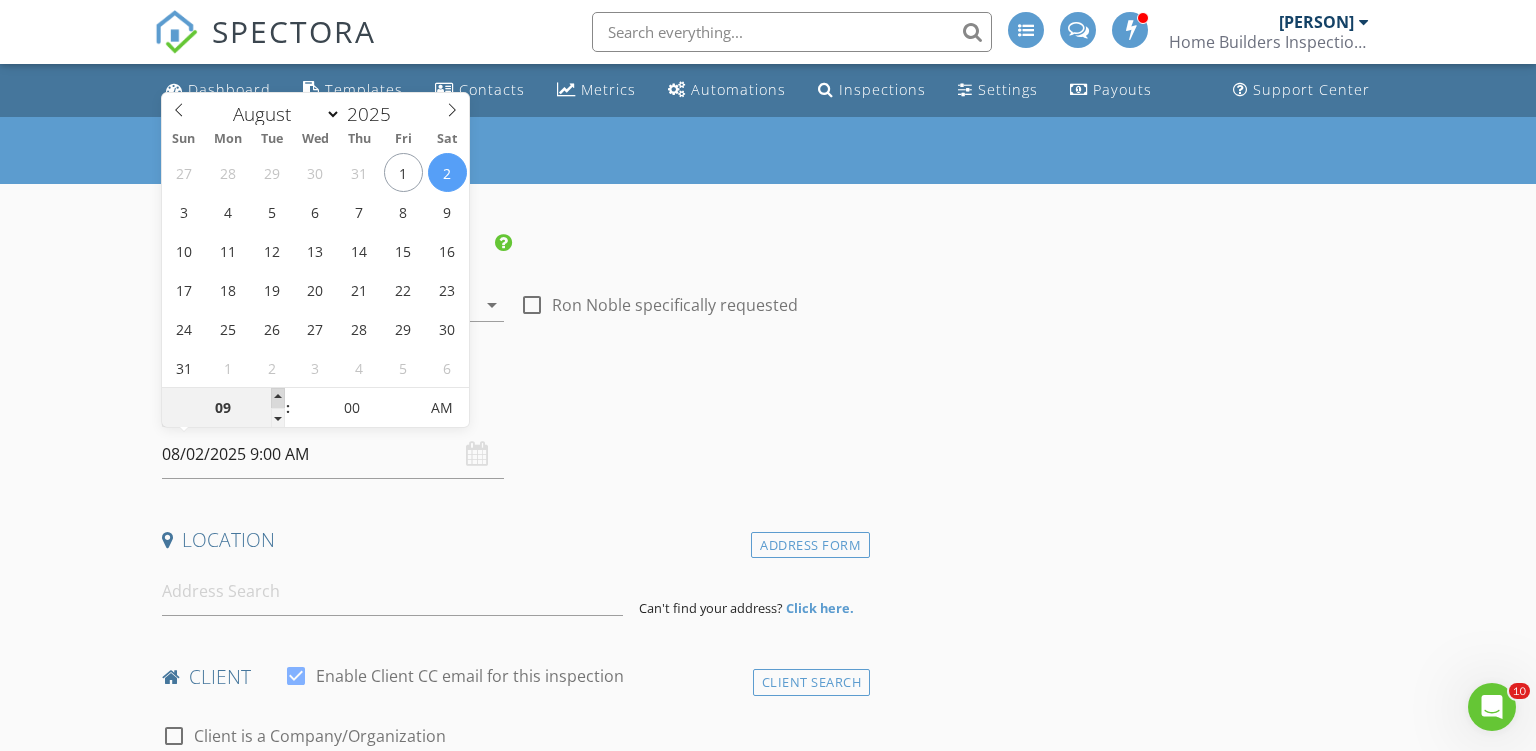 type on "10" 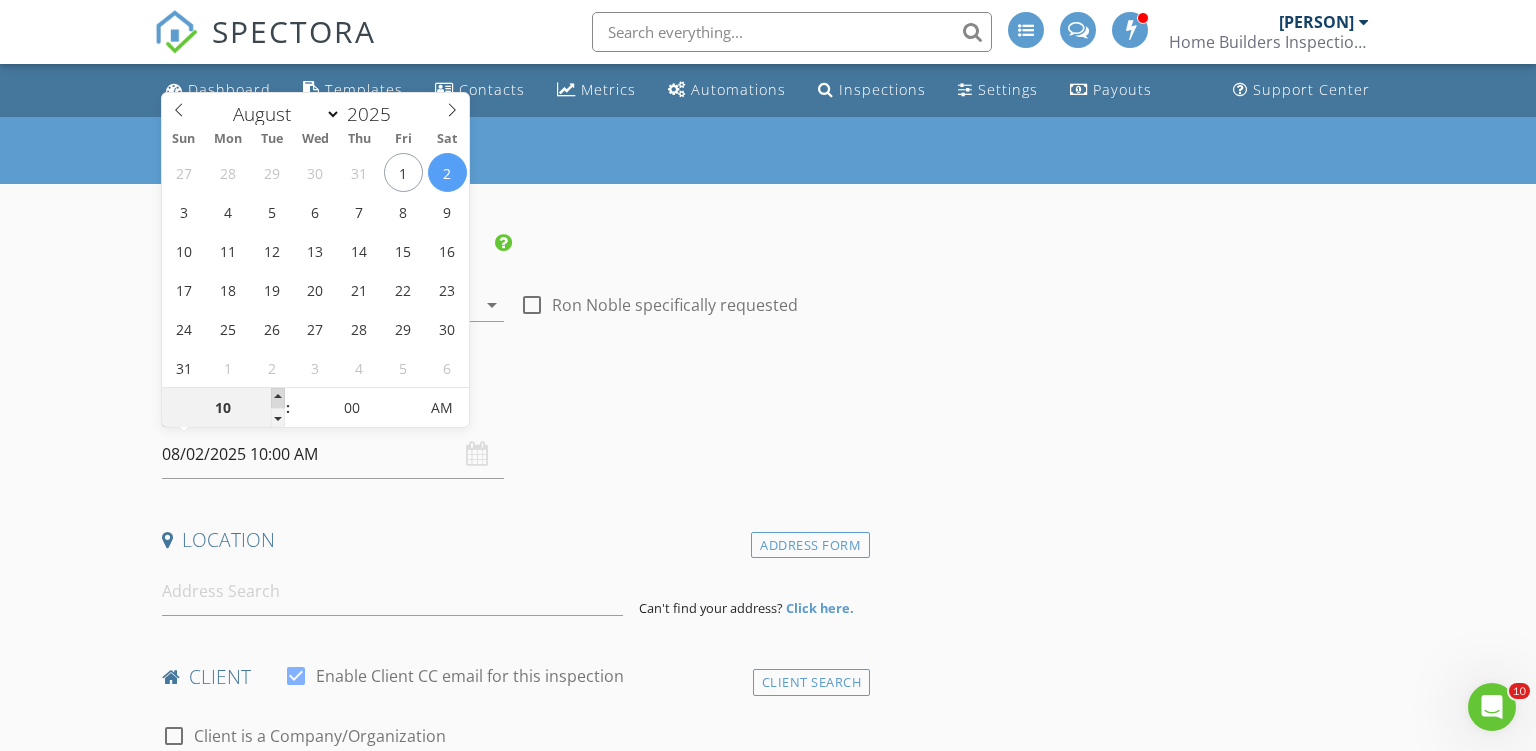 click at bounding box center [278, 398] 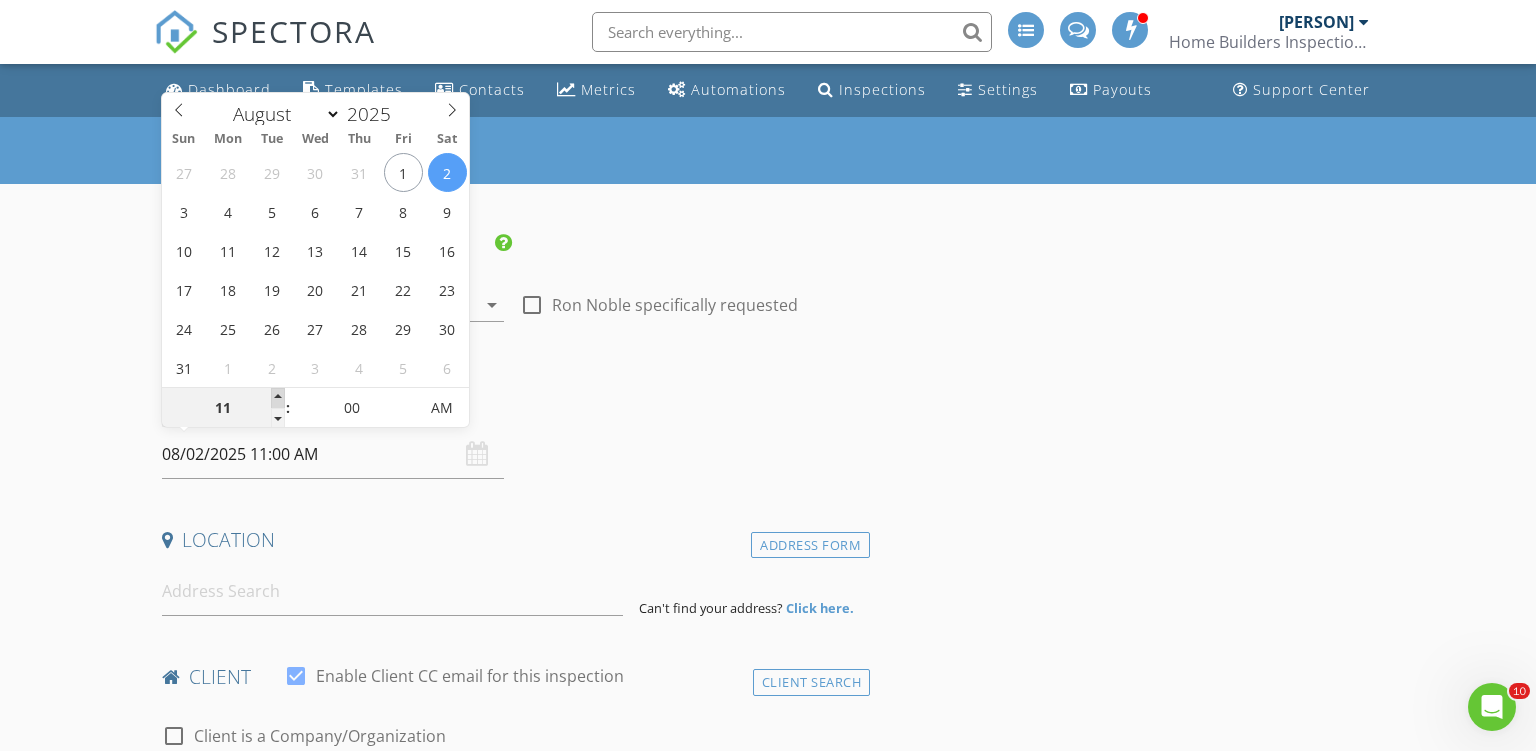 click at bounding box center (278, 398) 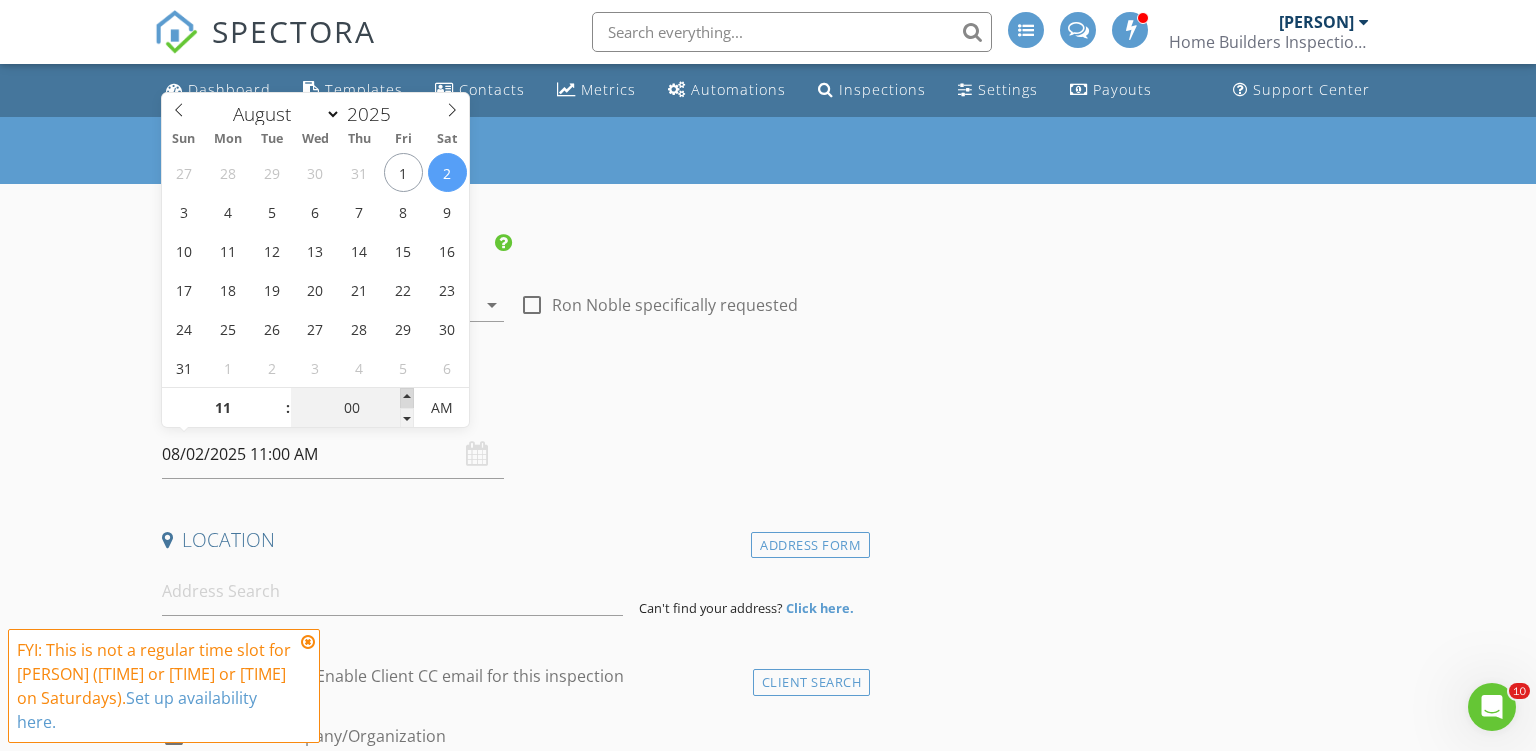 type on "05" 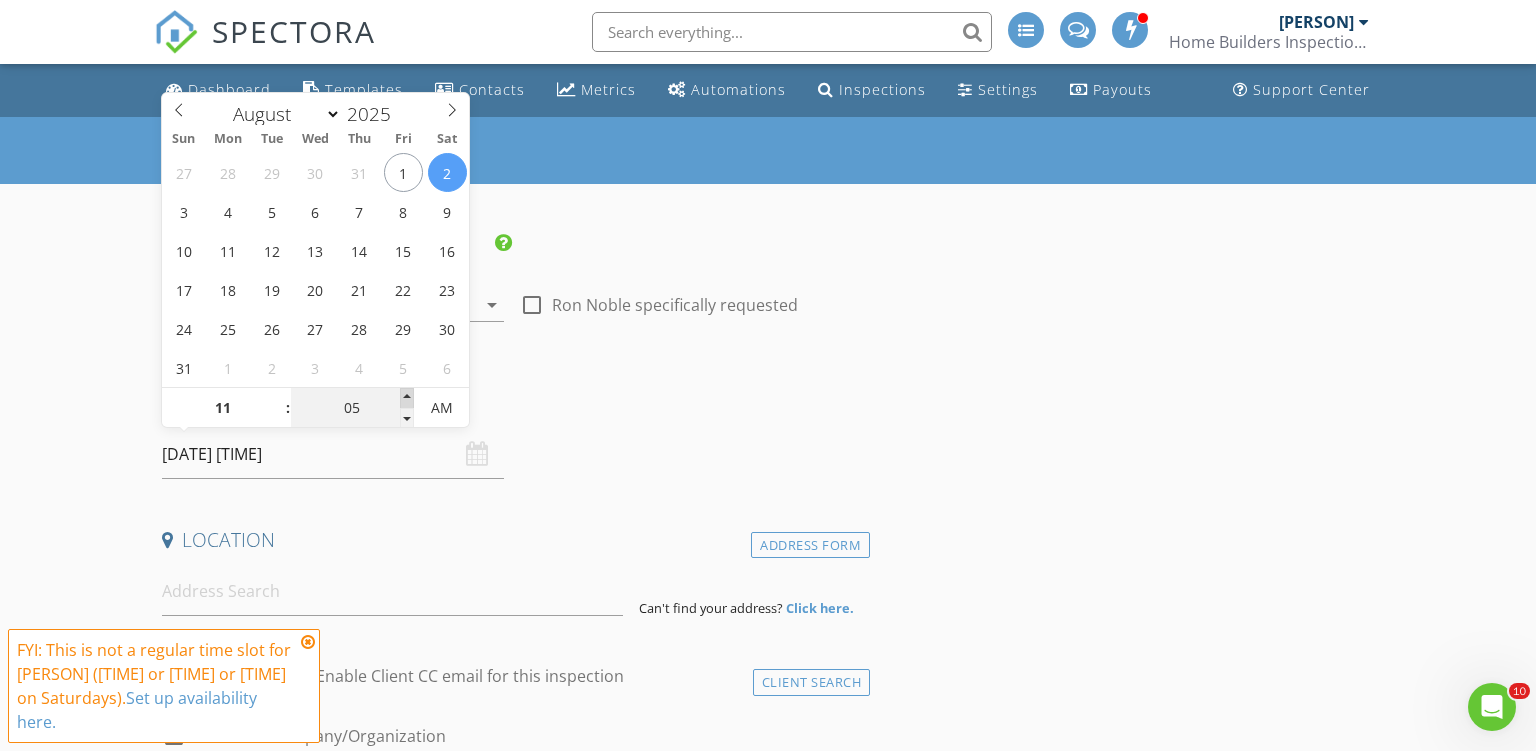 click at bounding box center (407, 398) 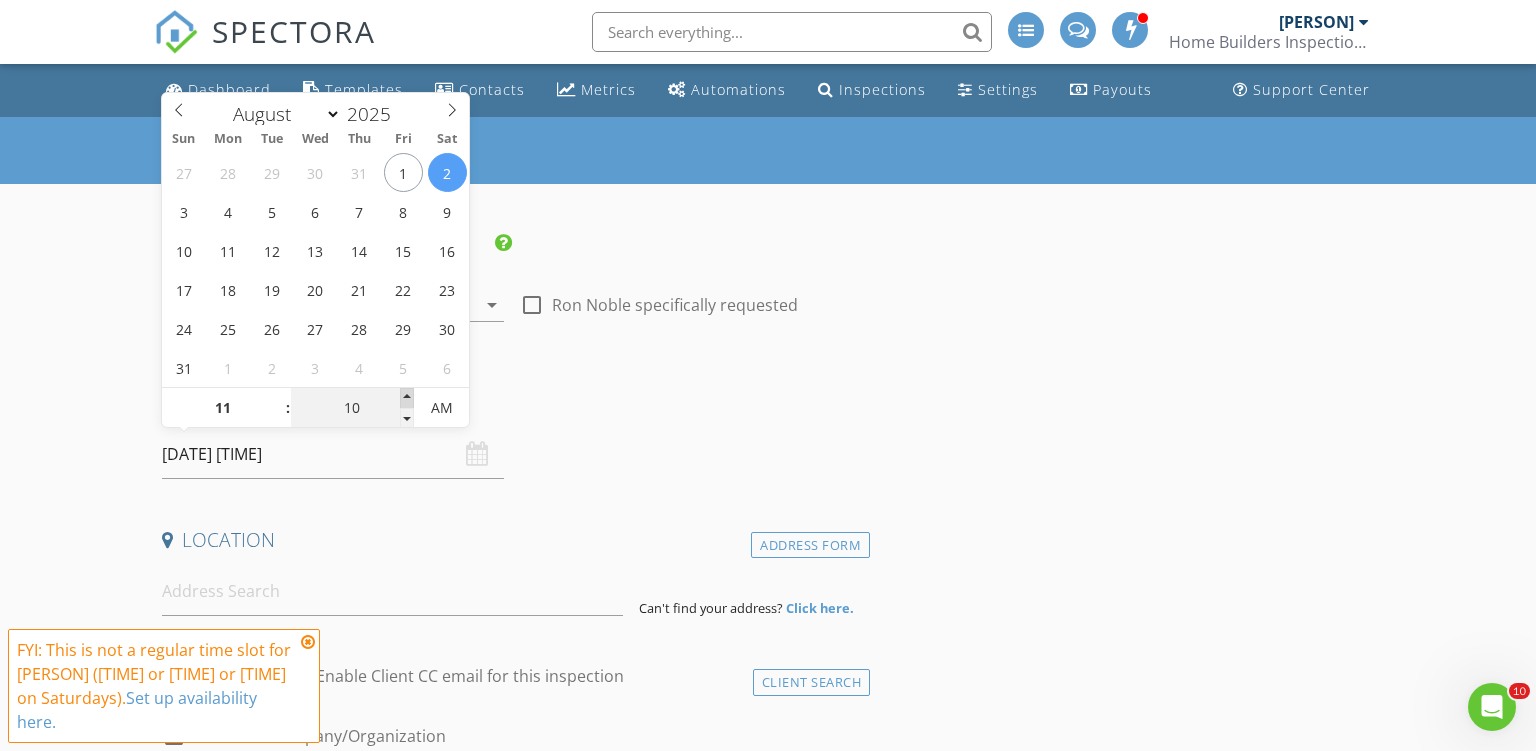 click at bounding box center (407, 398) 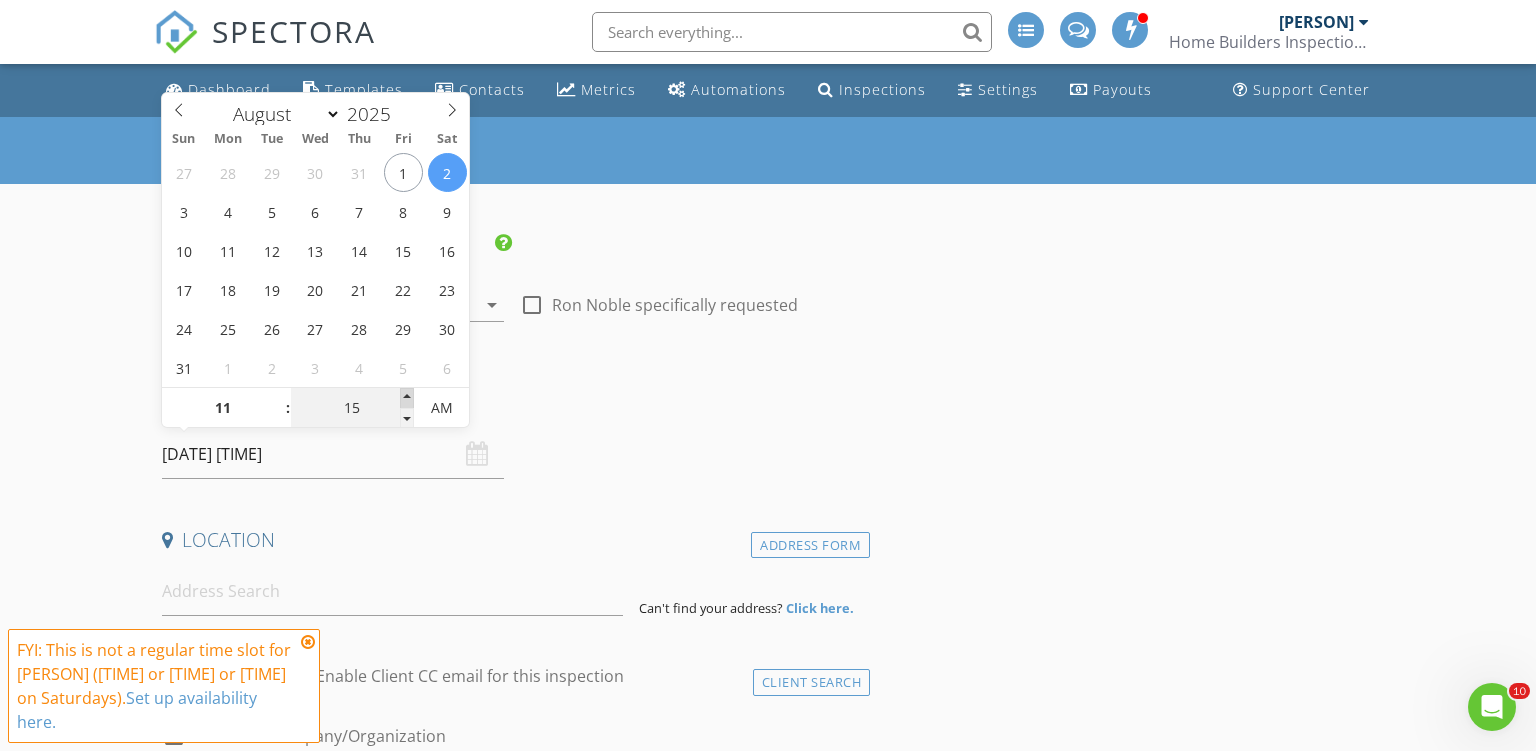 click at bounding box center (407, 398) 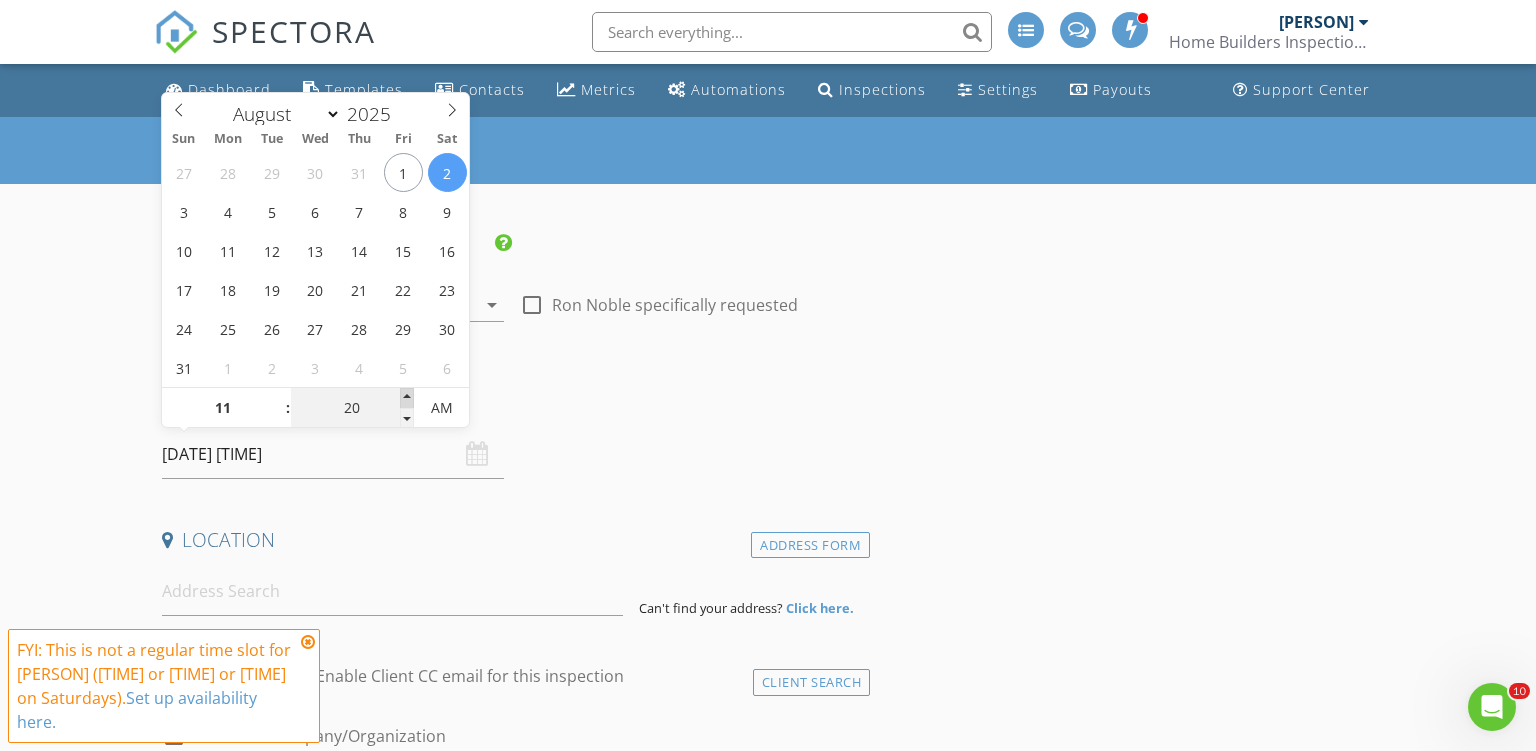 click at bounding box center [407, 398] 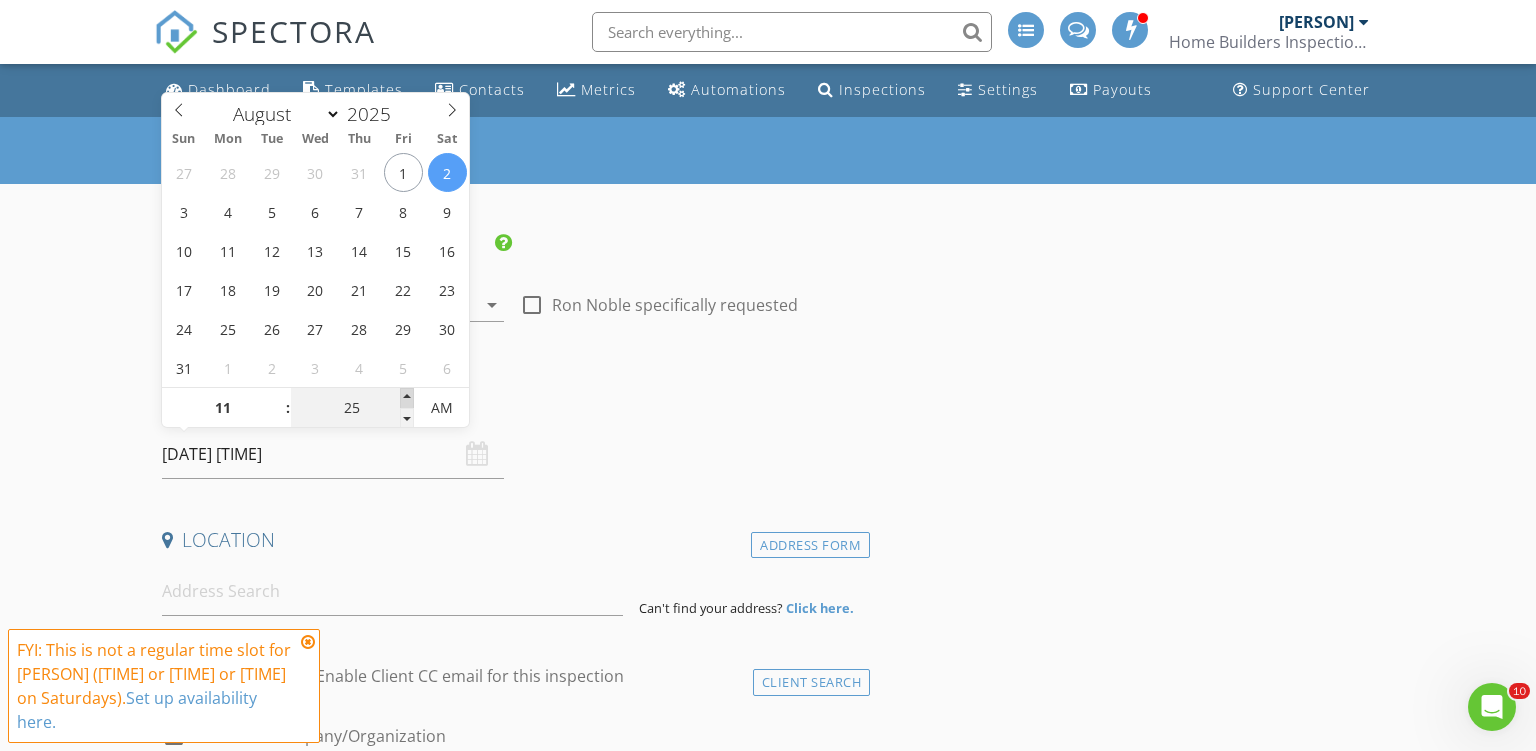 click at bounding box center (407, 398) 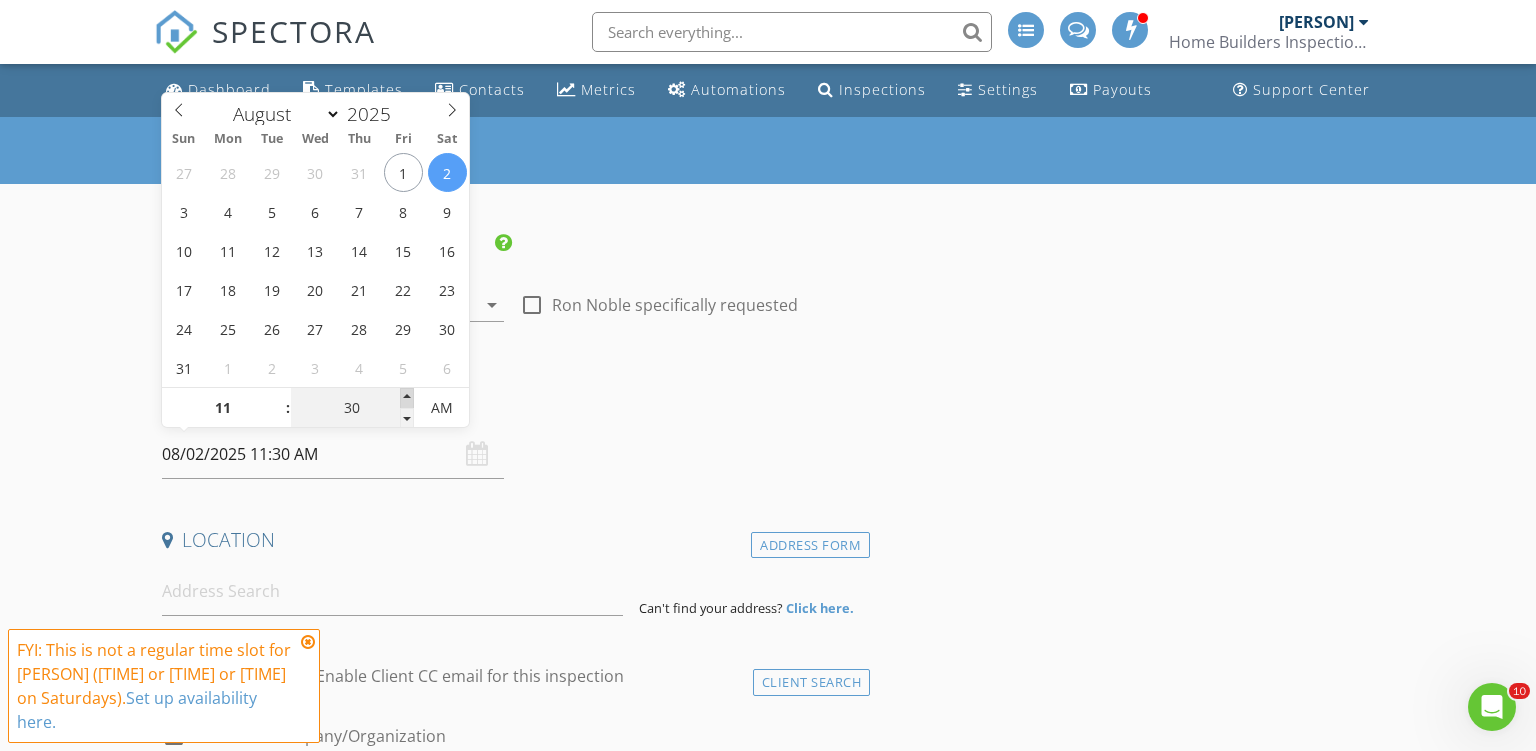click at bounding box center [407, 398] 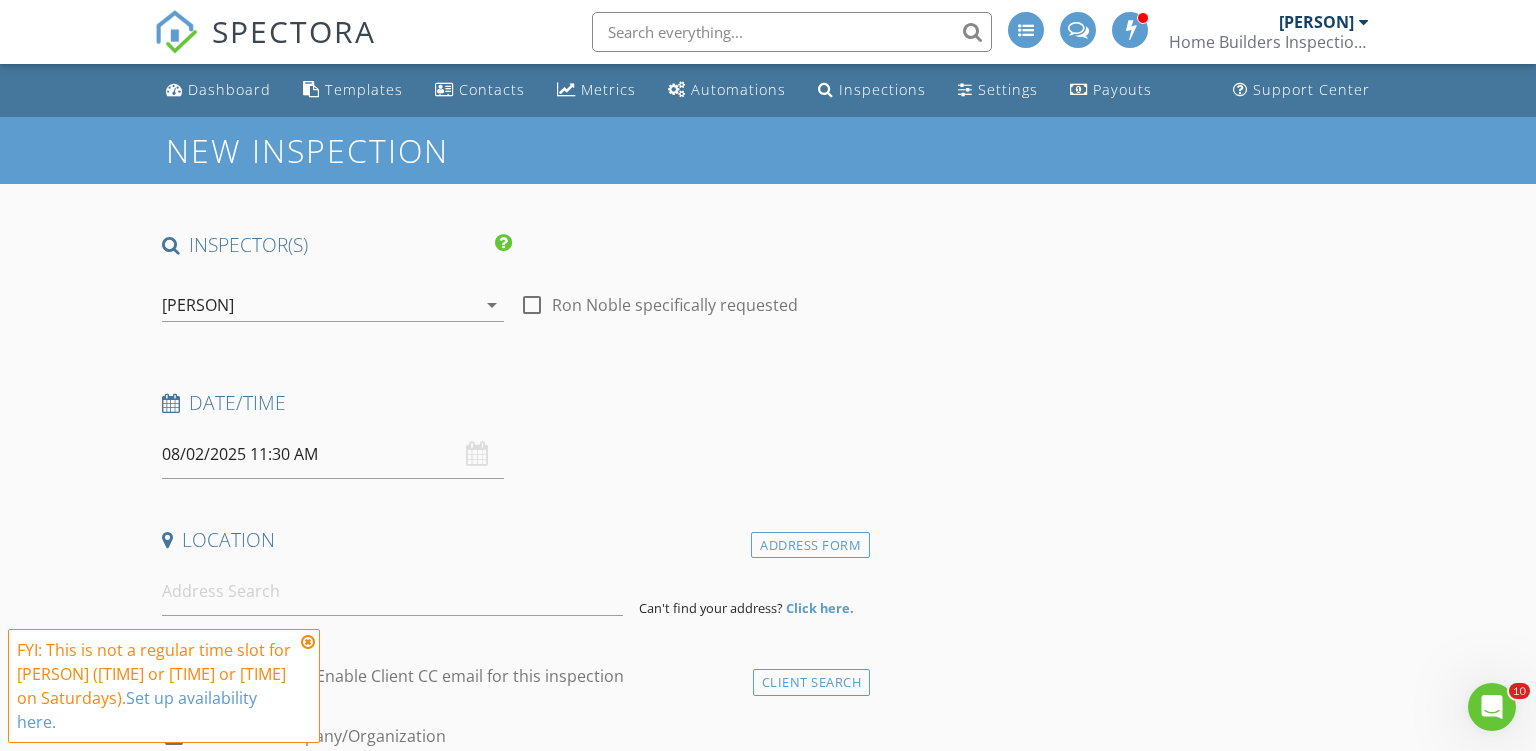 click at bounding box center [308, 642] 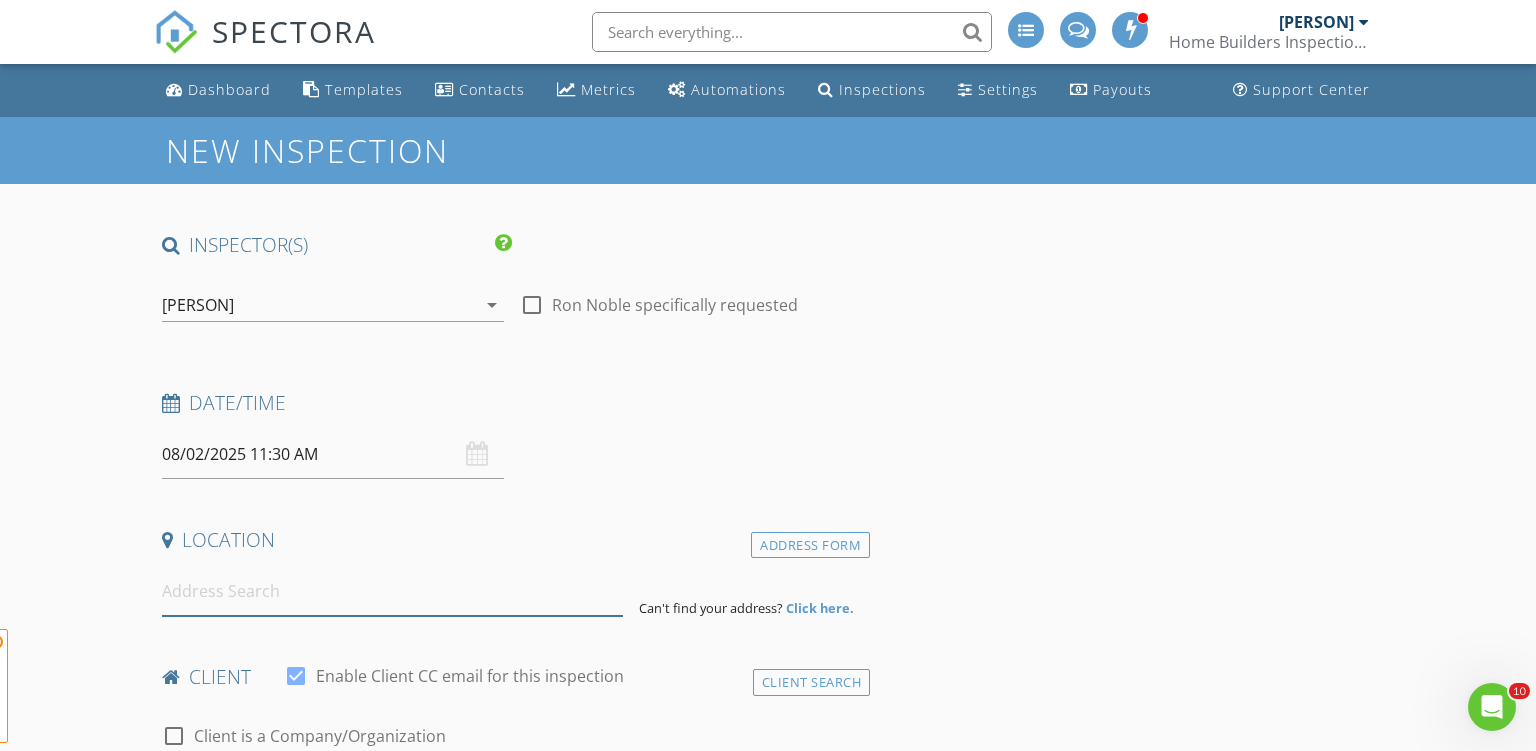 click at bounding box center (393, 591) 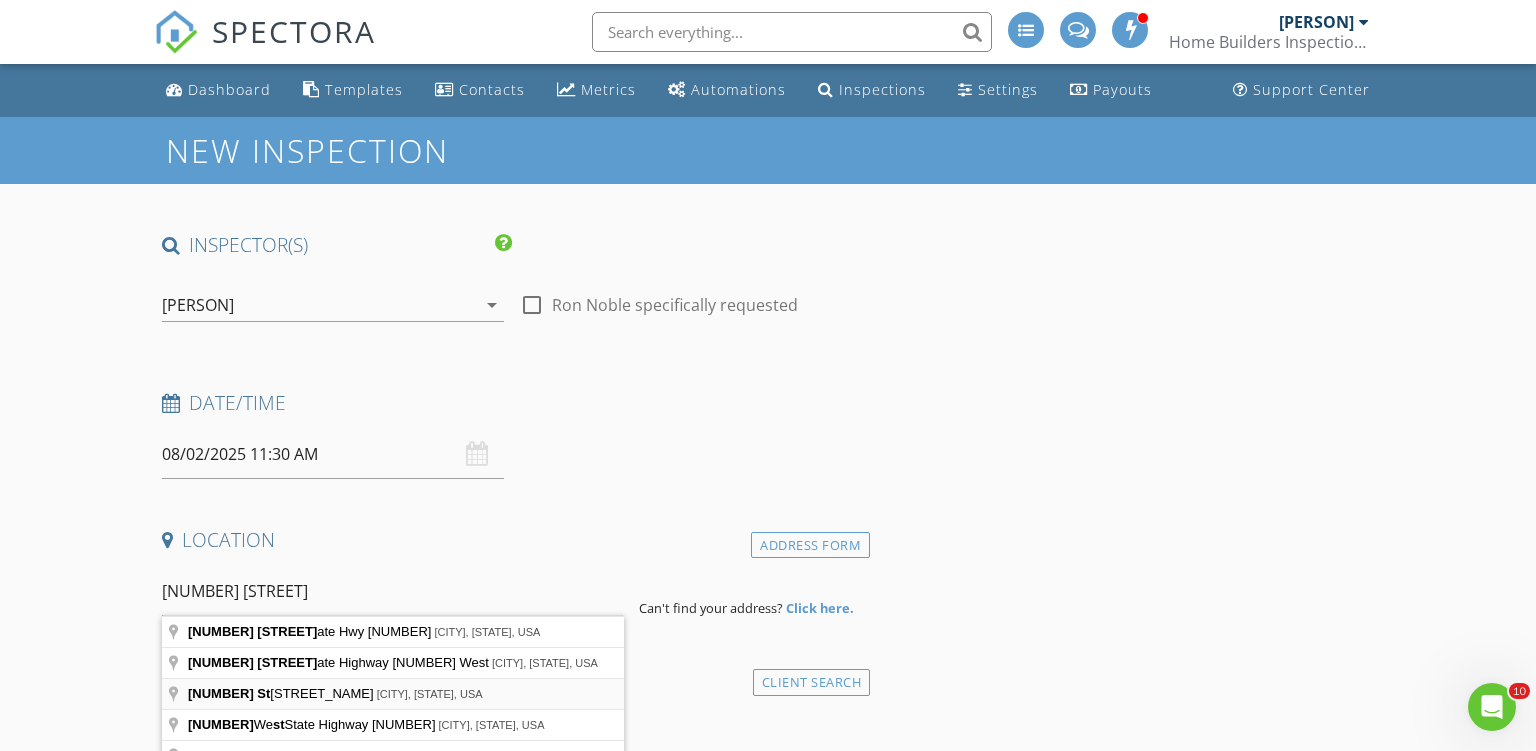 type on "11729 Stoltzer, San Antonio, TX, USA" 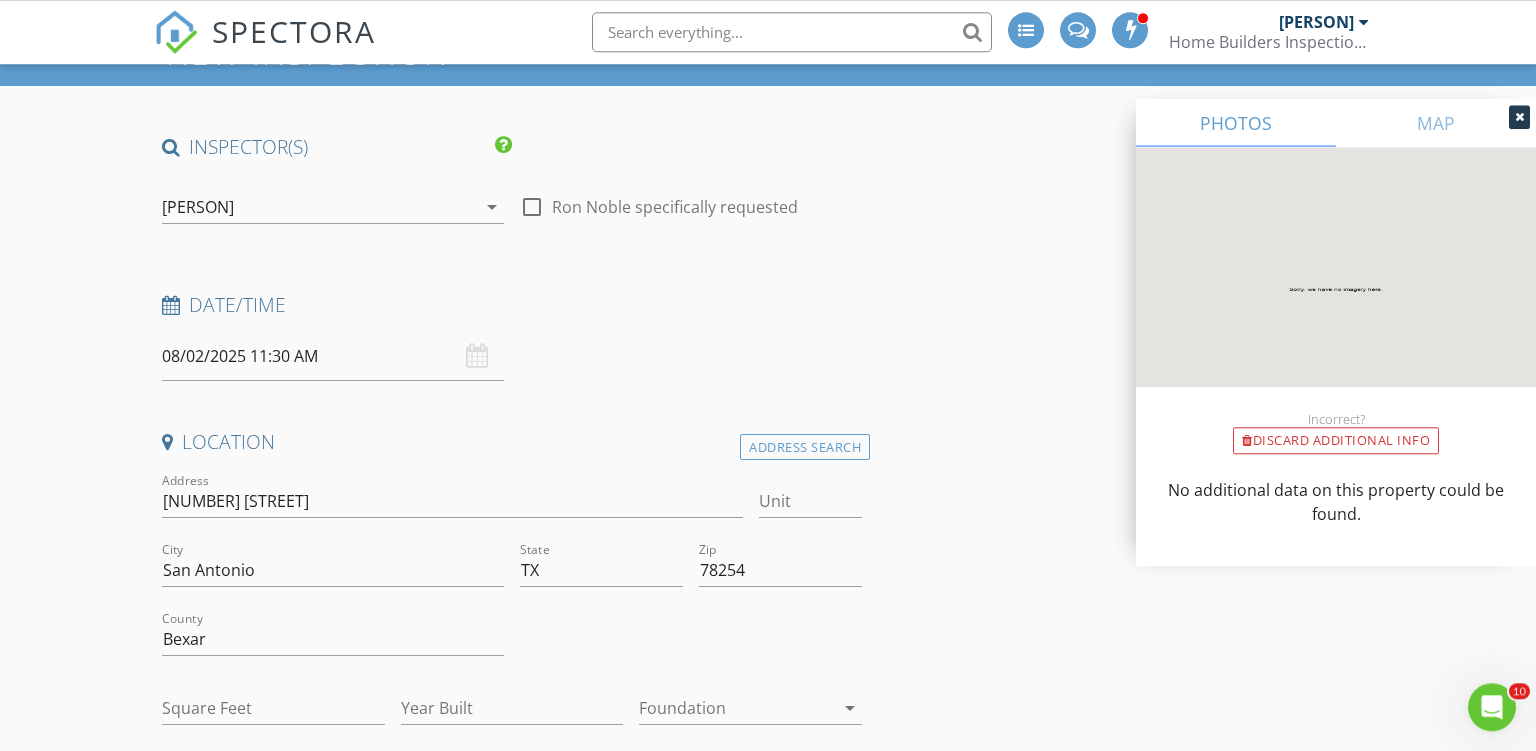 scroll, scrollTop: 422, scrollLeft: 0, axis: vertical 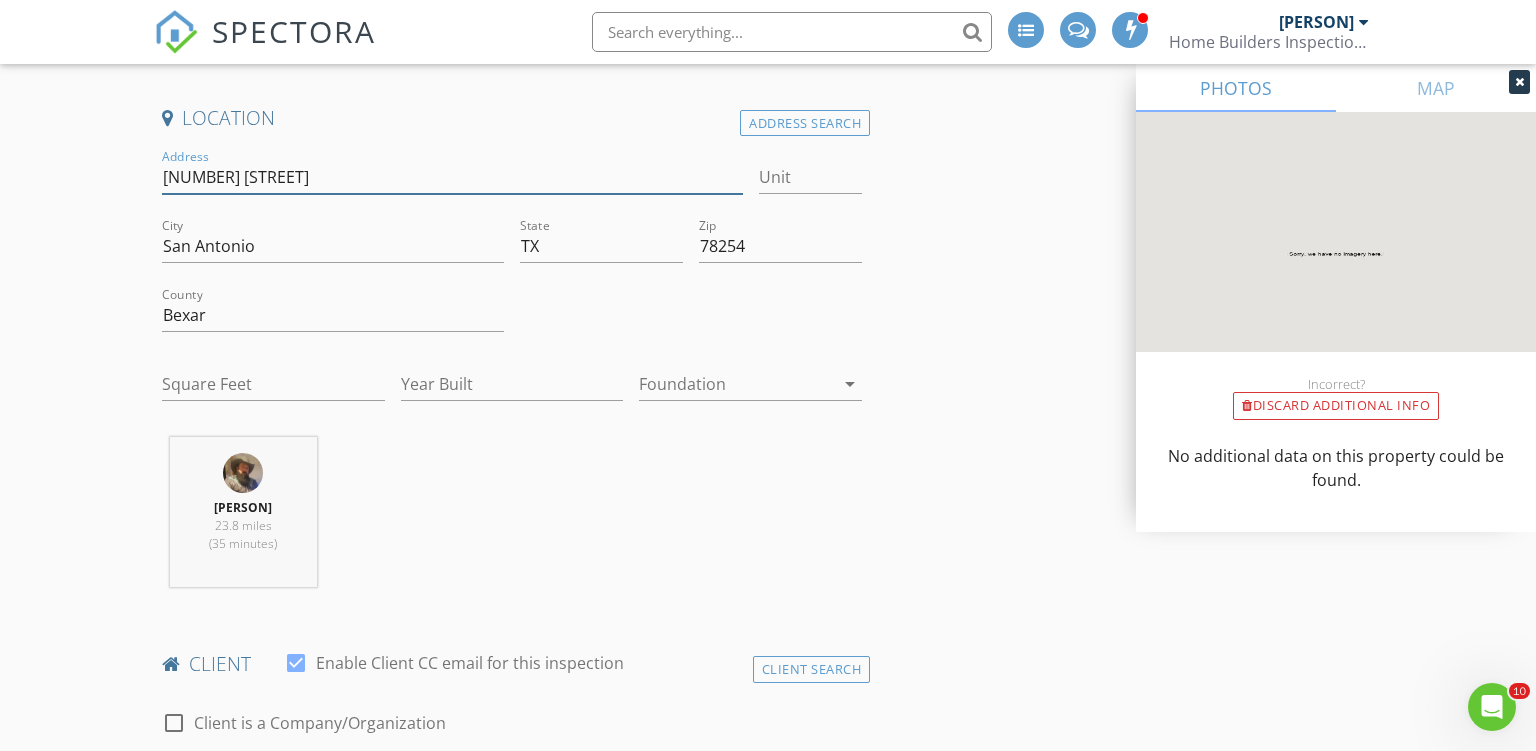 click on "11729 Stoltzer" at bounding box center (452, 177) 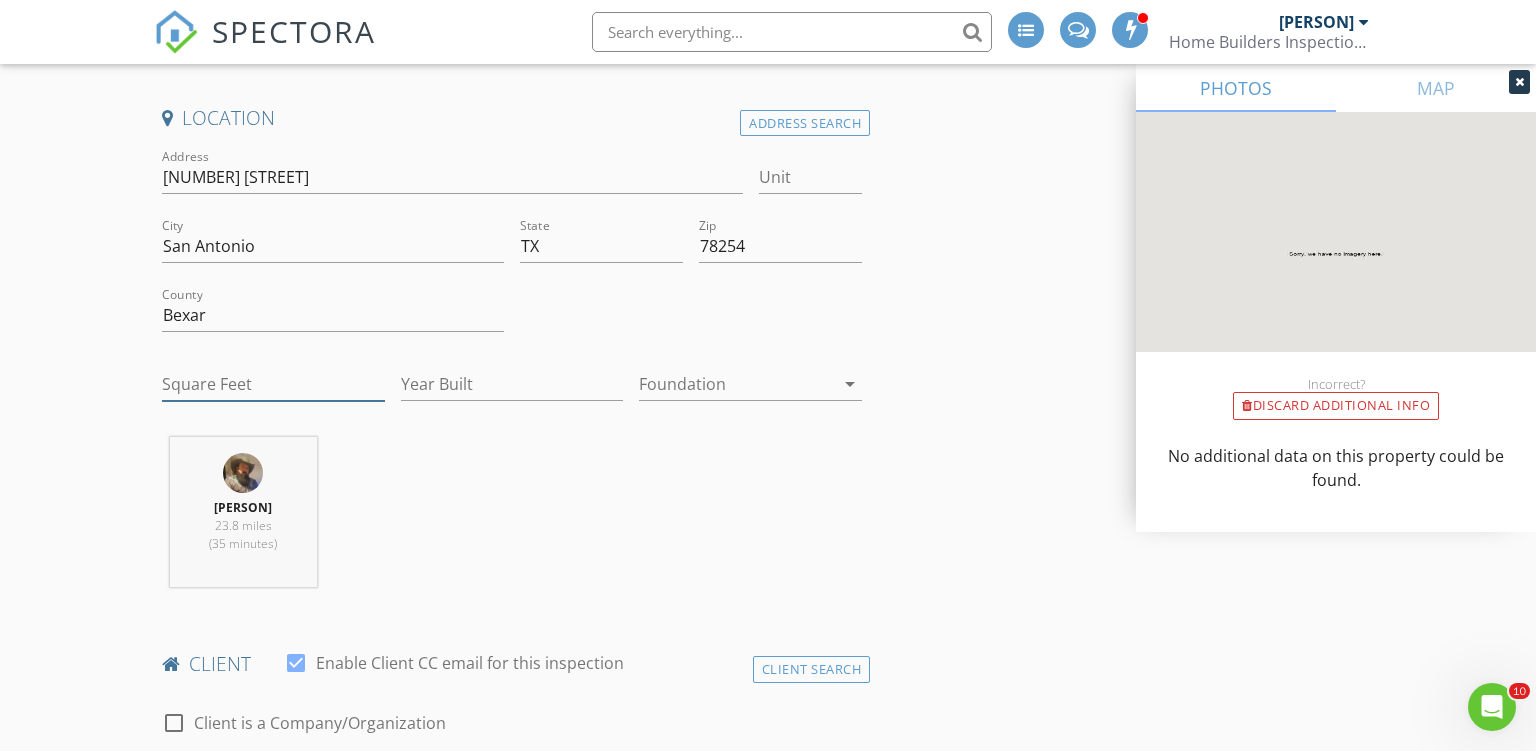click on "Square Feet" at bounding box center (273, 384) 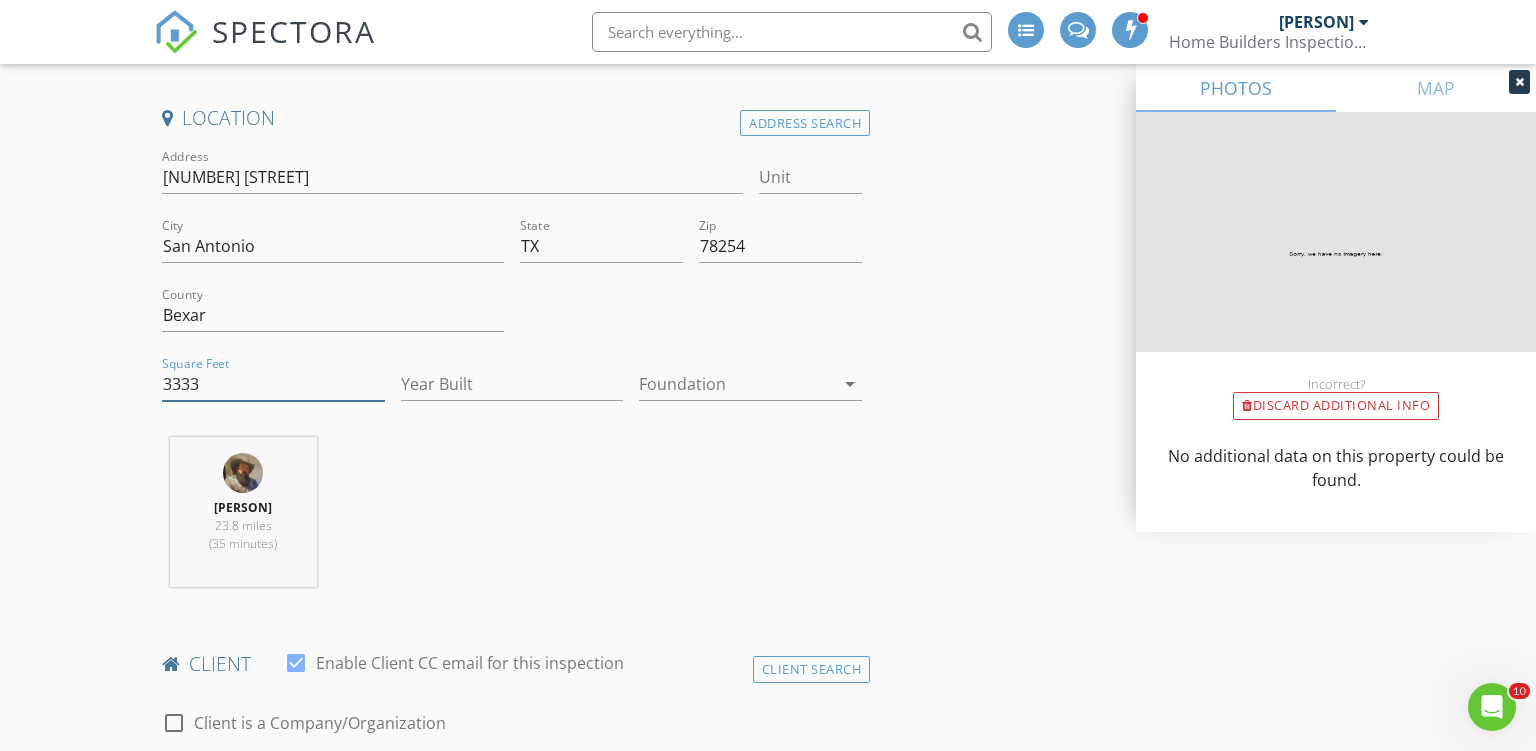 type on "3333" 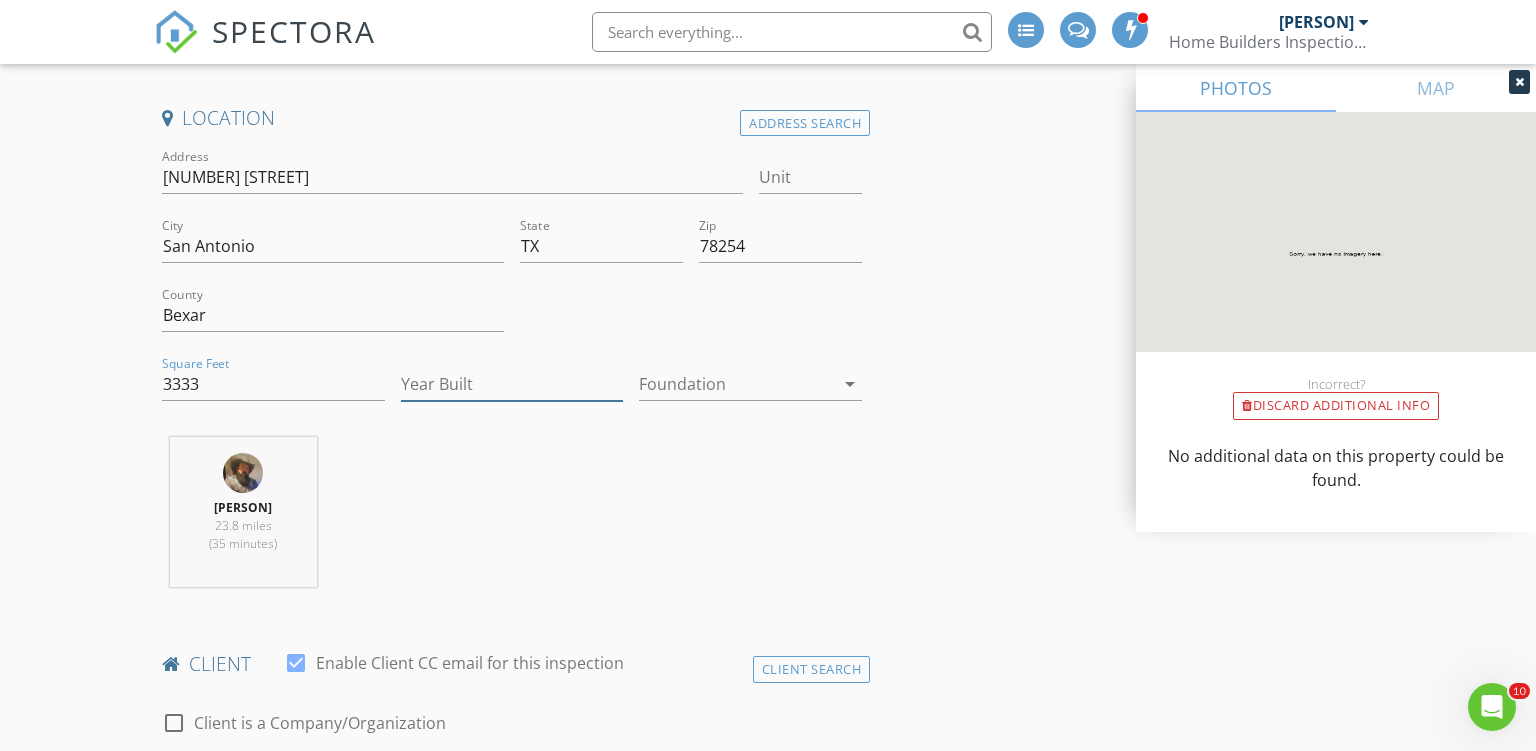 click on "Year Built" at bounding box center (512, 384) 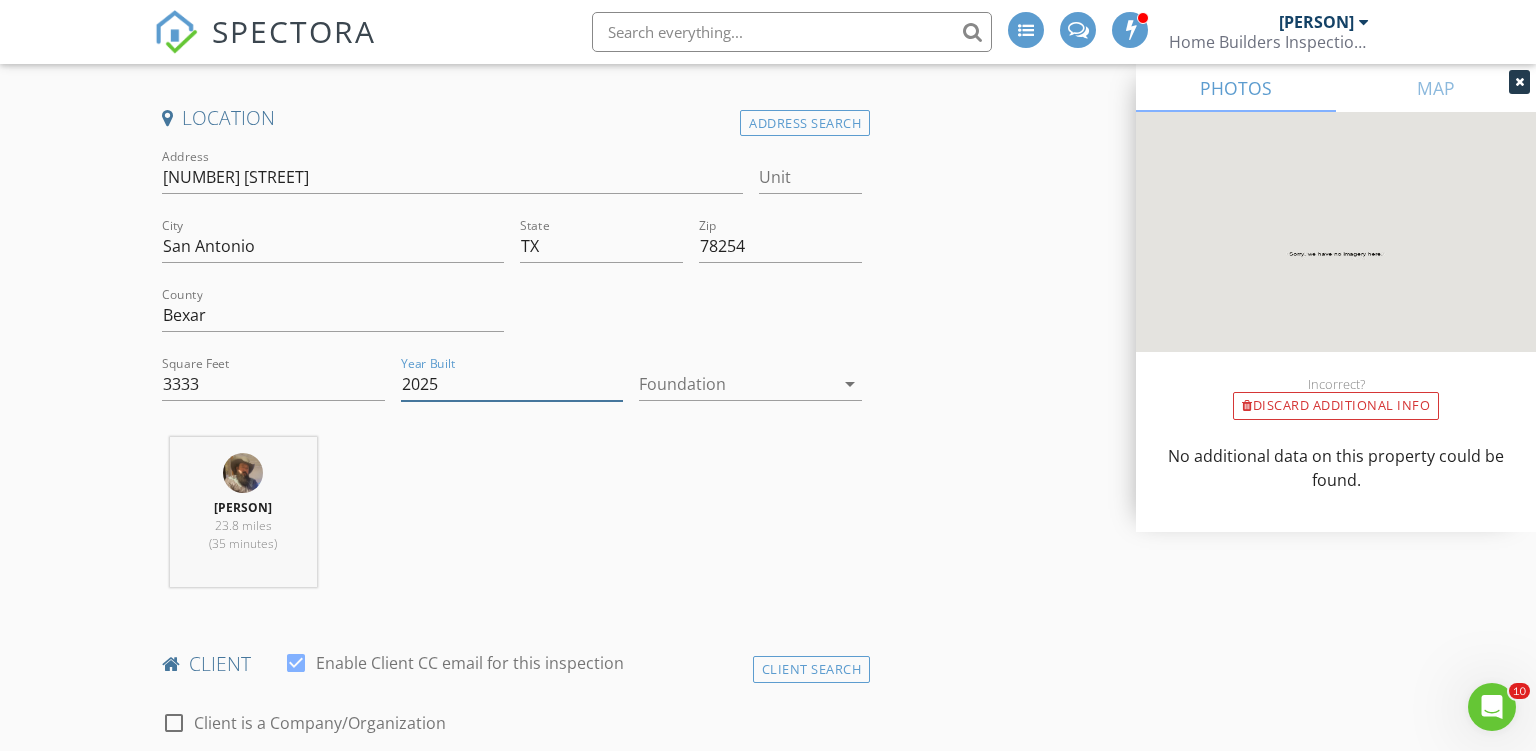 type on "2025" 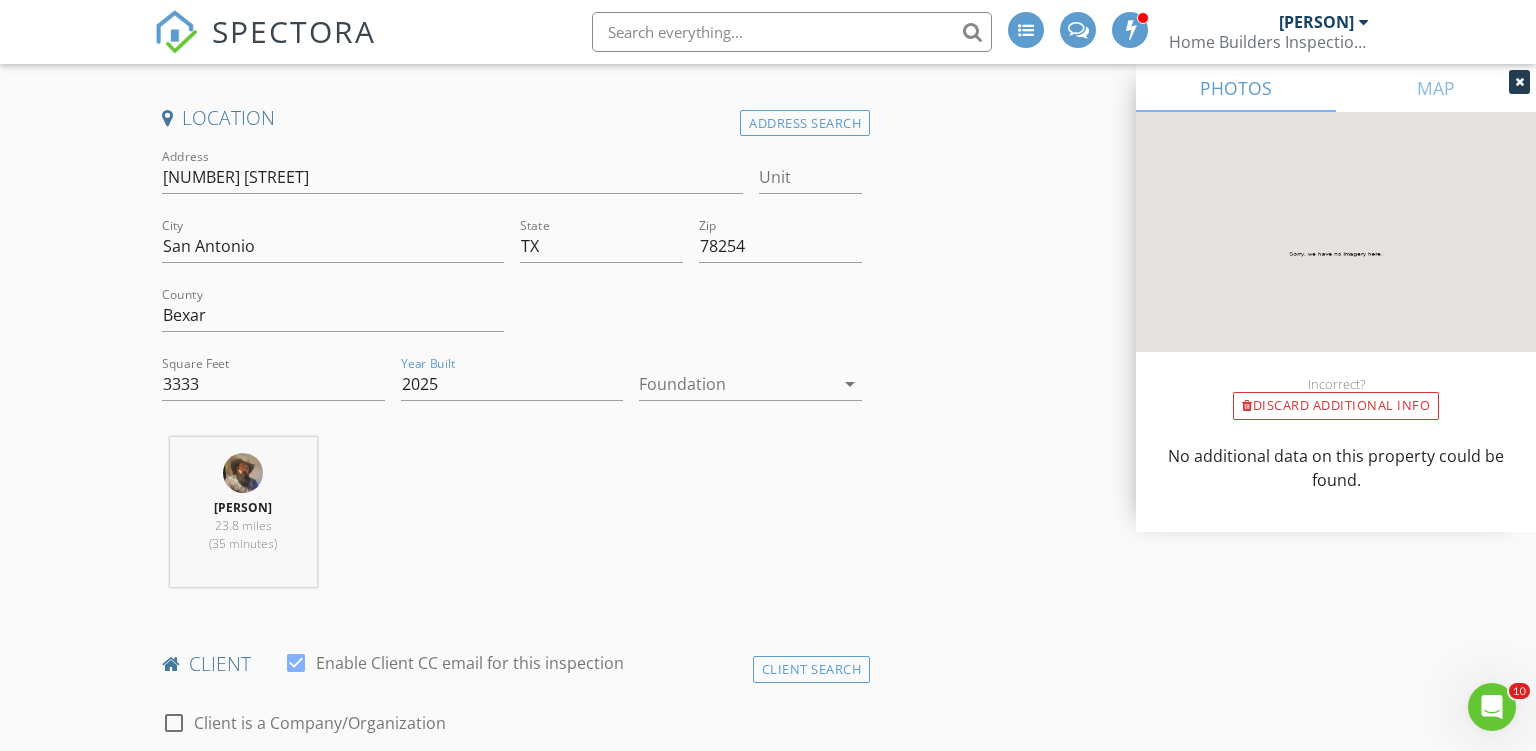 click at bounding box center (736, 384) 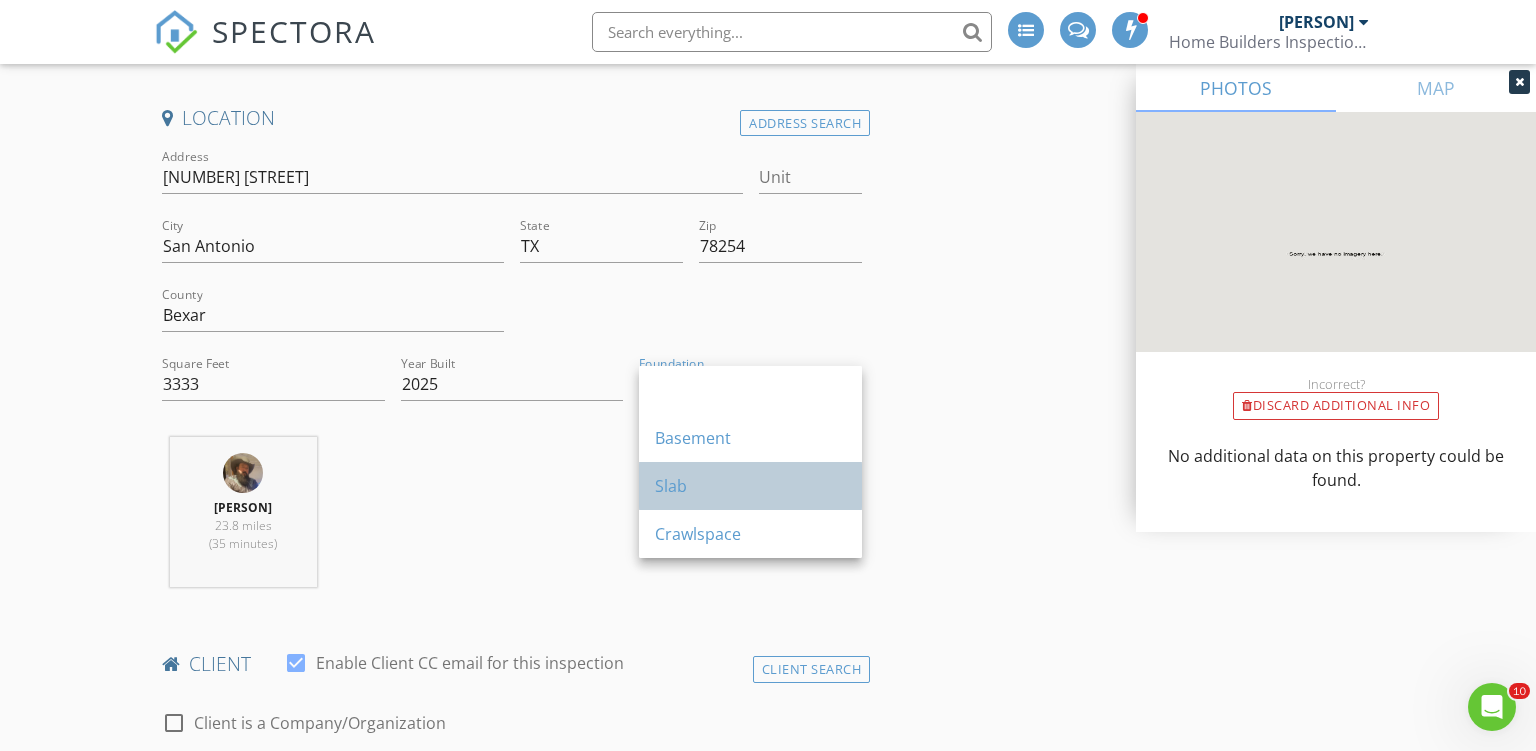 click on "Slab" at bounding box center (750, 486) 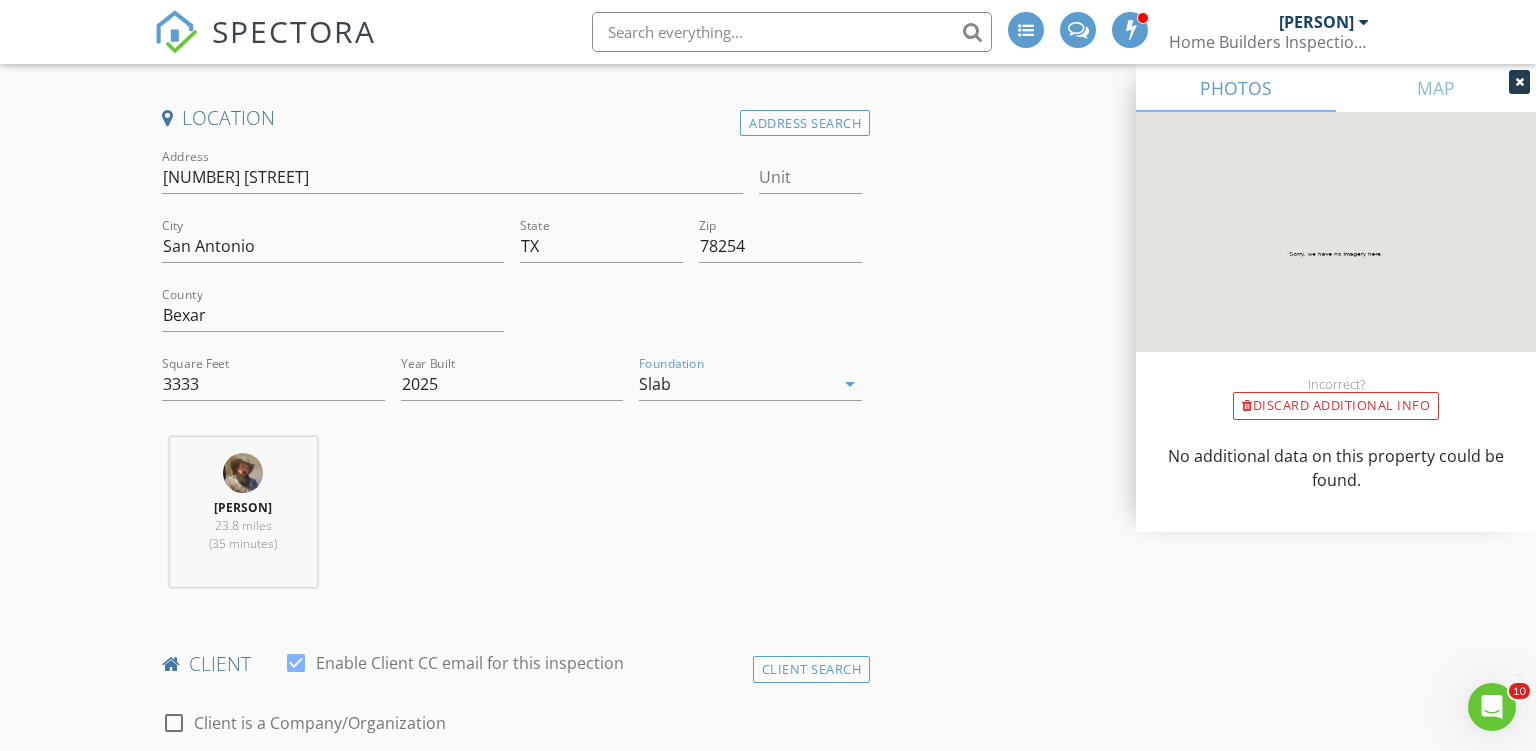 click on "New Inspection
INSPECTOR(S)
check_box   Ron Noble   PRIMARY   check_box_outline_blank   Roy Nichols     Ron Noble arrow_drop_down   check_box_outline_blank Ron Noble specifically requested
Date/Time
08/02/2025 11:30 AM
Location
Address Search       Address 11729 Stoltzer   Unit   City San Antonio   State TX   Zip 78254   County Bexar     Square Feet 3333   Year Built 2025   Foundation Slab arrow_drop_down     Ron Noble     23.8 miles     (35 minutes)
client
check_box Enable Client CC email for this inspection   Client Search     check_box_outline_blank Client is a Company/Organization     First Name   Last Name   Email   CC Email   Phone   Address   City   State   Zip     Tags         Notes   Private Notes
ADD ADDITIONAL client
SERVICES
arrow_drop_down        Charges" at bounding box center (768, 1882) 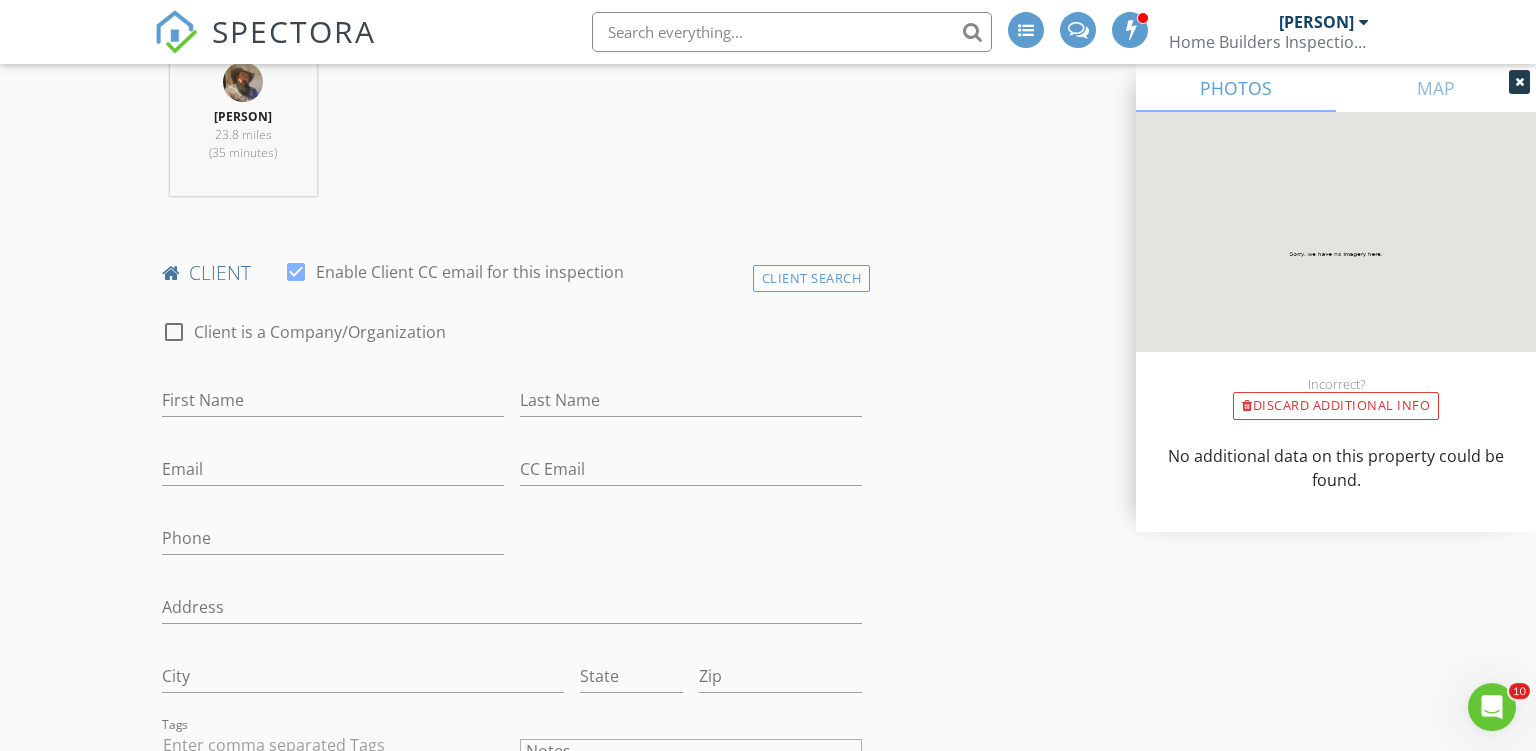 scroll, scrollTop: 950, scrollLeft: 0, axis: vertical 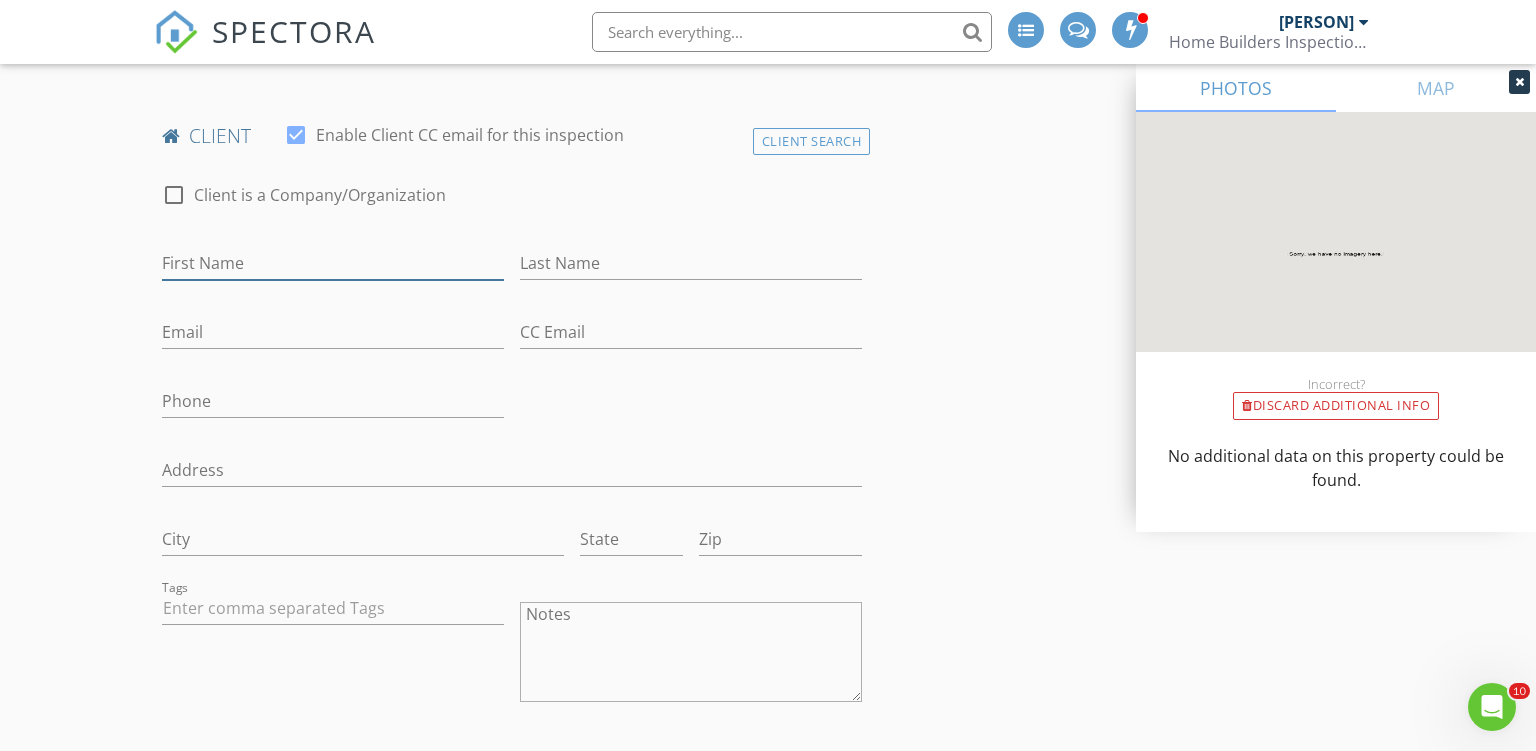 click on "First Name" at bounding box center (333, 263) 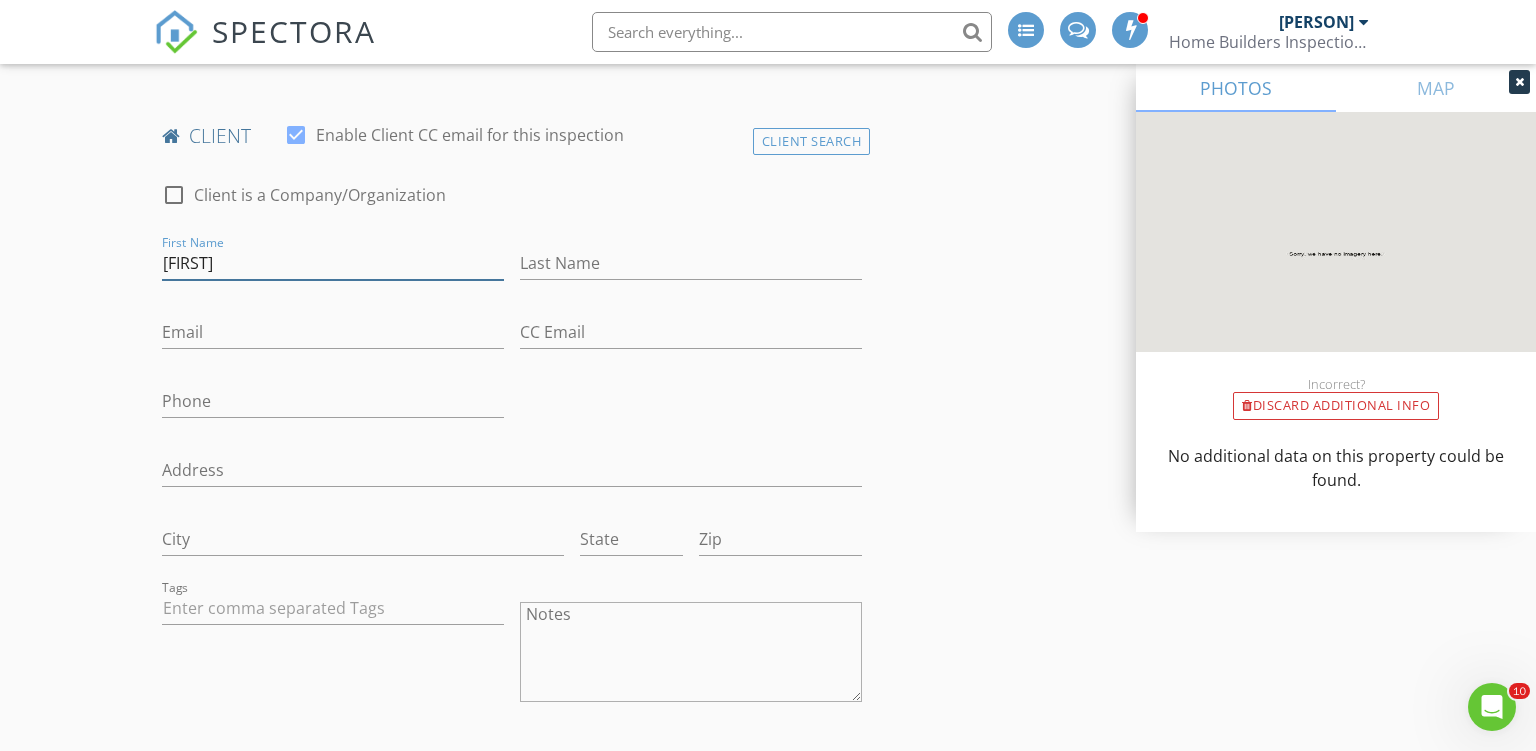 type on "Raymond" 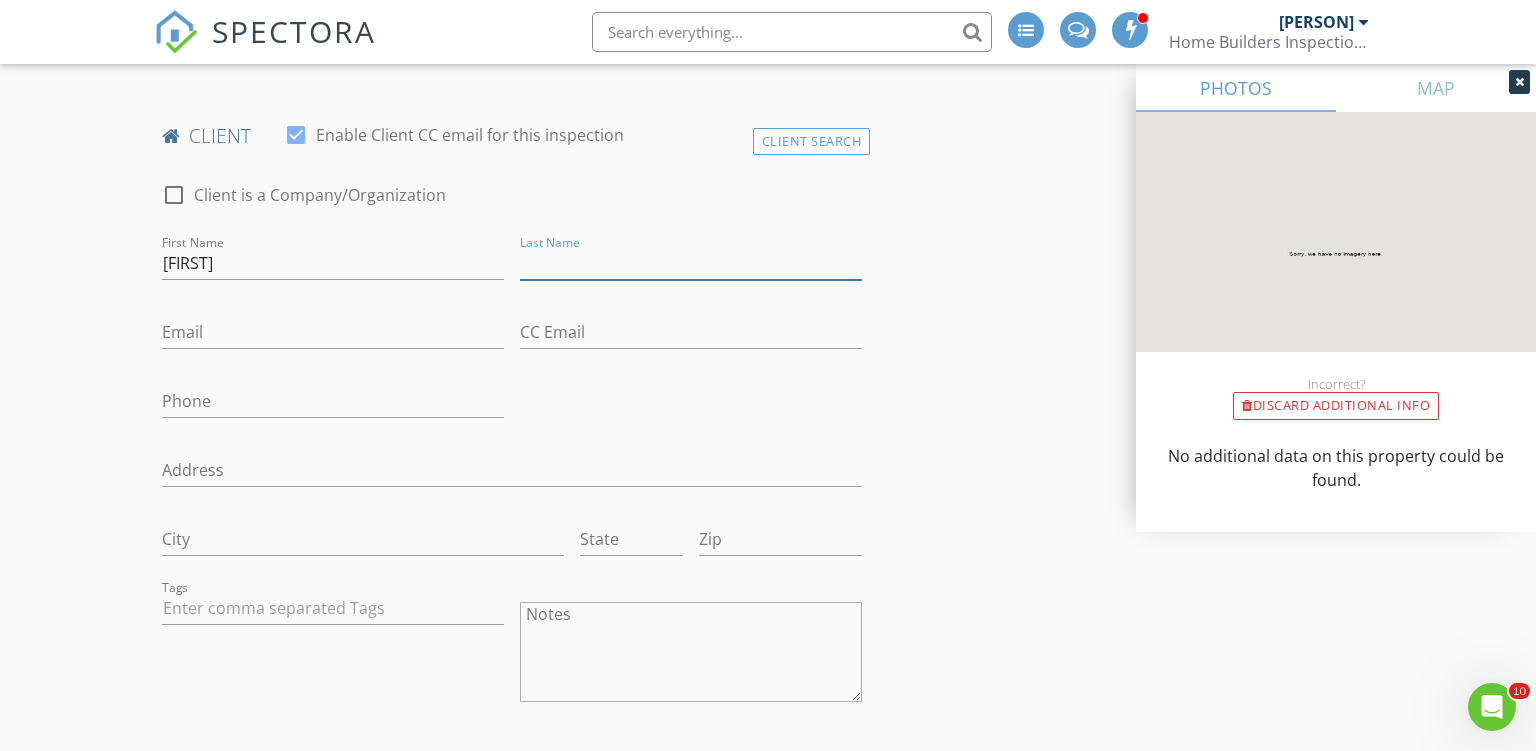 click on "Last Name" at bounding box center [691, 263] 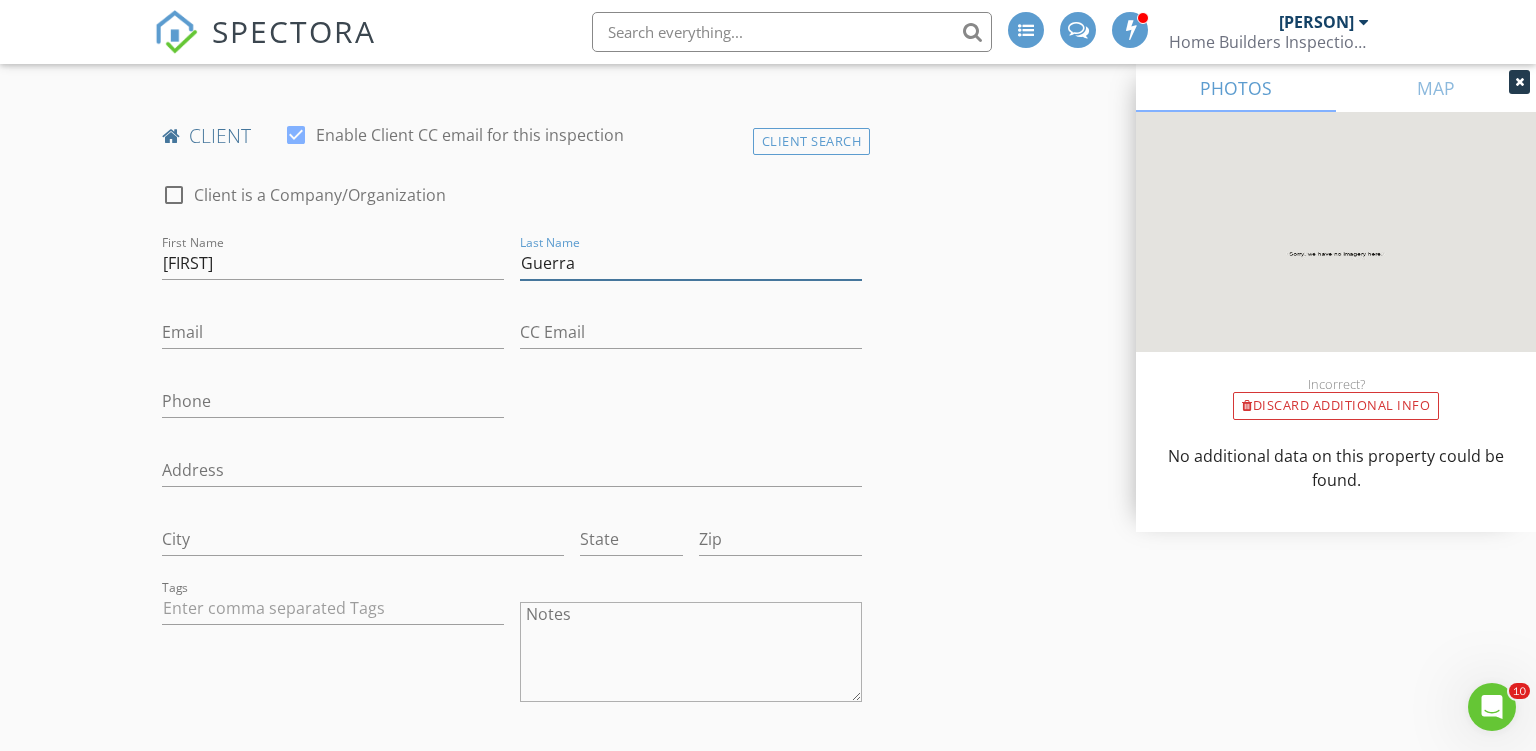 type on "Guerra" 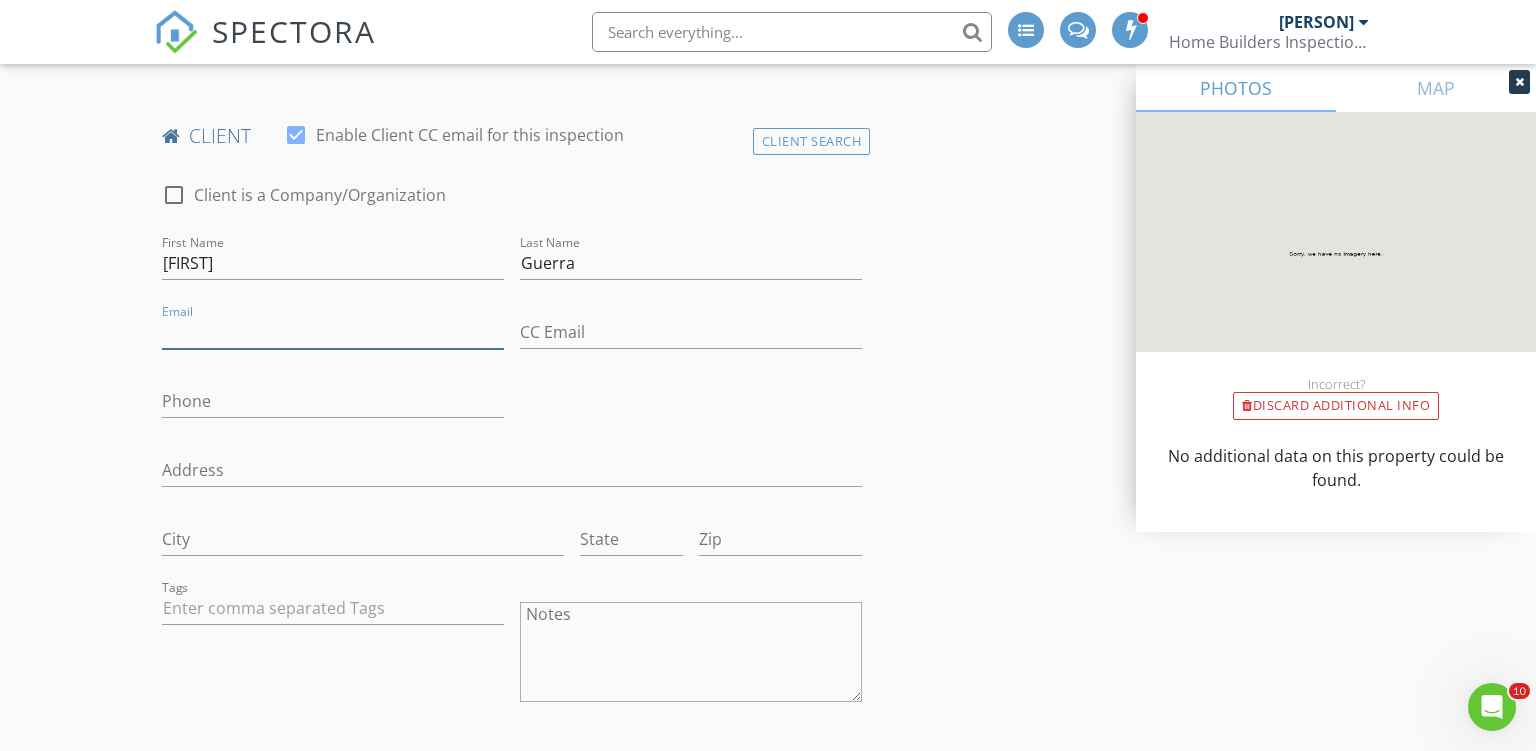 click on "Email" at bounding box center (333, 332) 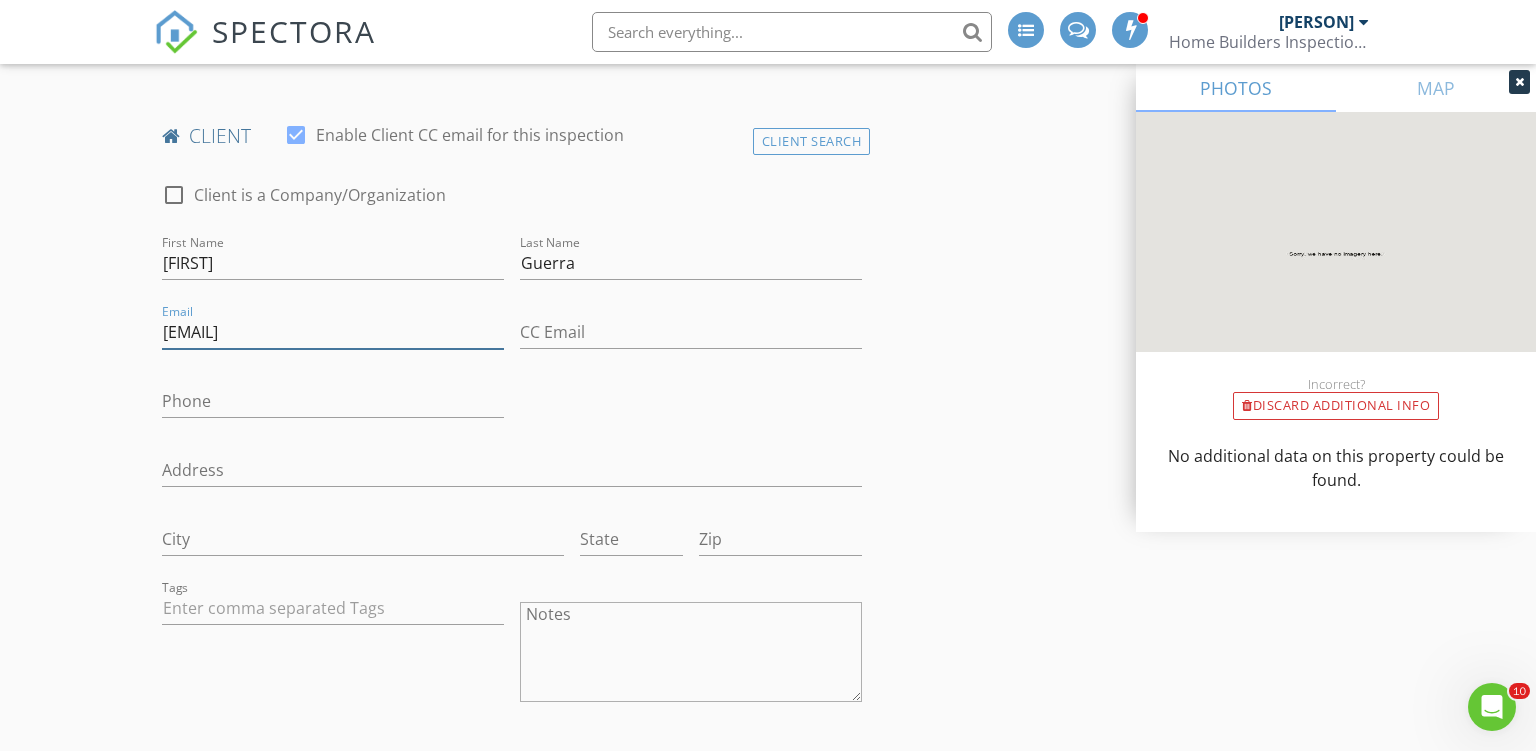 type on "raymond.daniel.guerra@gmail.com" 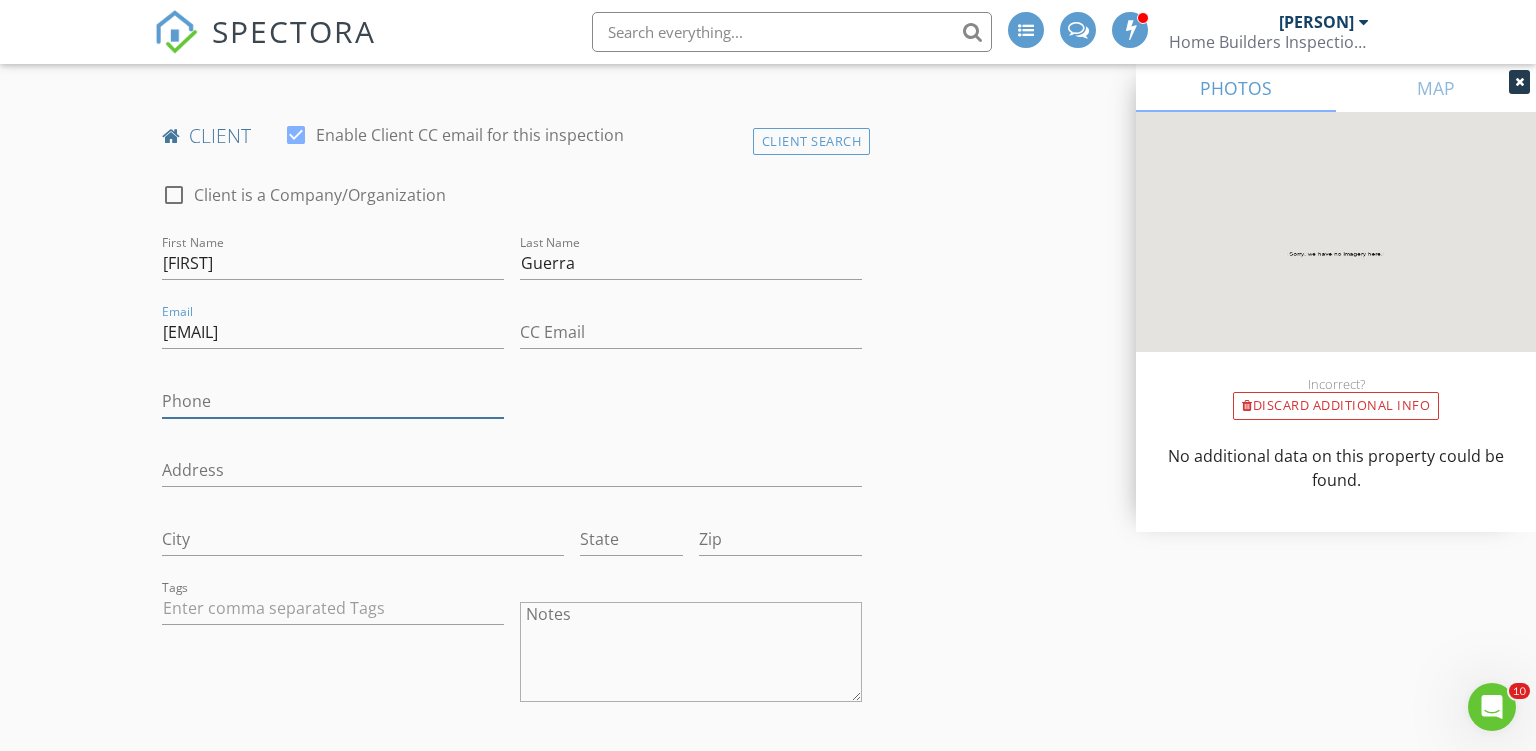 click on "Phone" at bounding box center [333, 401] 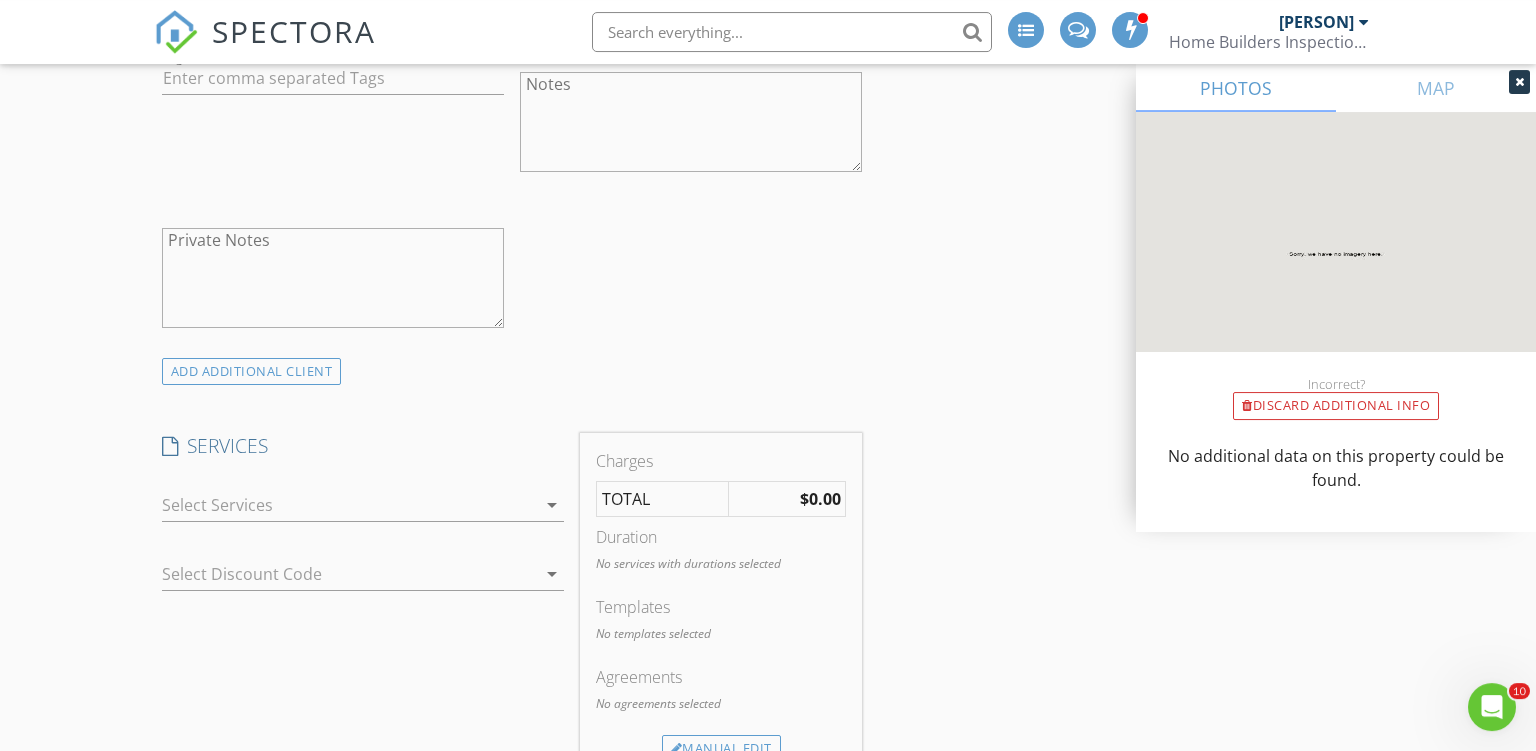 scroll, scrollTop: 1795, scrollLeft: 0, axis: vertical 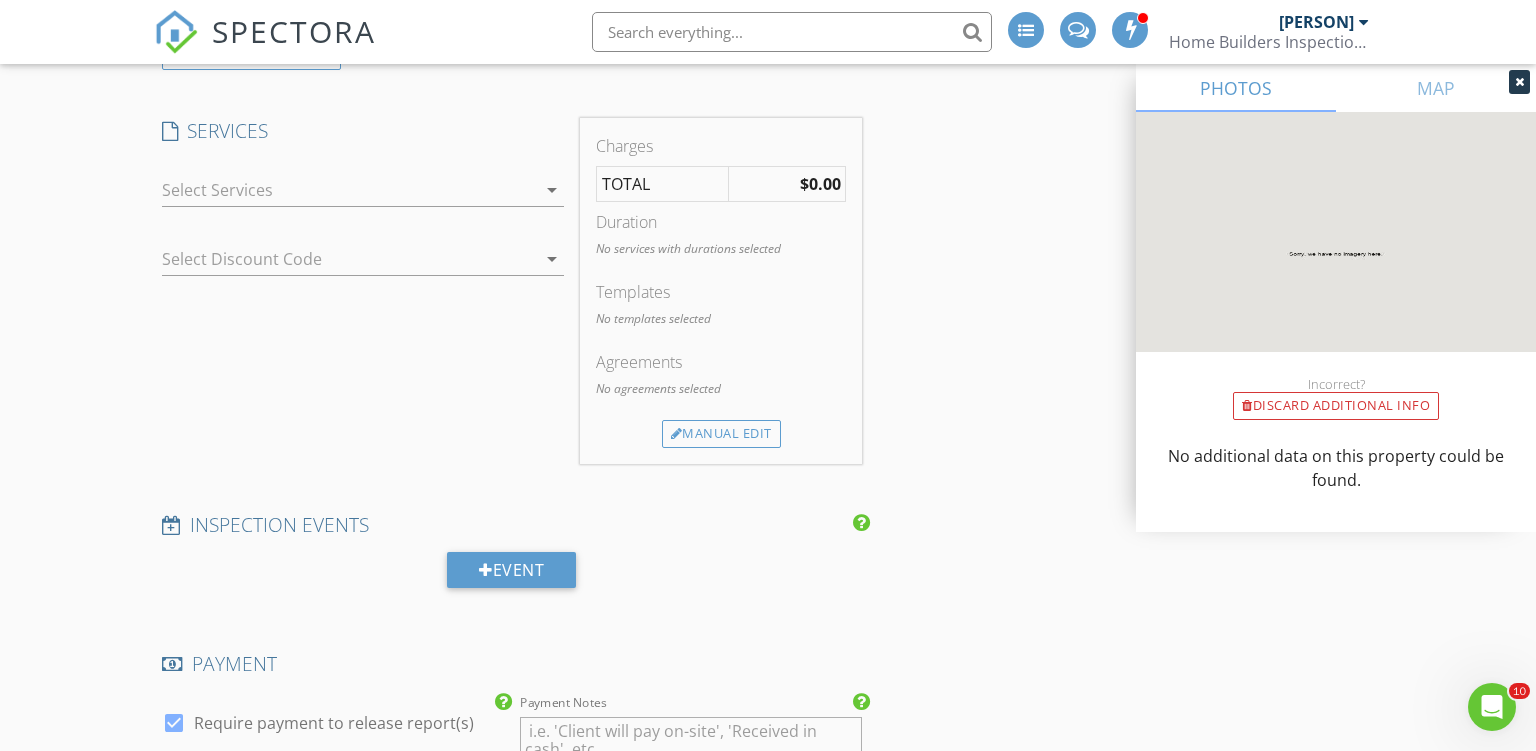 type on "210-416-1354" 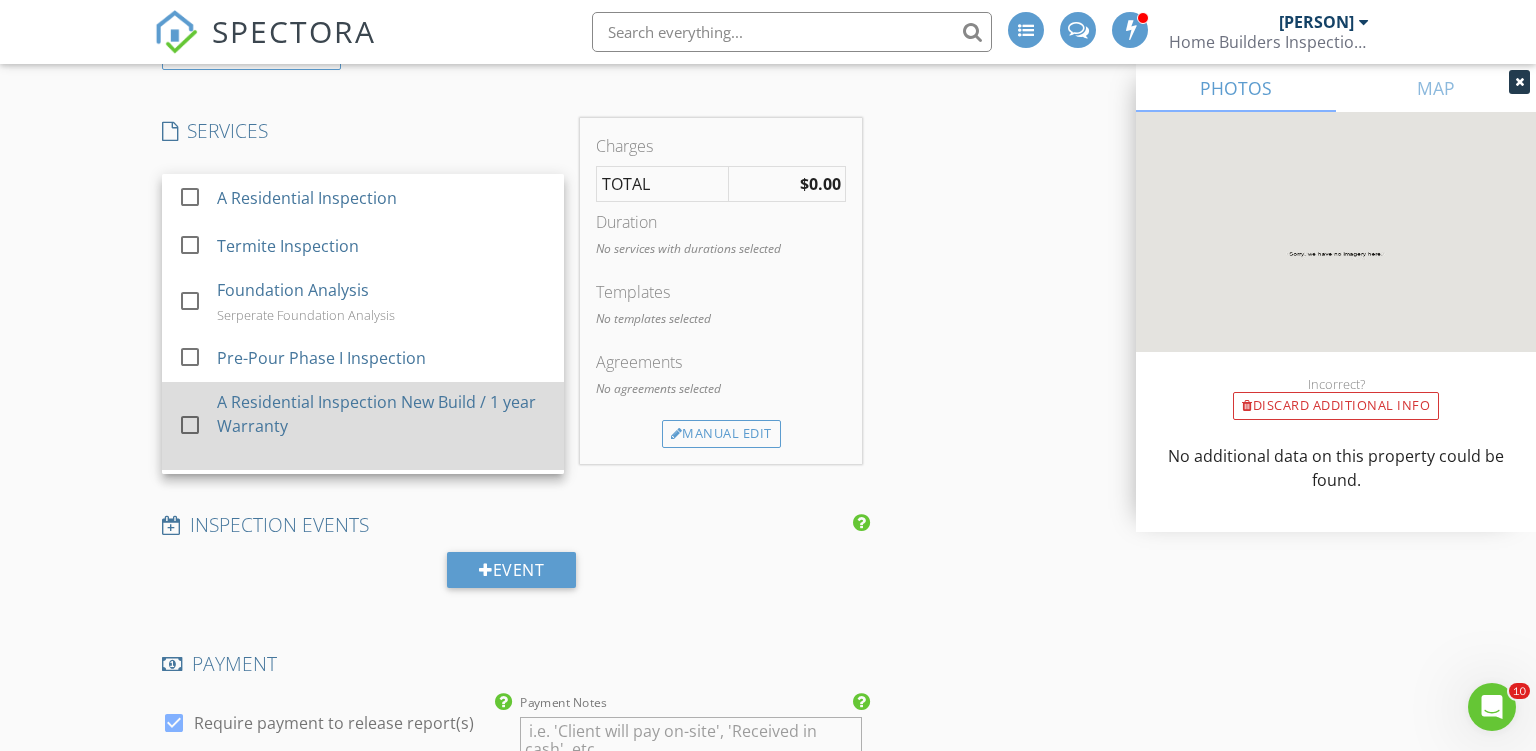 click at bounding box center [190, 425] 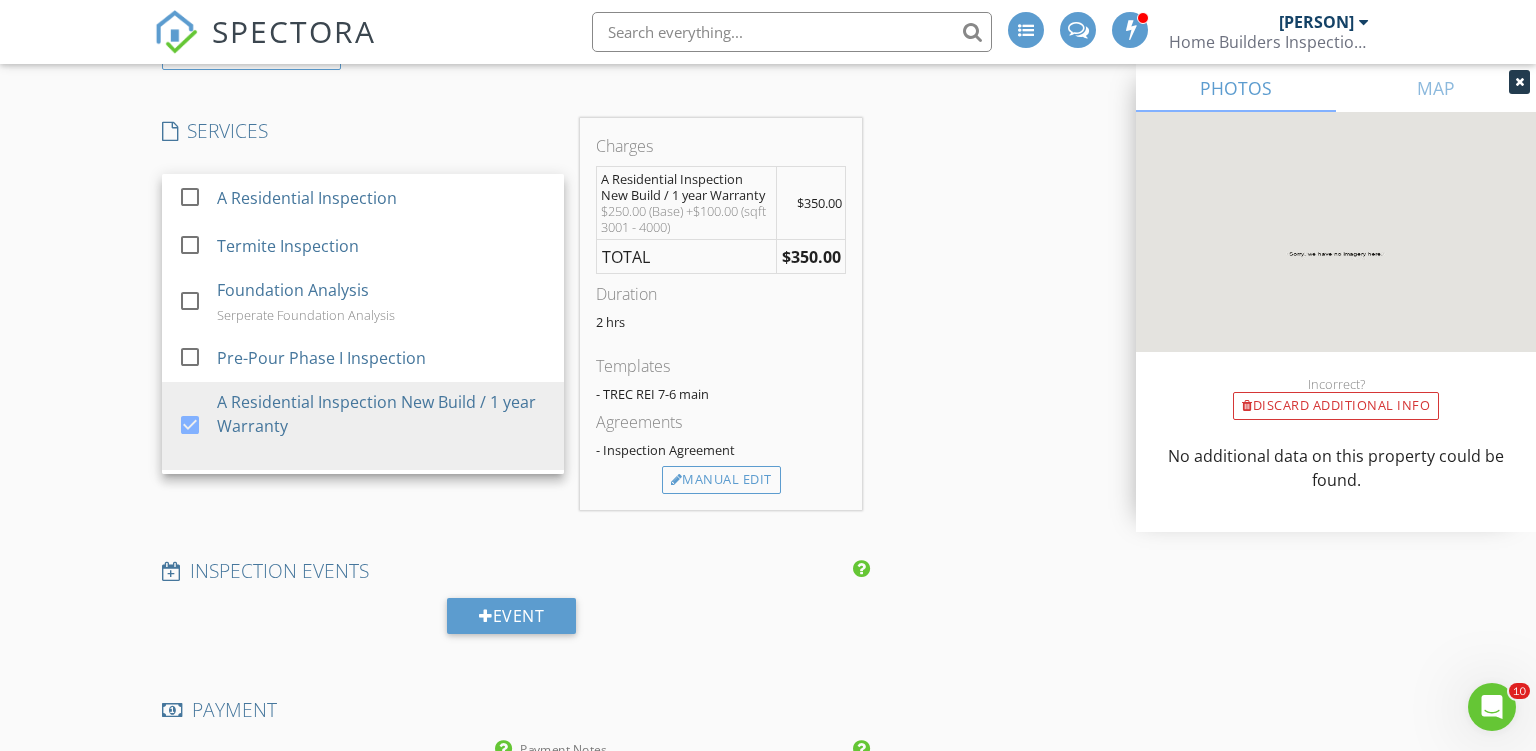 click on "New Inspection
INSPECTOR(S)
check_box   Ron Noble   PRIMARY   check_box_outline_blank   Roy Nichols     Ron Noble arrow_drop_down   check_box_outline_blank Ron Noble specifically requested
Date/Time
08/02/2025 11:30 AM
Location
Address Search       Address 11729 Stoltzer   Unit   City San Antonio   State TX   Zip 78254   County Bexar     Square Feet 3333   Year Built 2025   Foundation Slab arrow_drop_down     Ron Noble     23.8 miles     (35 minutes)
client
check_box Enable Client CC email for this inspection   Client Search     check_box_outline_blank Client is a Company/Organization     First Name Raymond   Last Name Guerra   Email raymond.daniel.guerra@gmail.com   CC Email   Phone 210-416-1354   Address   City   State   Zip     Tags         Notes   Private Notes
ADD ADDITIONAL client" at bounding box center (768, 532) 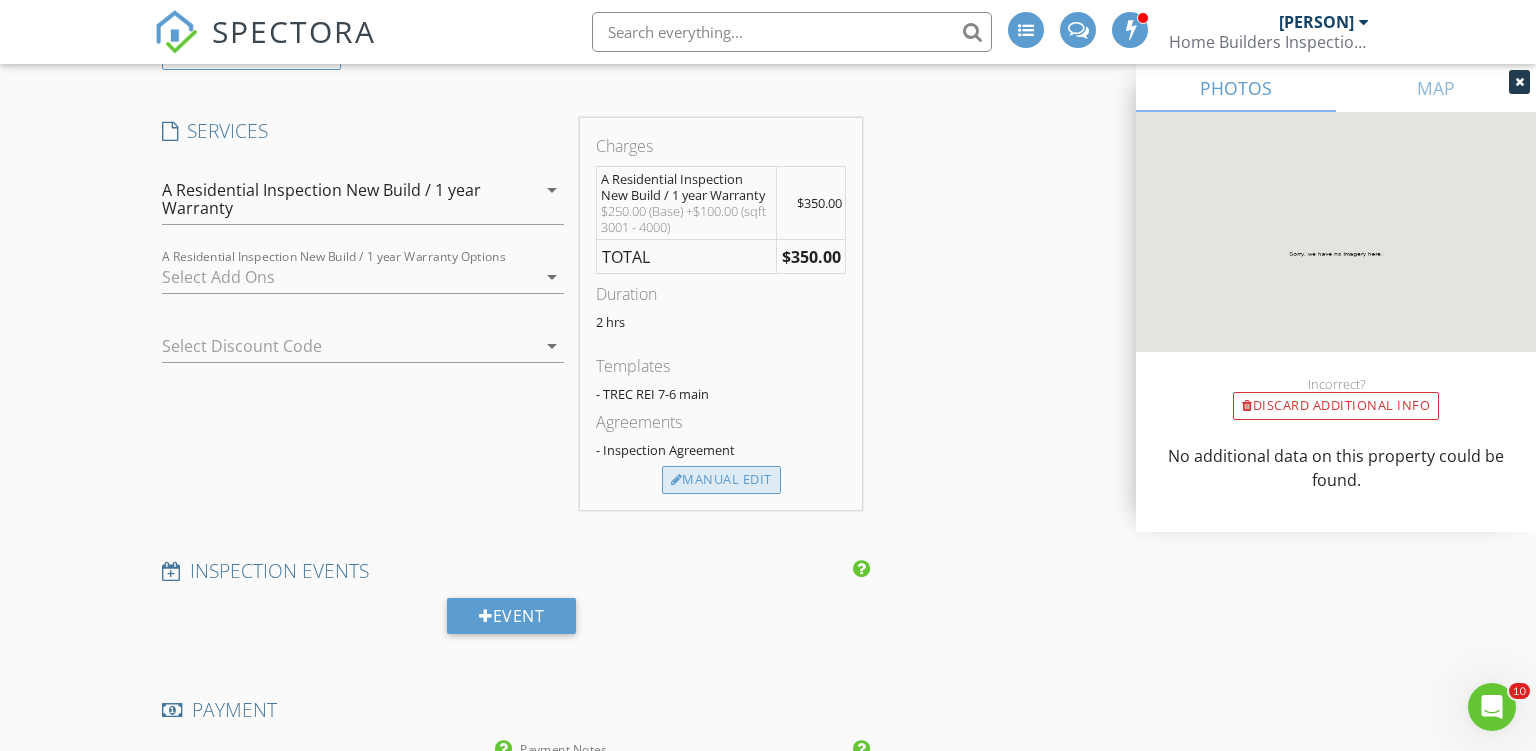 click on "Manual Edit" at bounding box center [721, 480] 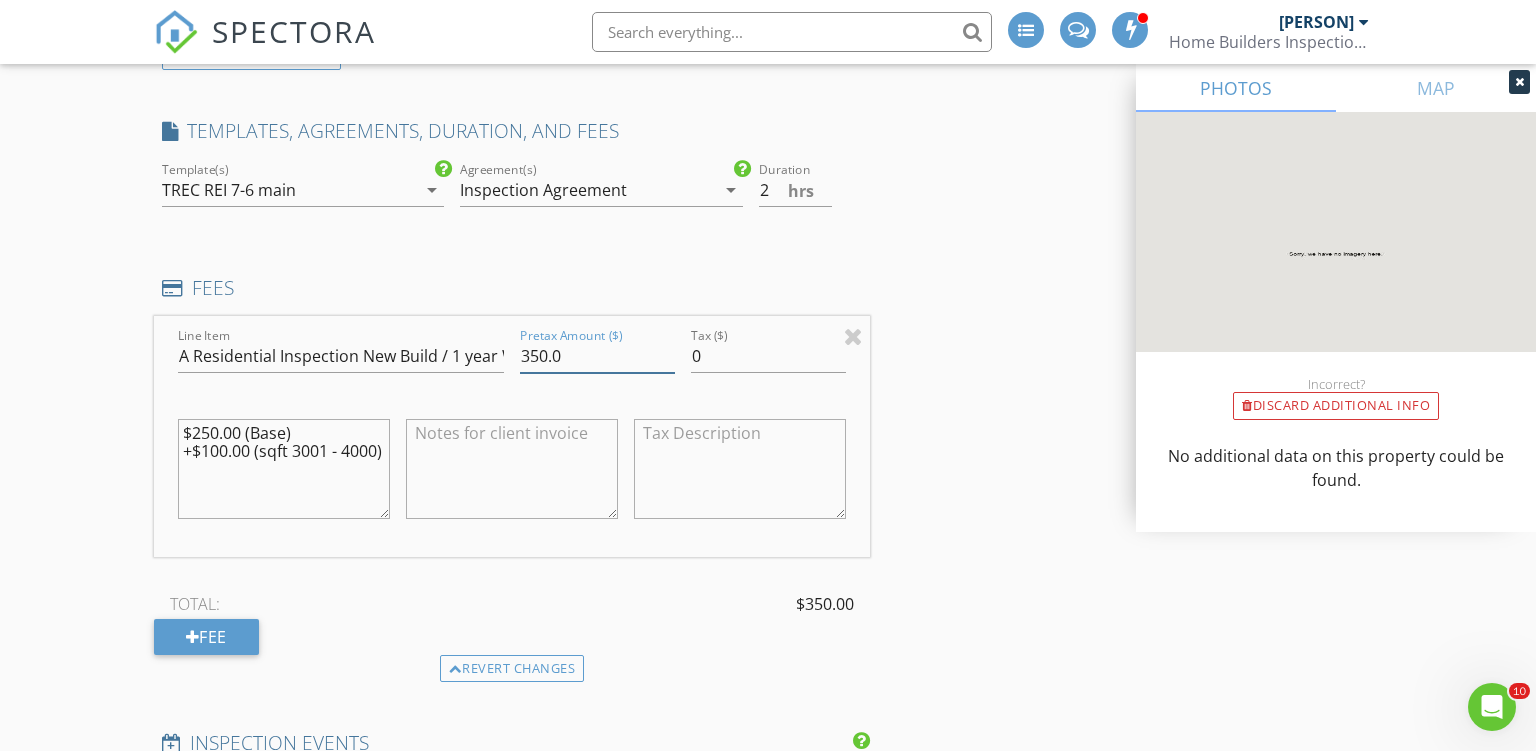 click on "350.0" at bounding box center [597, 356] 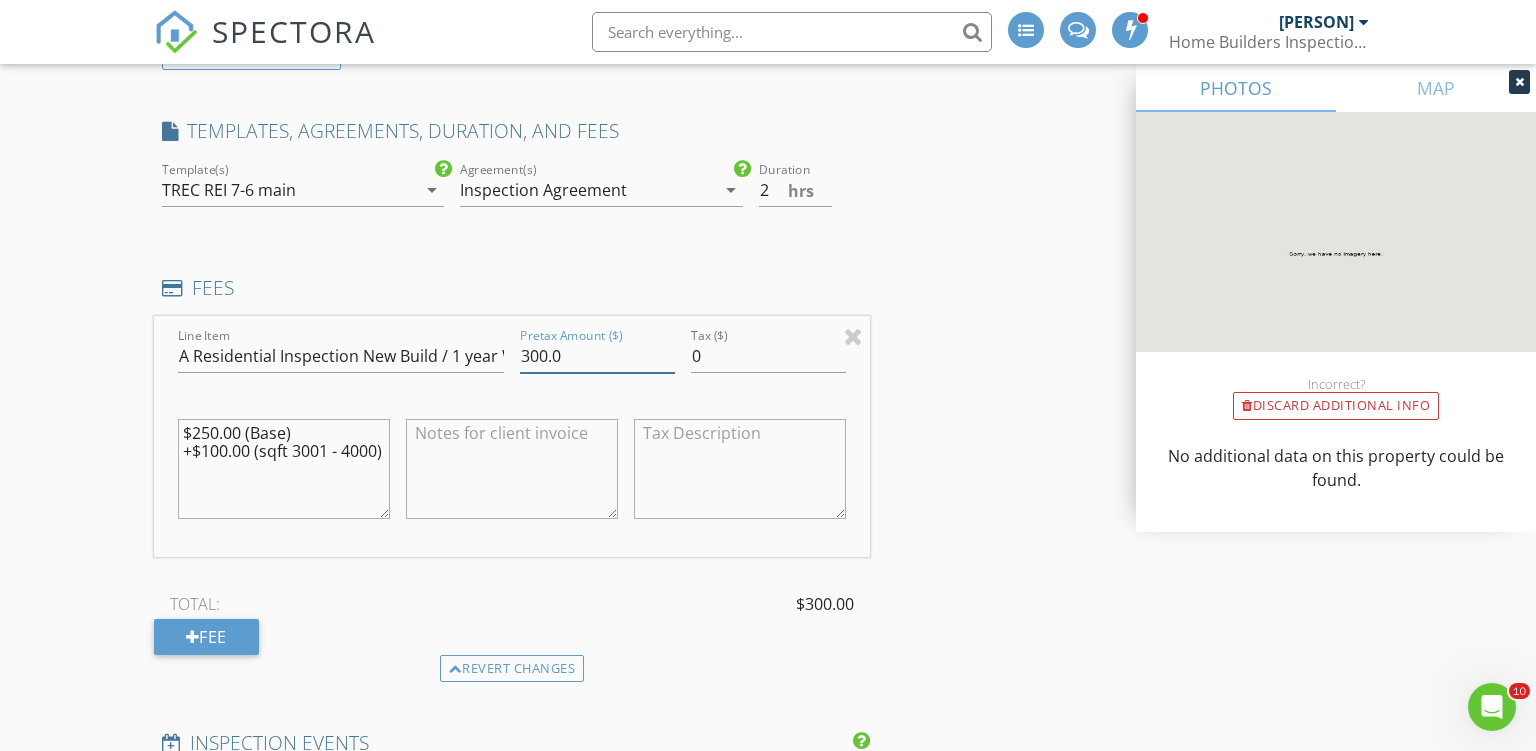type on "300.0" 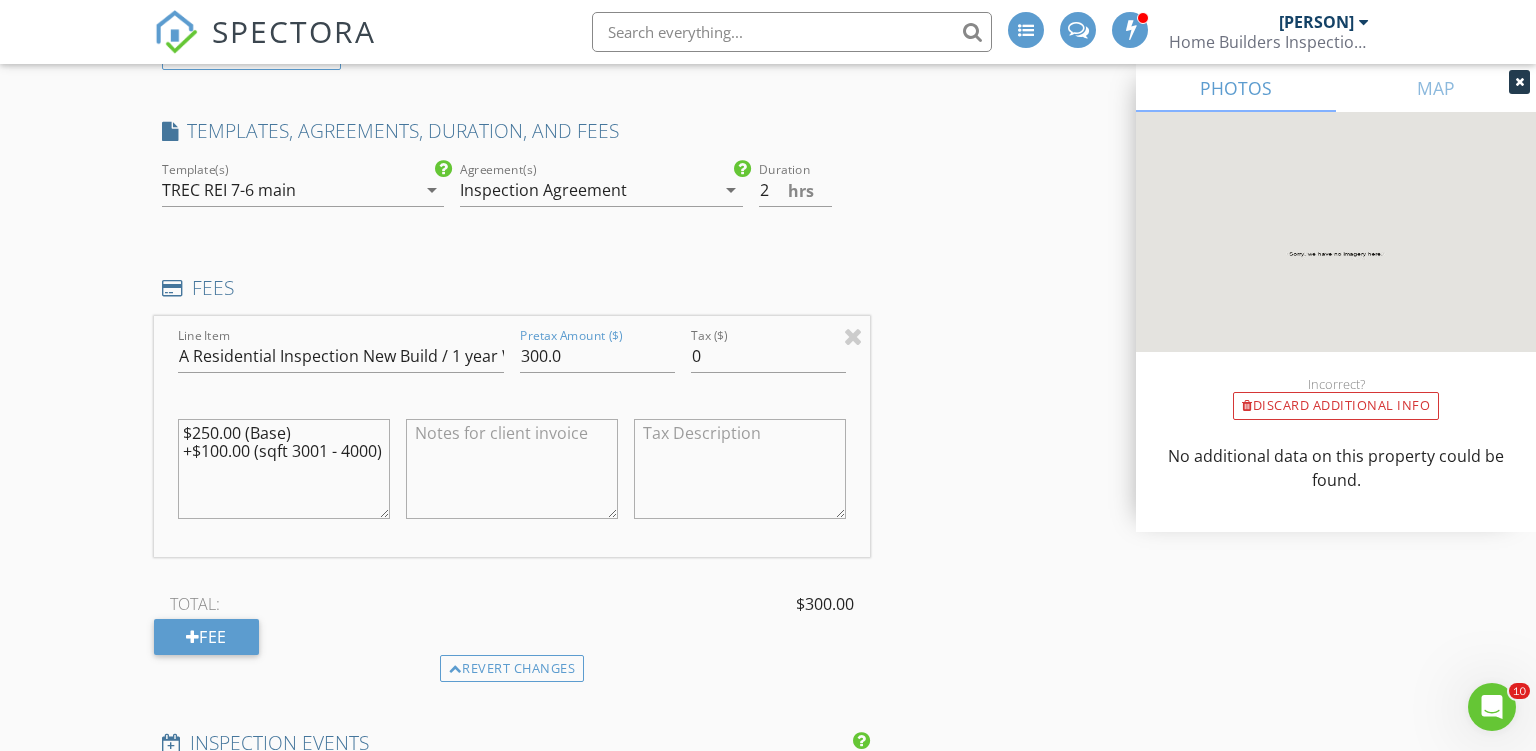 click on "New Inspection
INSPECTOR(S)
check_box   Ron Noble   PRIMARY   check_box_outline_blank   Roy Nichols     Ron Noble arrow_drop_down   check_box_outline_blank Ron Noble specifically requested
Date/Time
08/02/2025 11:30 AM
Location
Address Search       Address 11729 Stoltzer   Unit   City San Antonio   State TX   Zip 78254   County Bexar     Square Feet 3333   Year Built 2025   Foundation Slab arrow_drop_down     Ron Noble     23.8 miles     (35 minutes)
client
check_box Enable Client CC email for this inspection   Client Search     check_box_outline_blank Client is a Company/Organization     First Name Raymond   Last Name Guerra   Email raymond.daniel.guerra@gmail.com   CC Email   Phone 210-416-1354   Address   City   State   Zip     Tags         Notes   Private Notes
ADD ADDITIONAL client" at bounding box center [768, 618] 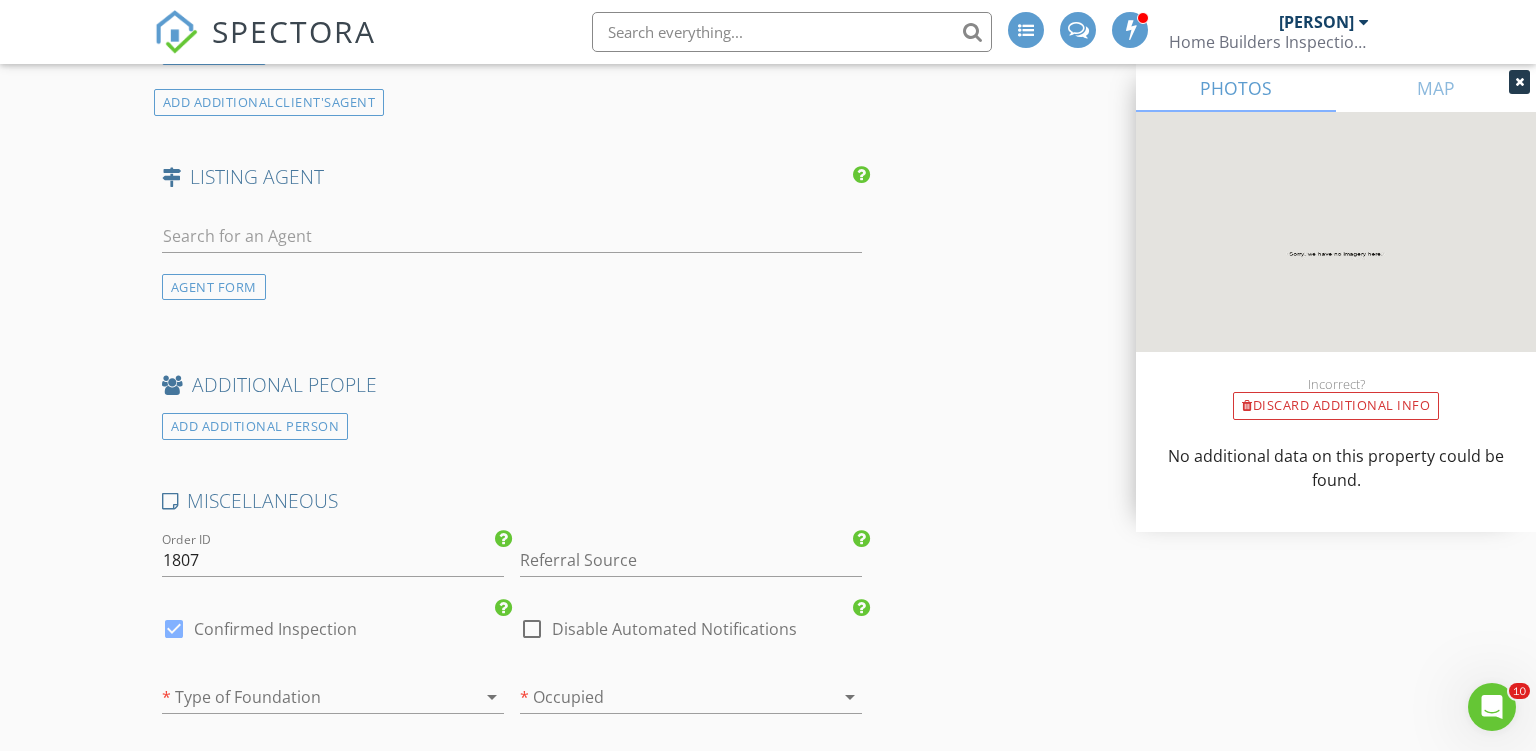 scroll, scrollTop: 3273, scrollLeft: 0, axis: vertical 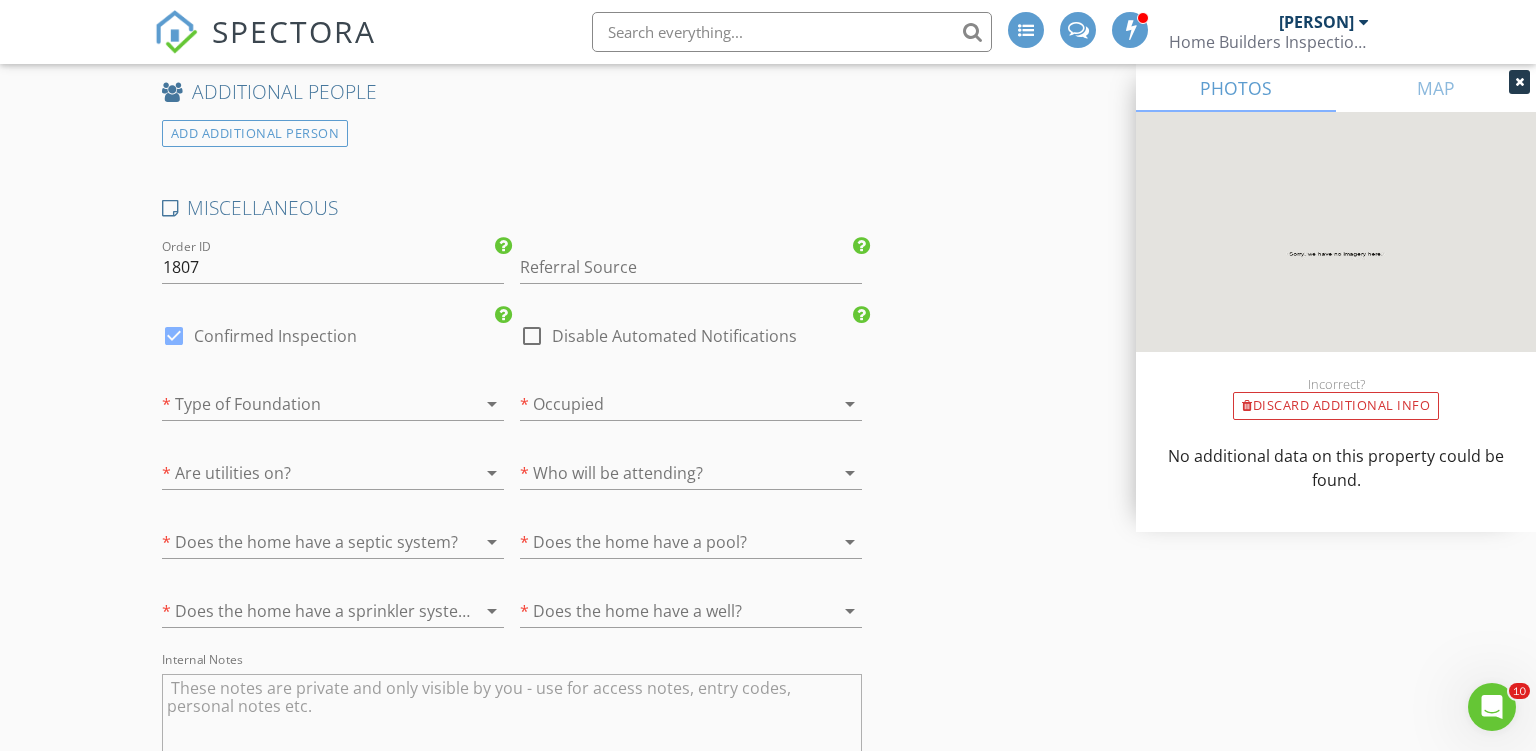 click at bounding box center [305, 404] 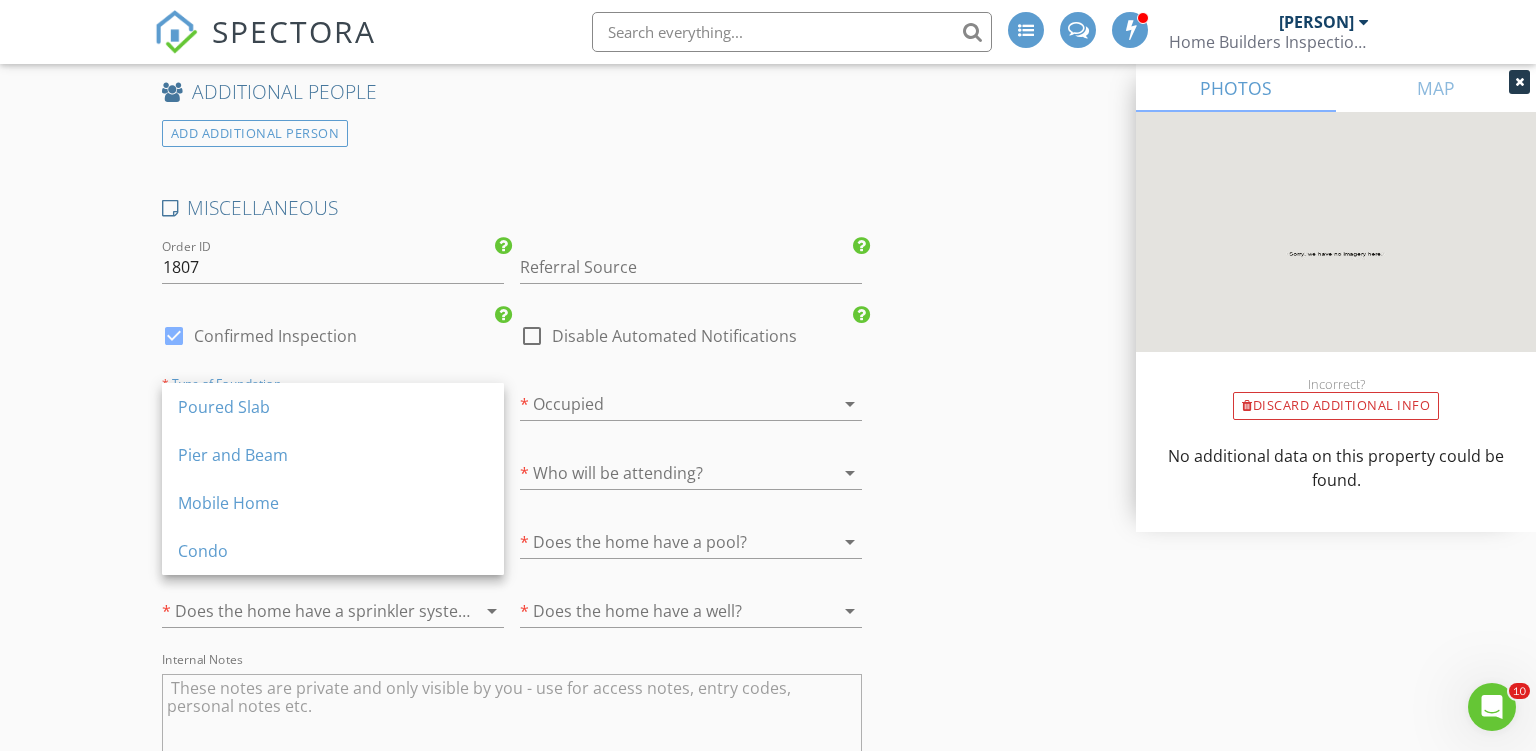 click on "Poured Slab" at bounding box center [333, 407] 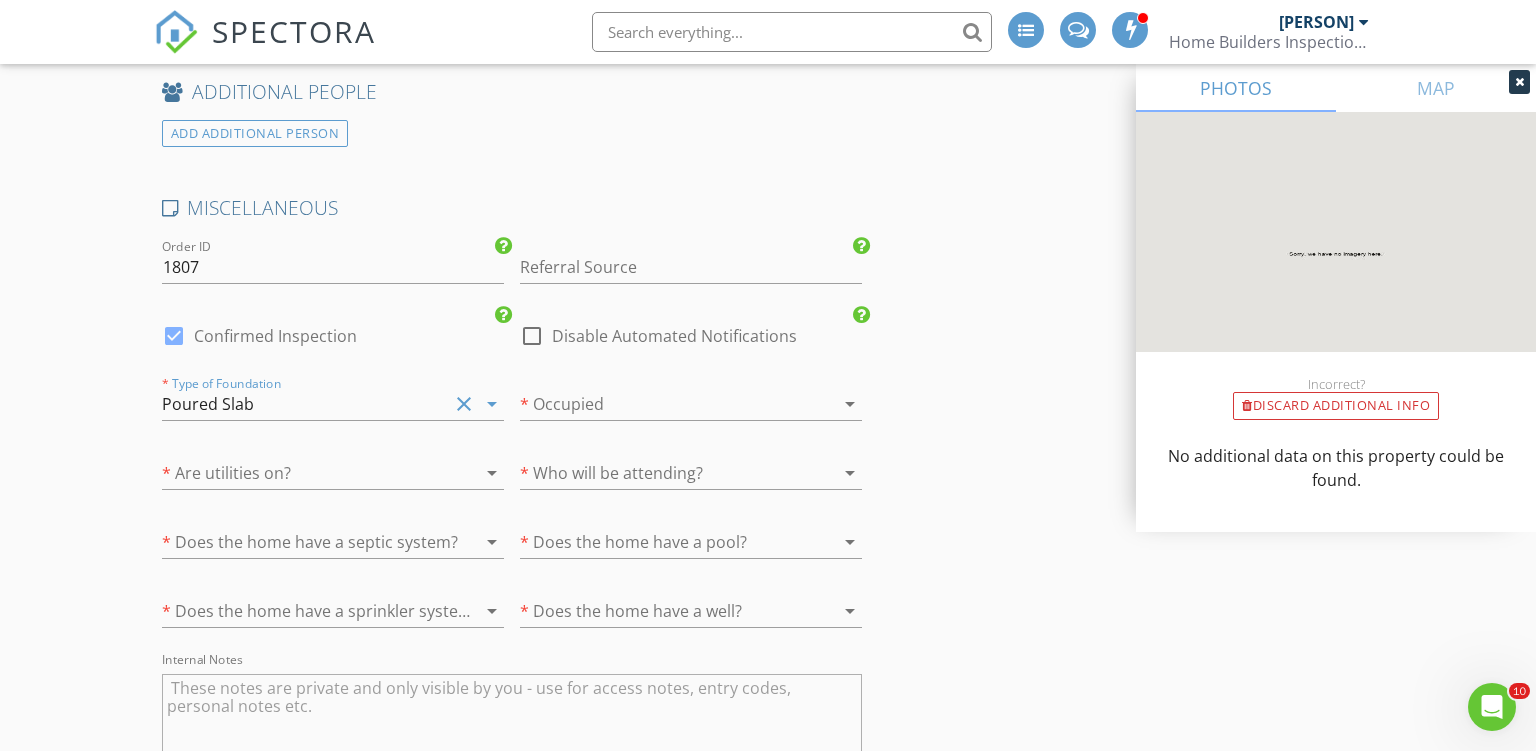click at bounding box center (663, 404) 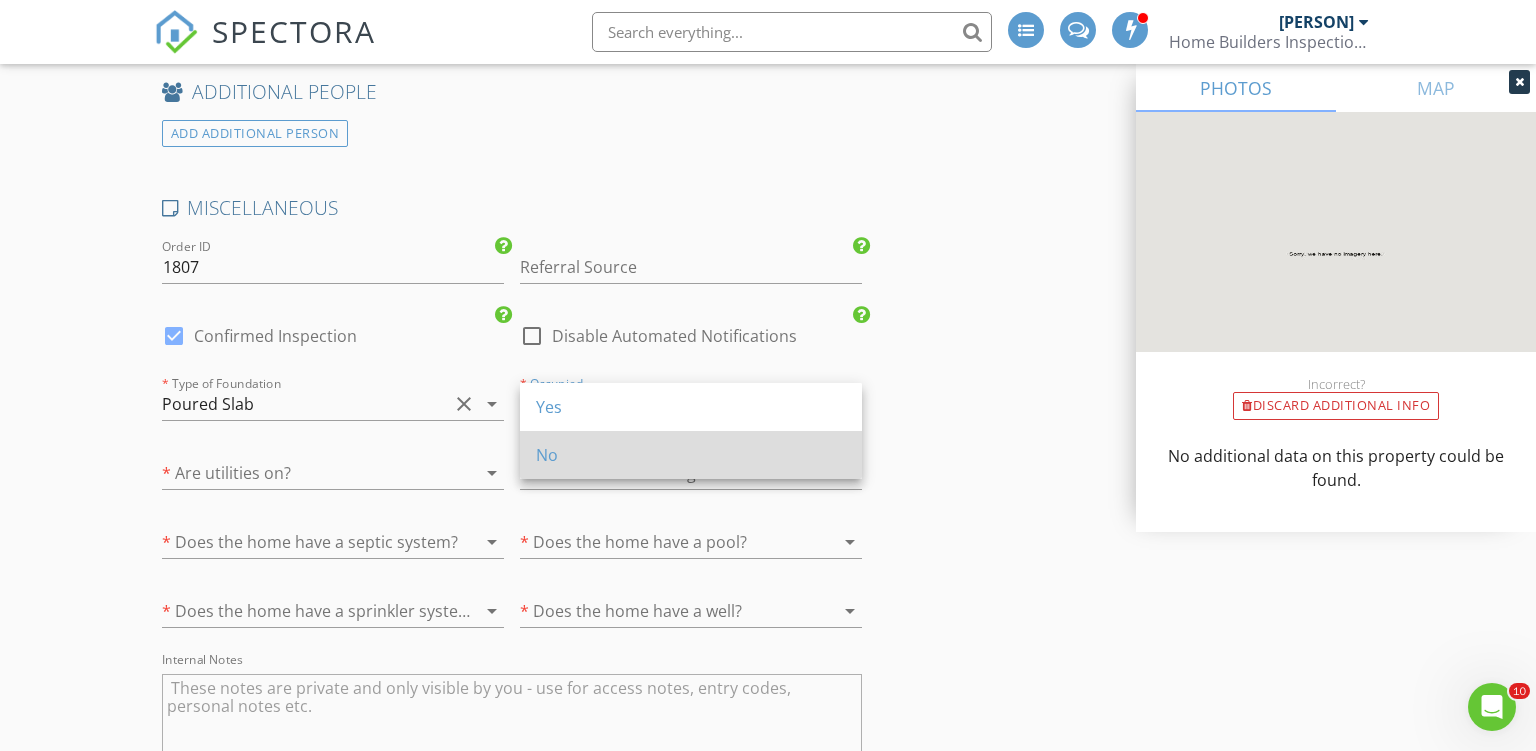 click on "No" at bounding box center [691, 455] 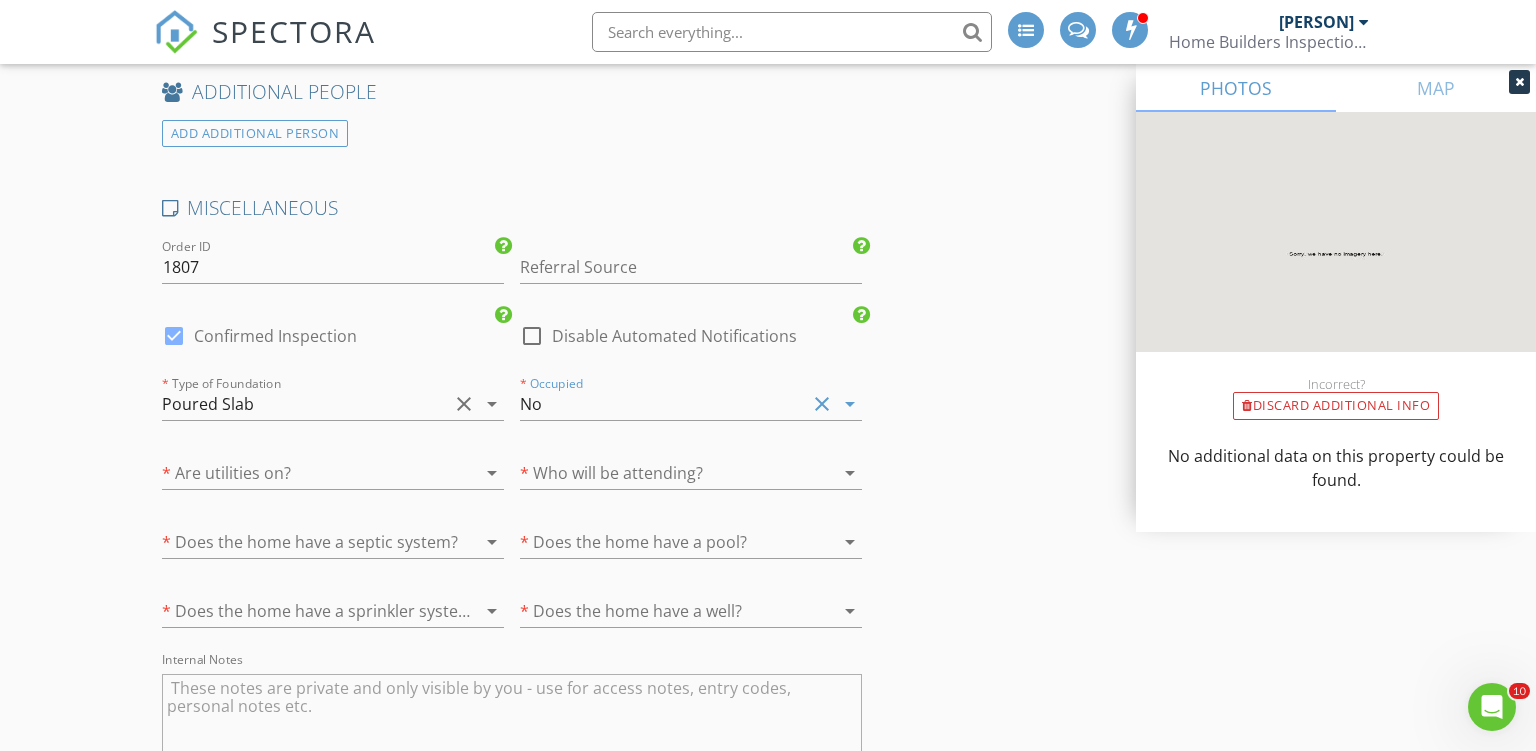 click at bounding box center [305, 473] 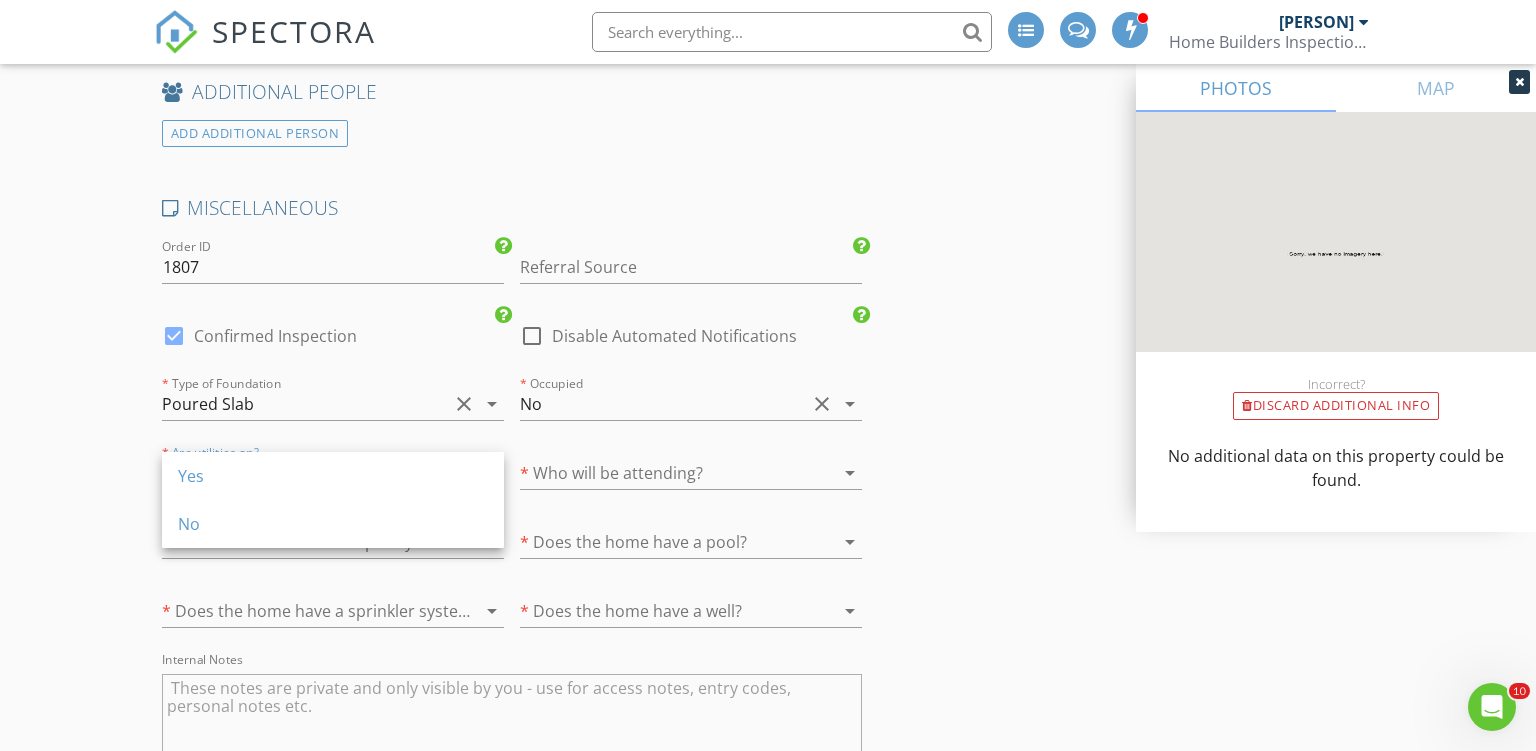 click on "Yes" at bounding box center [333, 476] 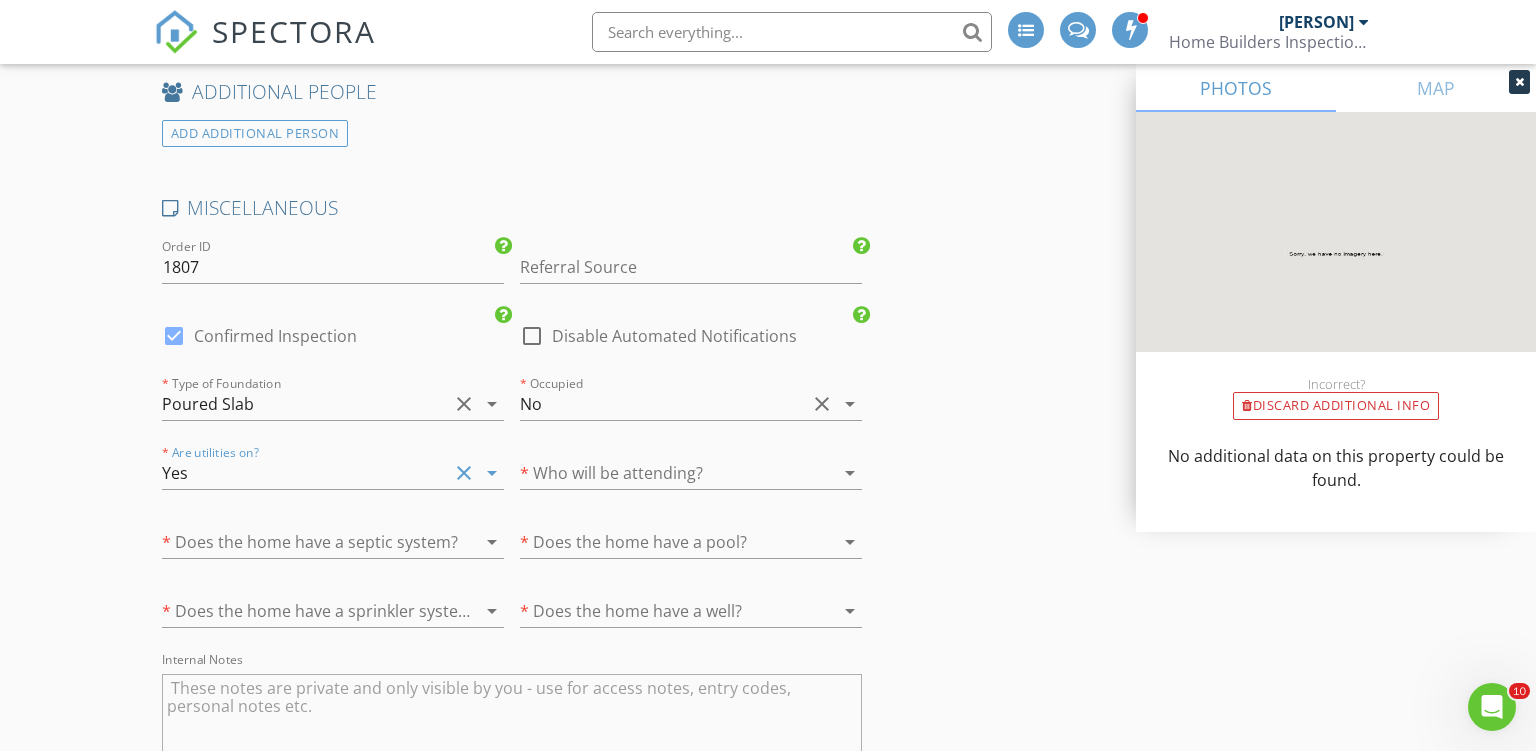 click at bounding box center (663, 473) 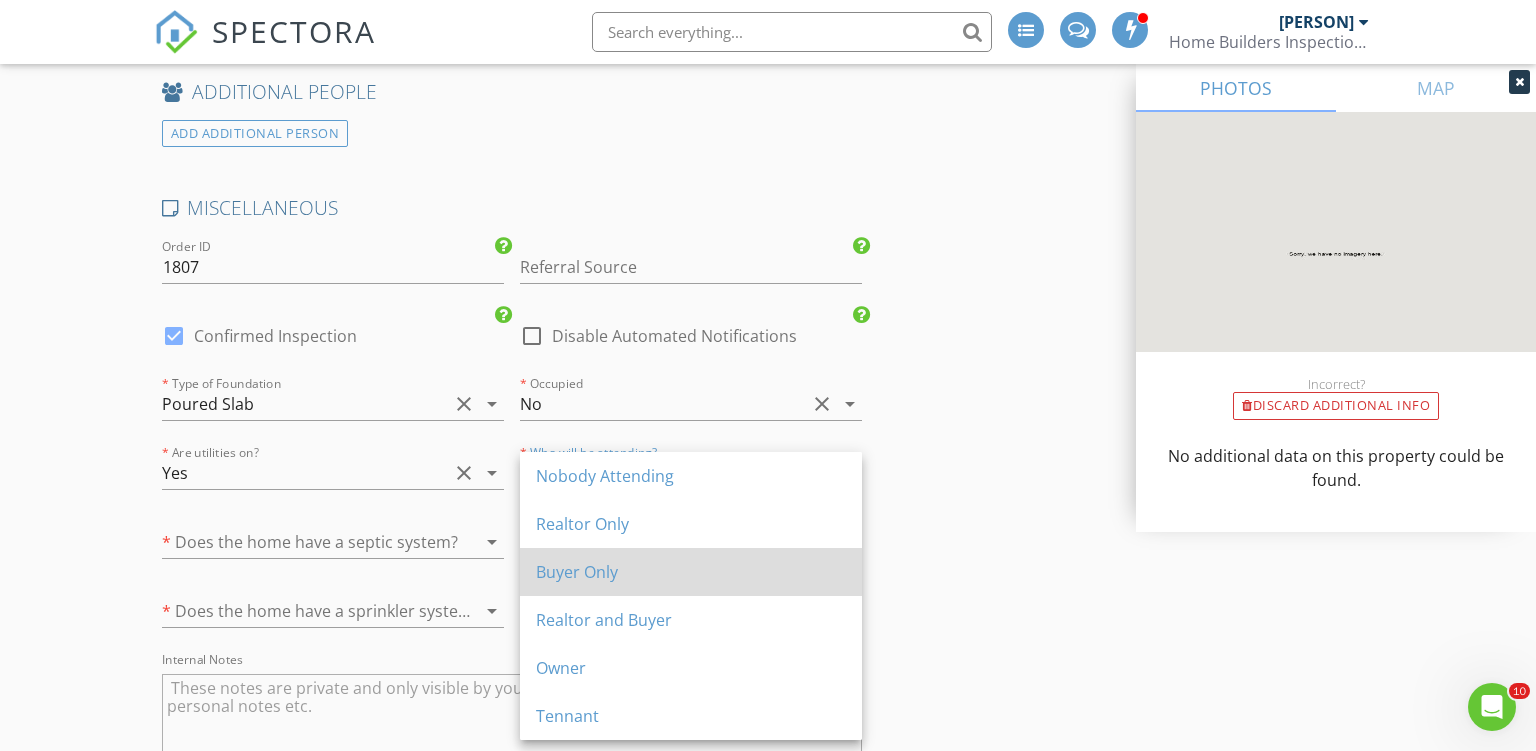 click on "Buyer Only" at bounding box center [691, 572] 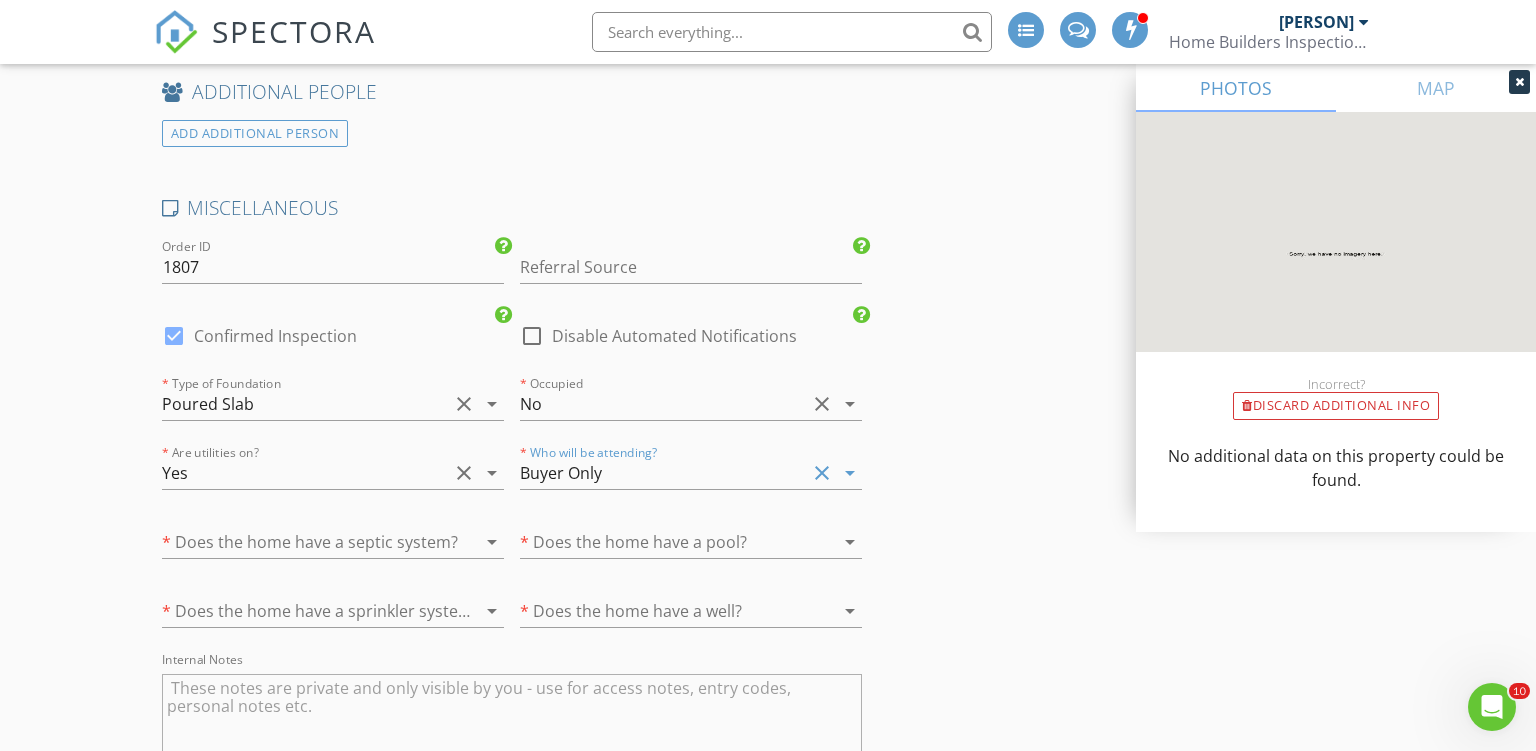 click at bounding box center [305, 542] 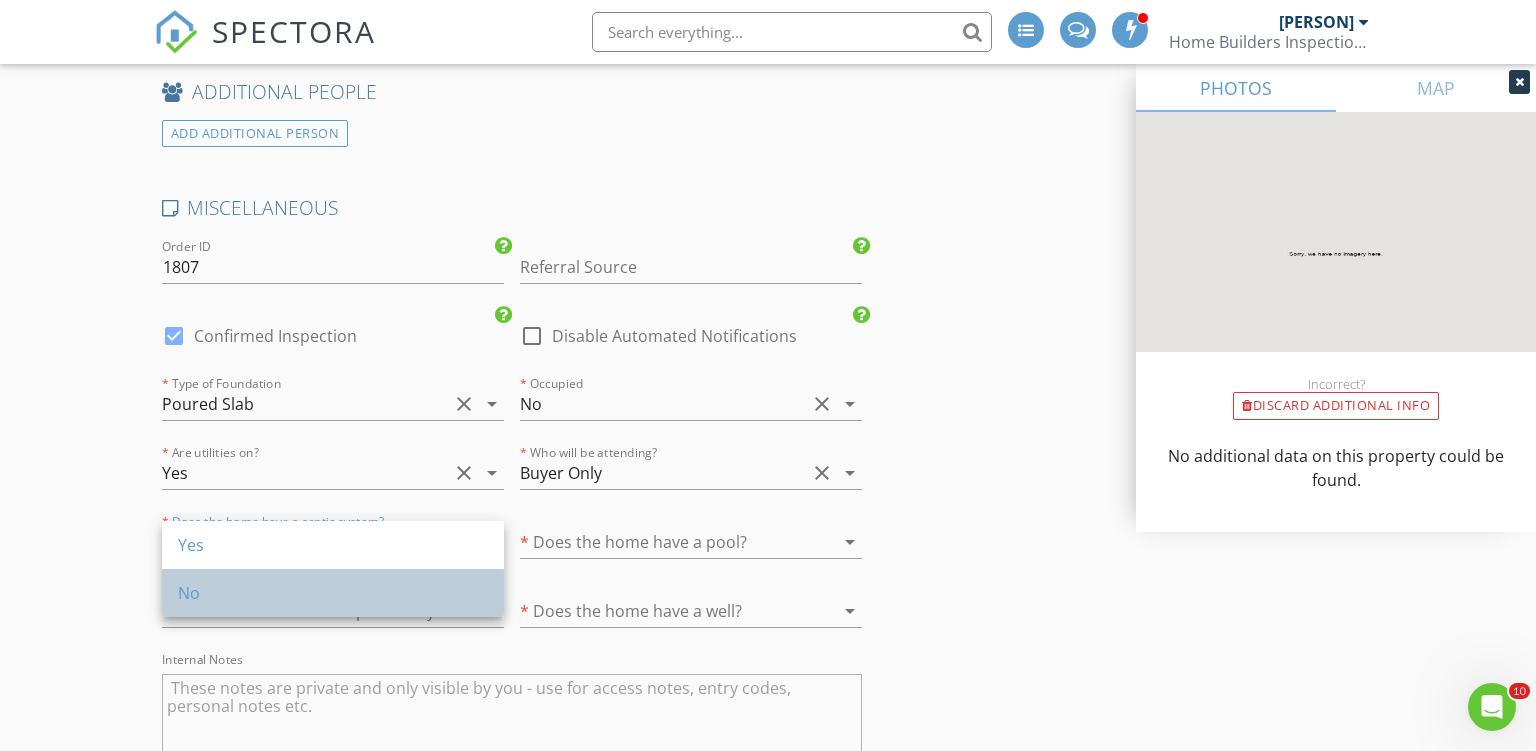 click on "No" at bounding box center [333, 593] 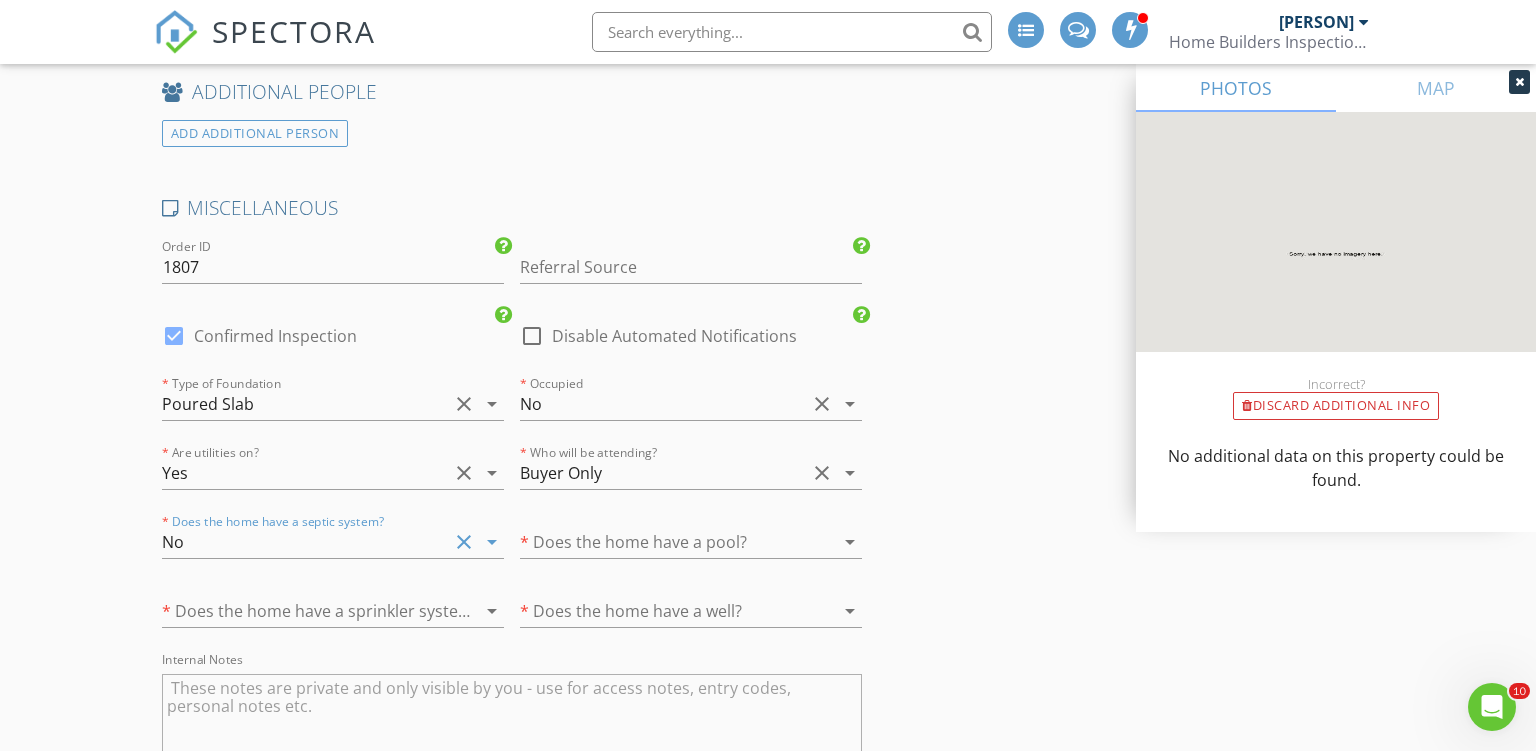 click at bounding box center [305, 611] 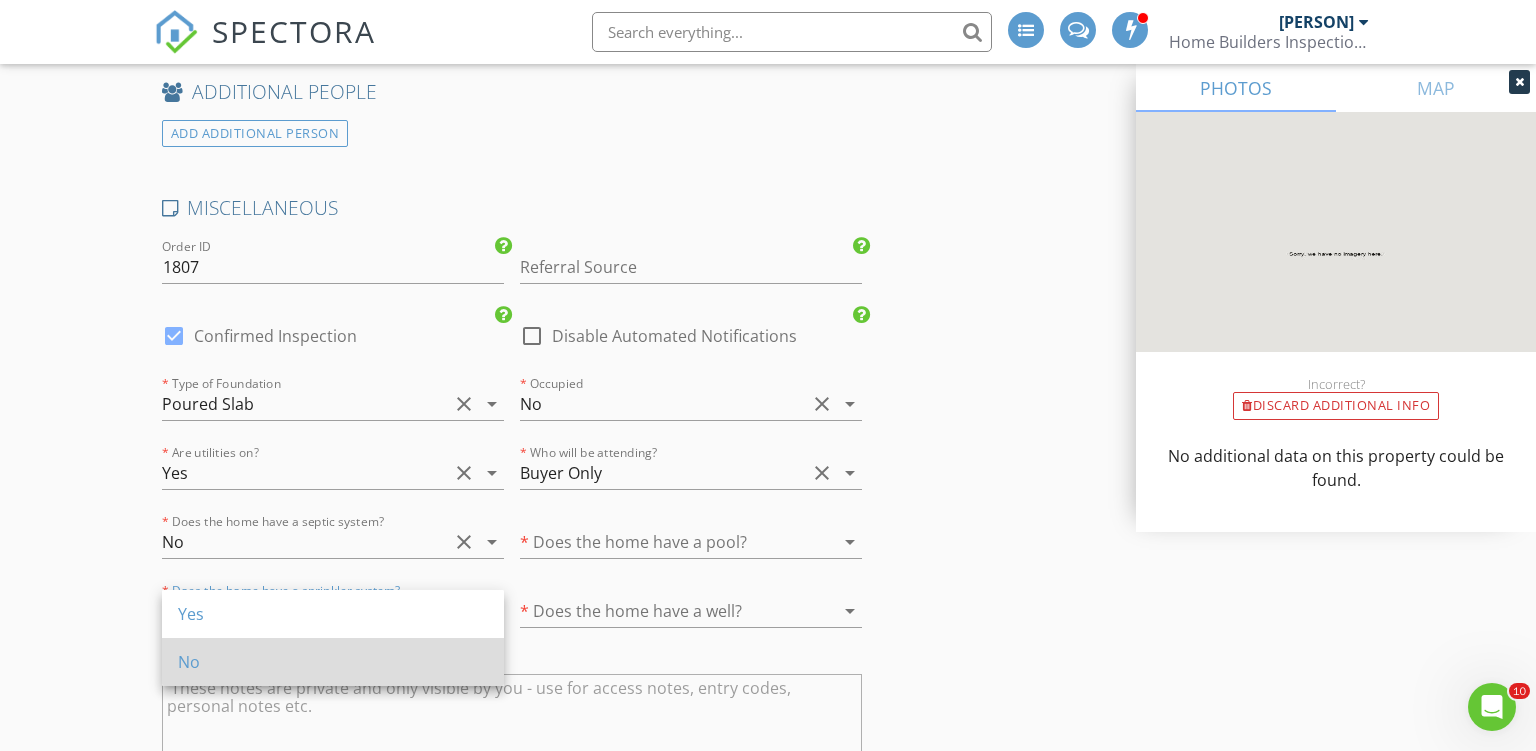 click on "No" at bounding box center [333, 662] 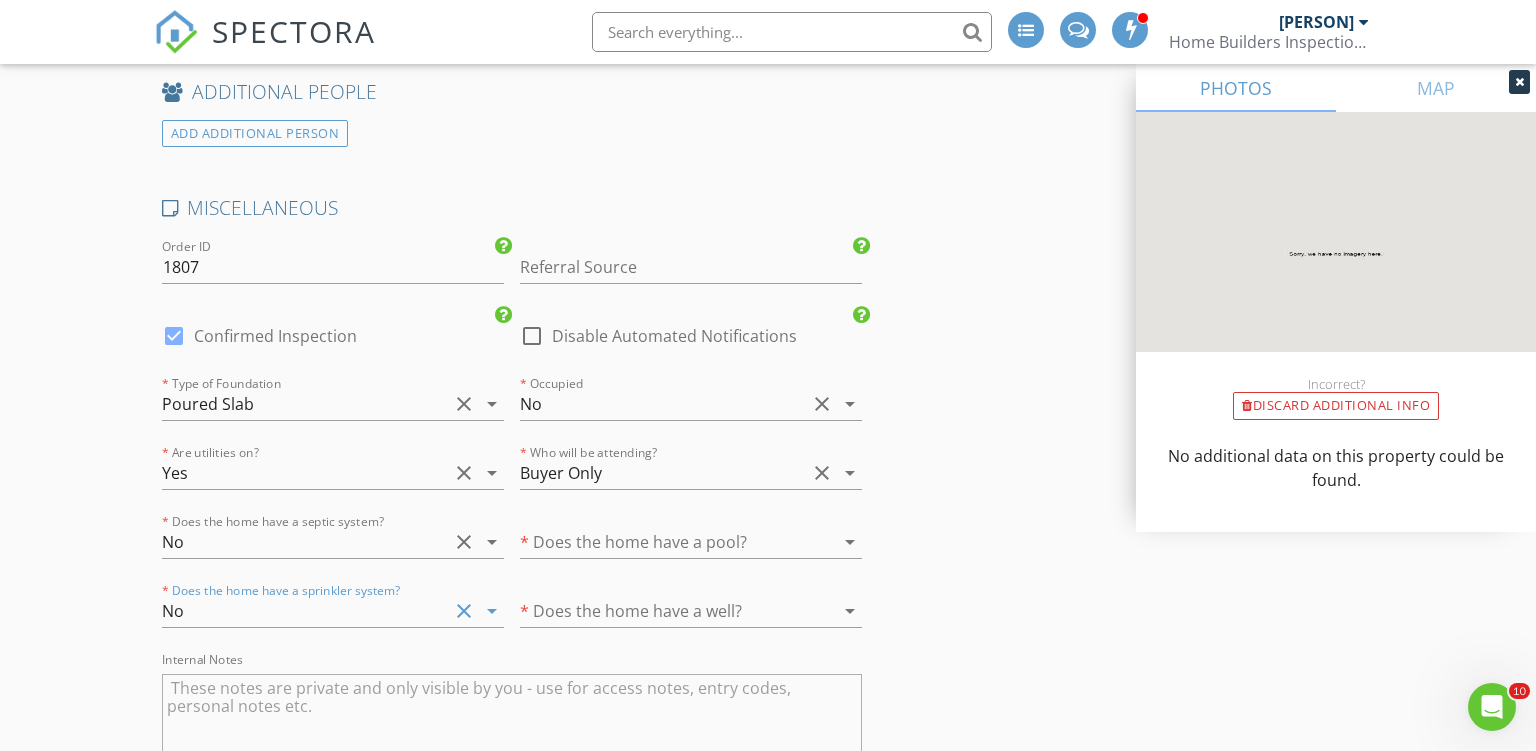 click at bounding box center (663, 542) 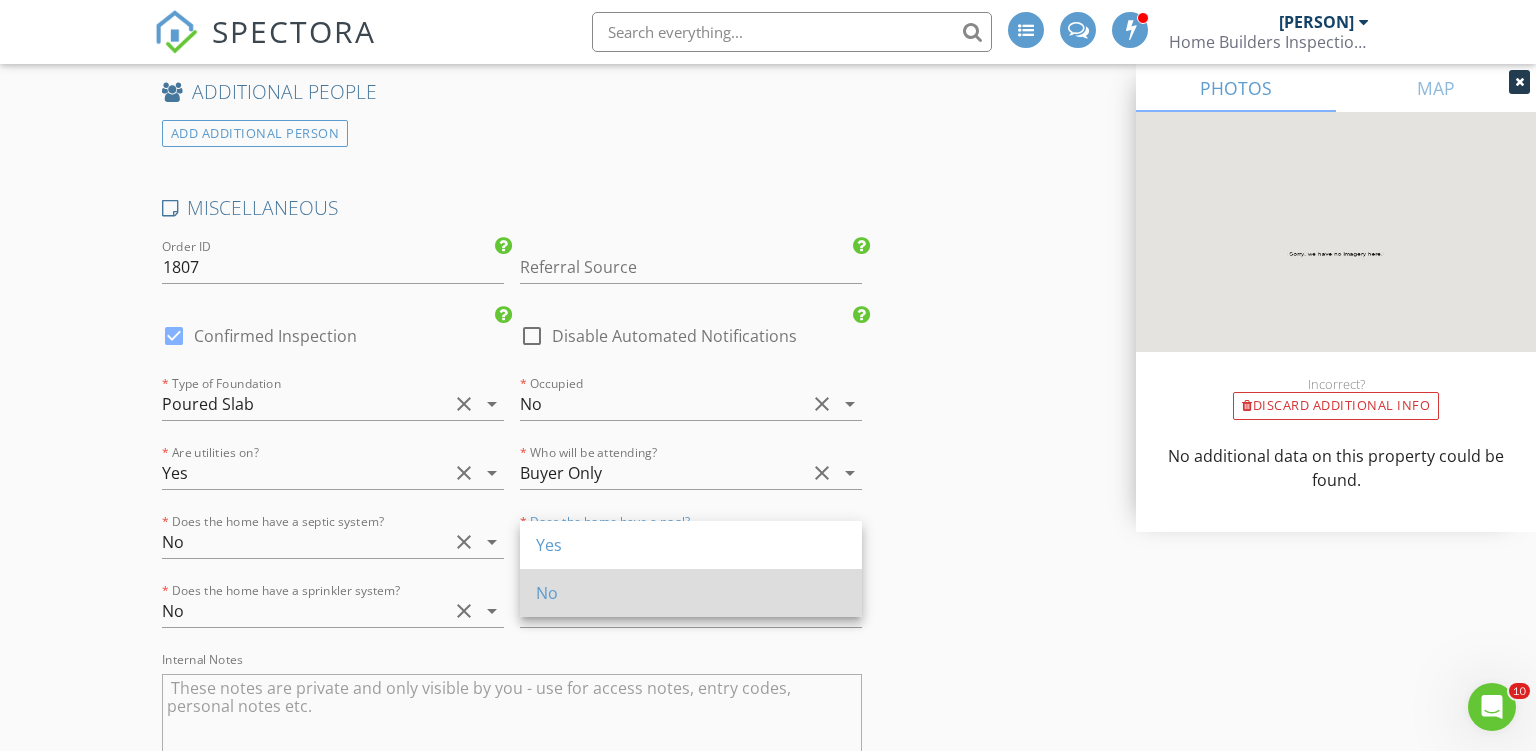 click on "No" at bounding box center (691, 593) 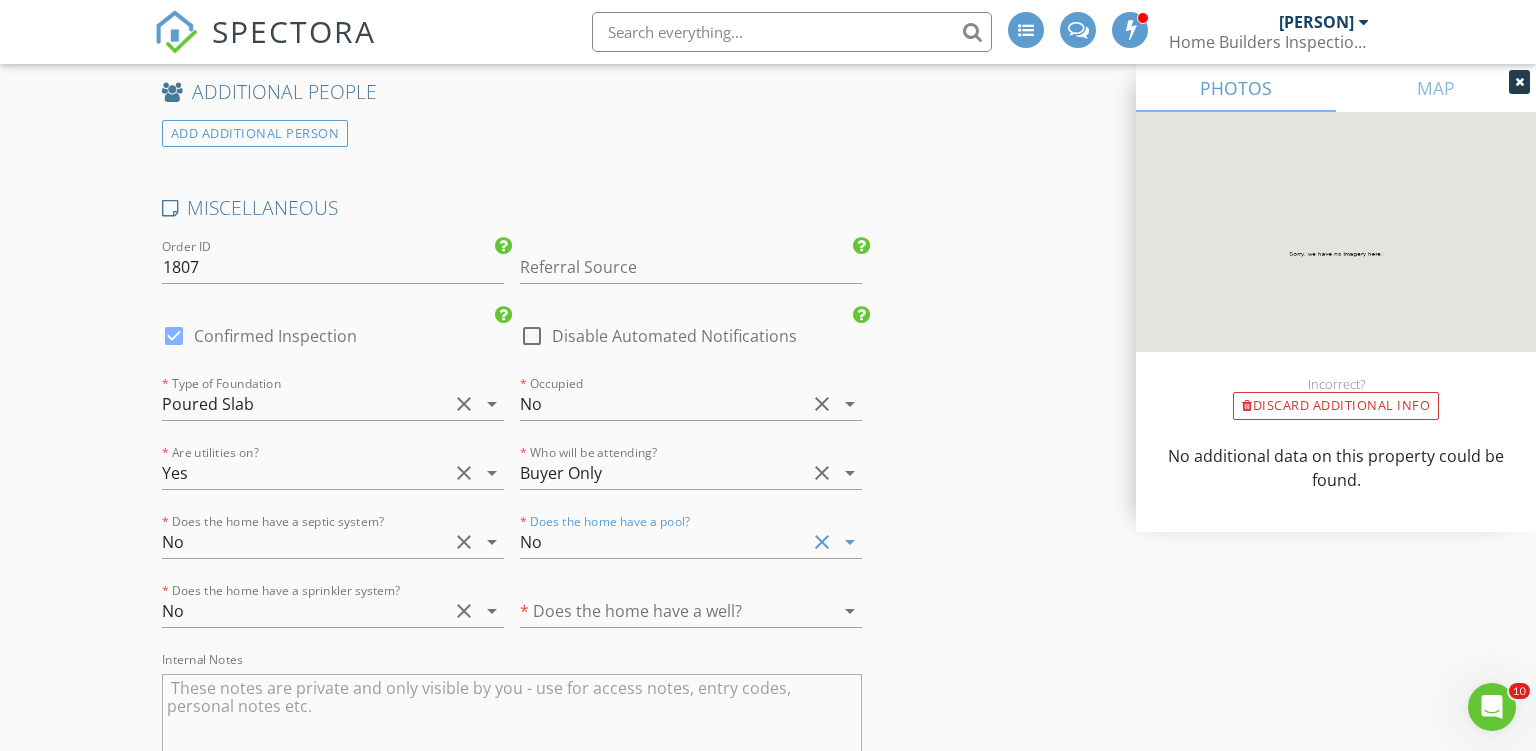 click at bounding box center [663, 611] 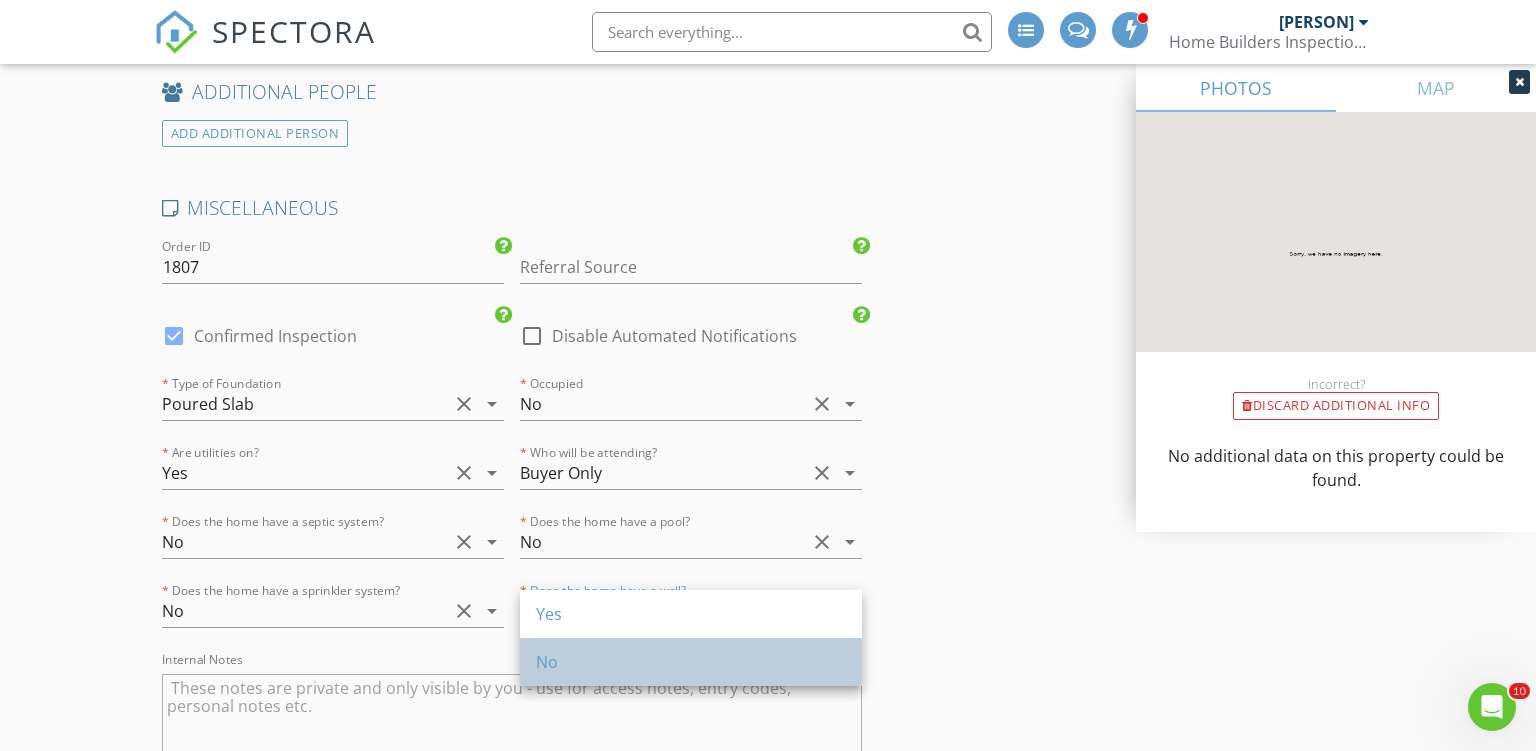 click on "No" at bounding box center (691, 662) 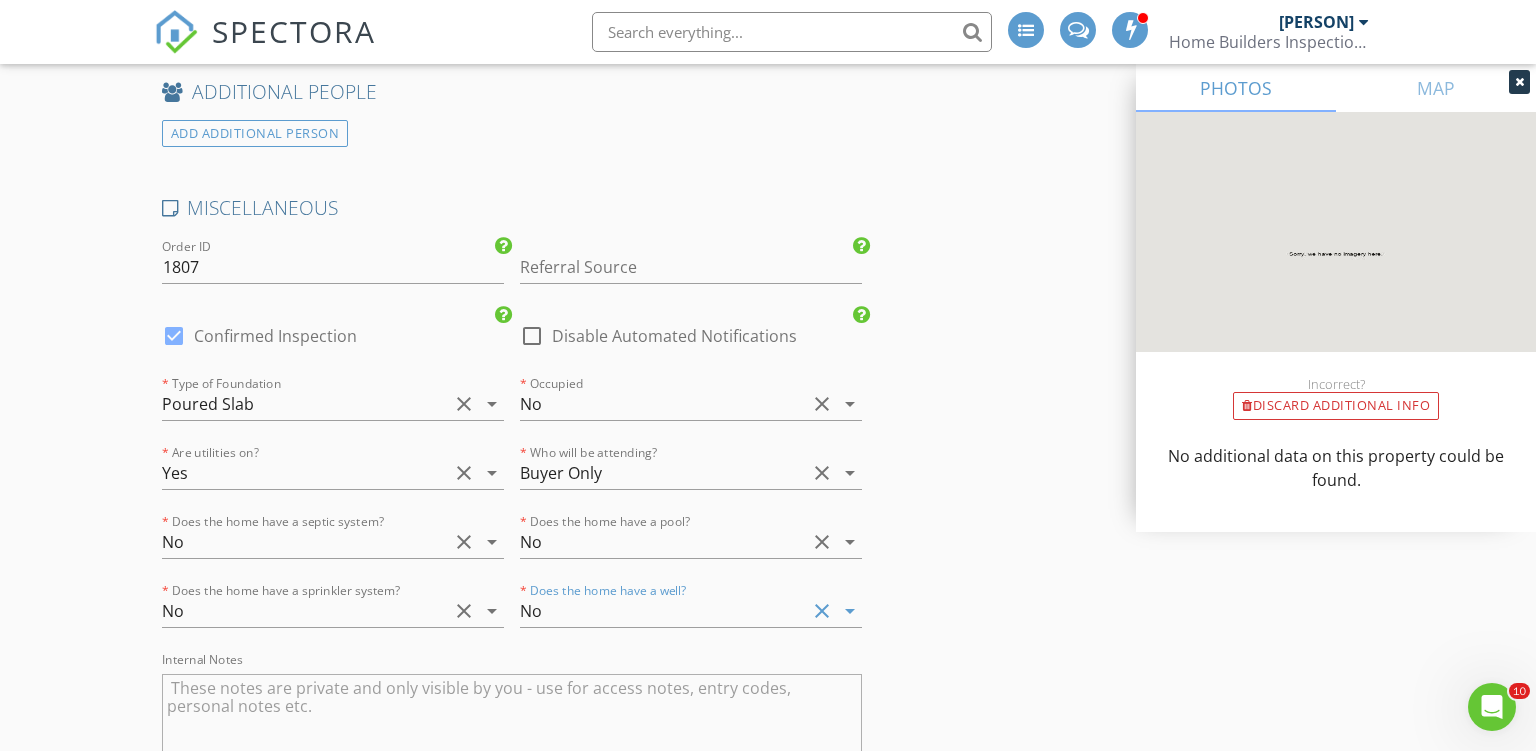 click on "New Inspection
INSPECTOR(S)
check_box   Ron Noble   PRIMARY   check_box_outline_blank   Roy Nichols     Ron Noble arrow_drop_down   check_box_outline_blank Ron Noble specifically requested
Date/Time
08/02/2025 11:30 AM
Location
Address Search       Address 11729 Stoltzer   Unit   City San Antonio   State TX   Zip 78254   County Bexar     Square Feet 3333   Year Built 2025   Foundation Slab arrow_drop_down     Ron Noble     23.8 miles     (35 minutes)
client
check_box Enable Client CC email for this inspection   Client Search     check_box_outline_blank Client is a Company/Organization     First Name Raymond   Last Name Guerra   Email raymond.daniel.guerra@gmail.com   CC Email   Phone 210-416-1354   Address   City   State   Zip     Tags         Notes   Private Notes
ADD ADDITIONAL client" at bounding box center [768, -860] 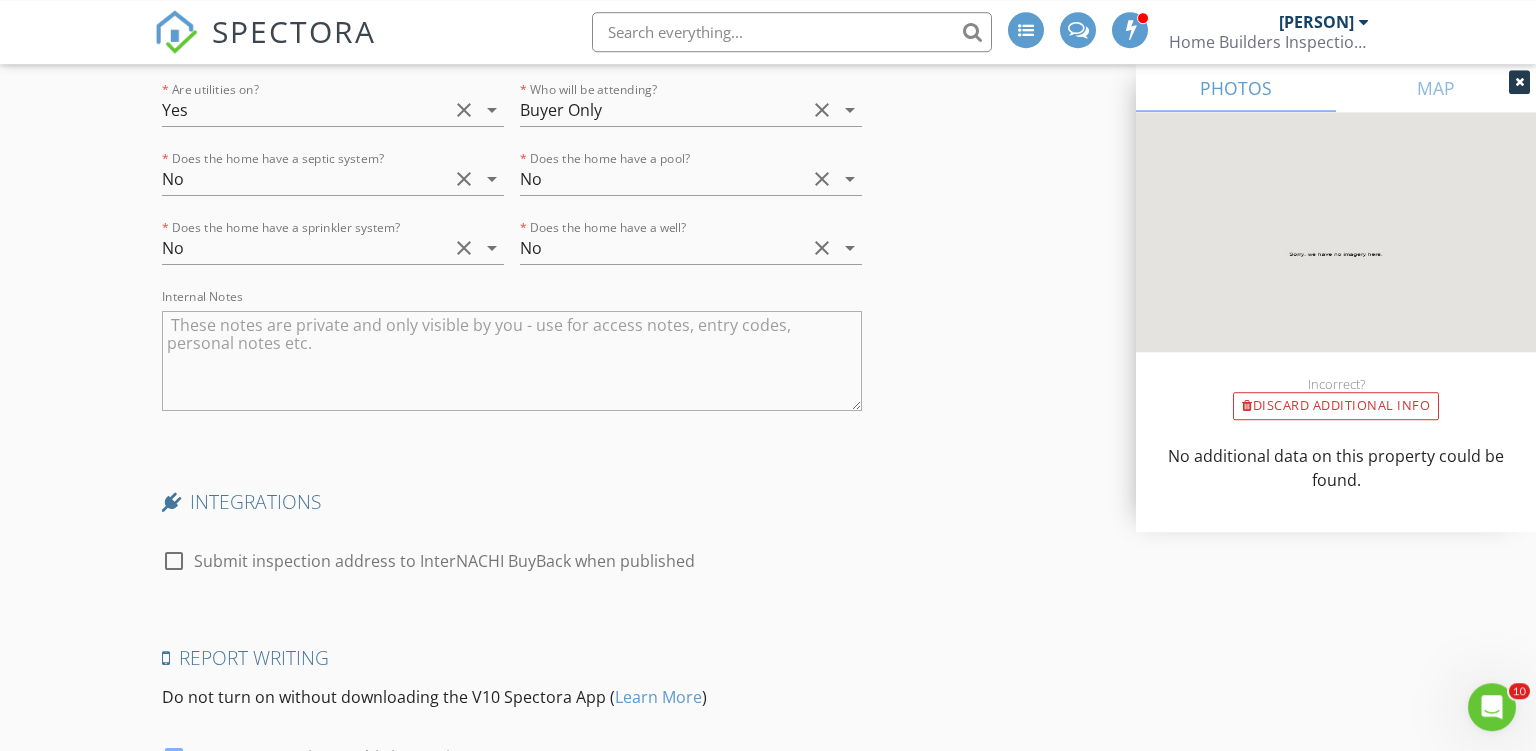 scroll, scrollTop: 3952, scrollLeft: 0, axis: vertical 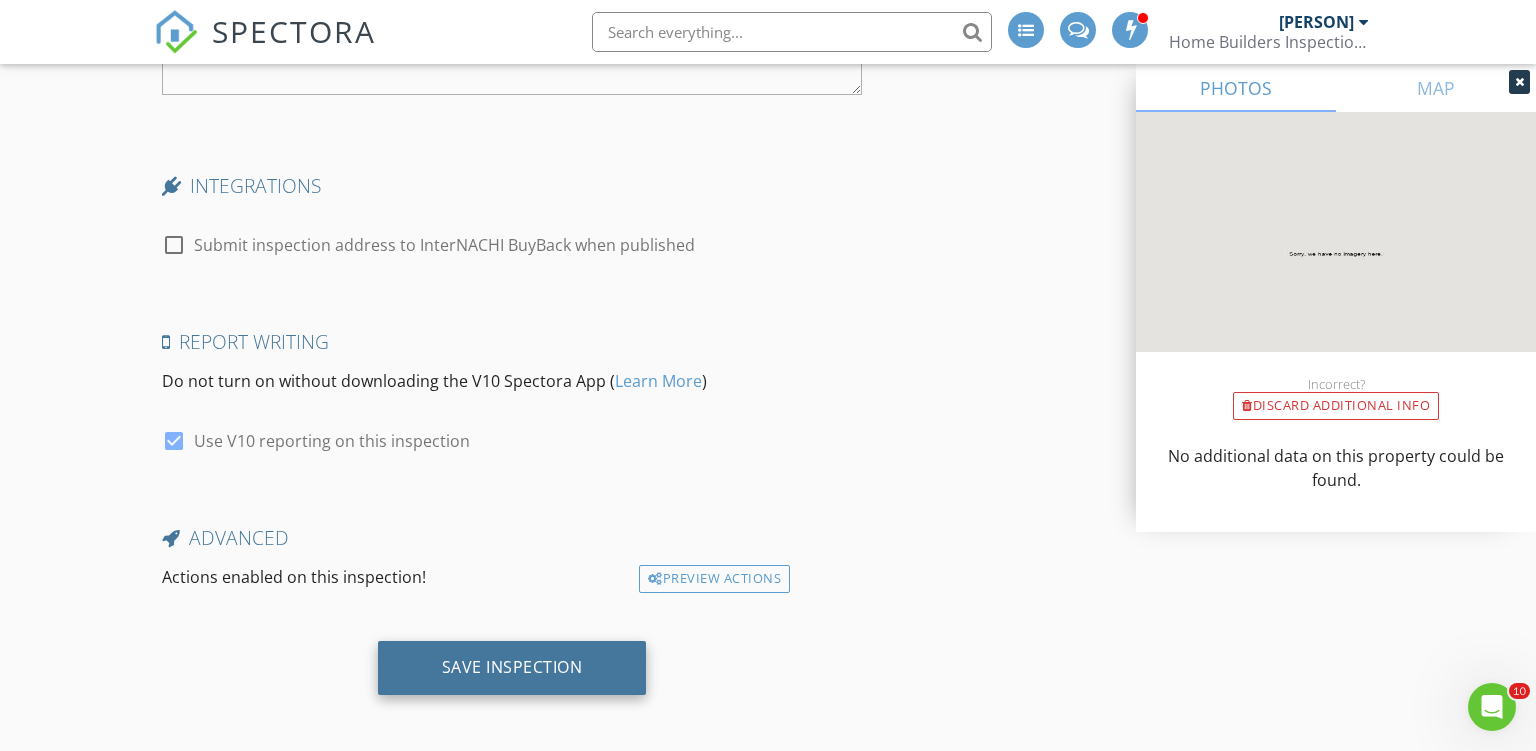 click on "Save Inspection" at bounding box center (512, 667) 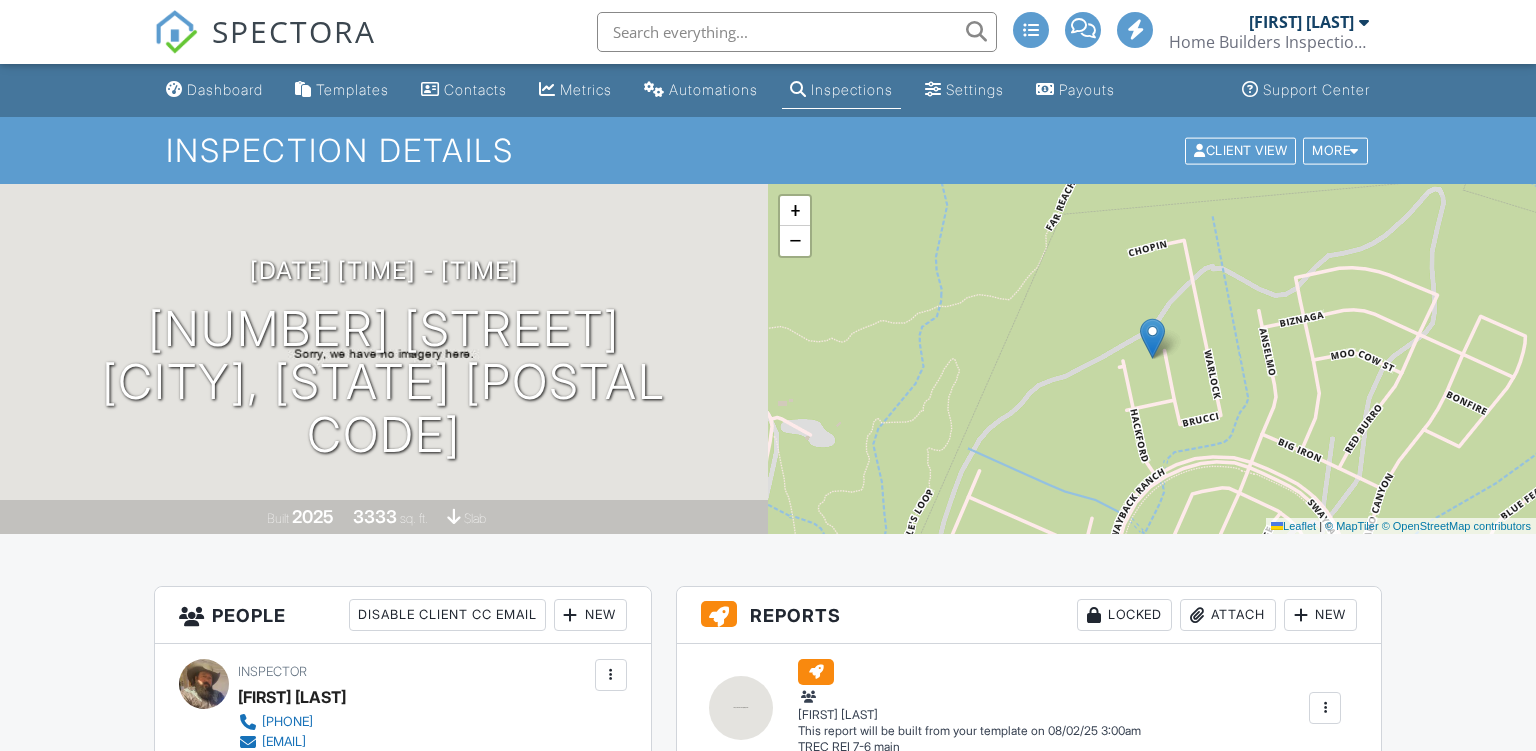 scroll, scrollTop: 0, scrollLeft: 0, axis: both 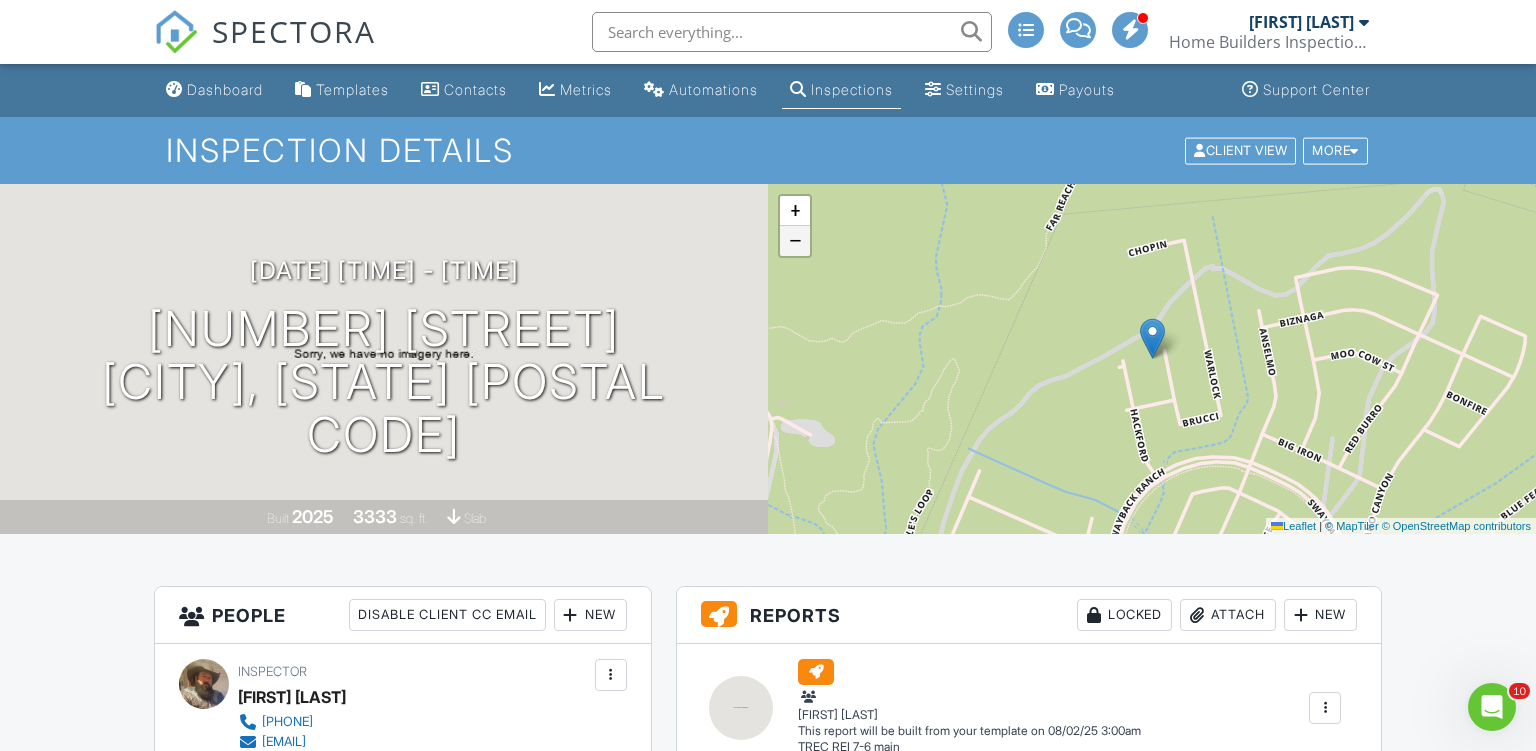 click on "−" at bounding box center [795, 241] 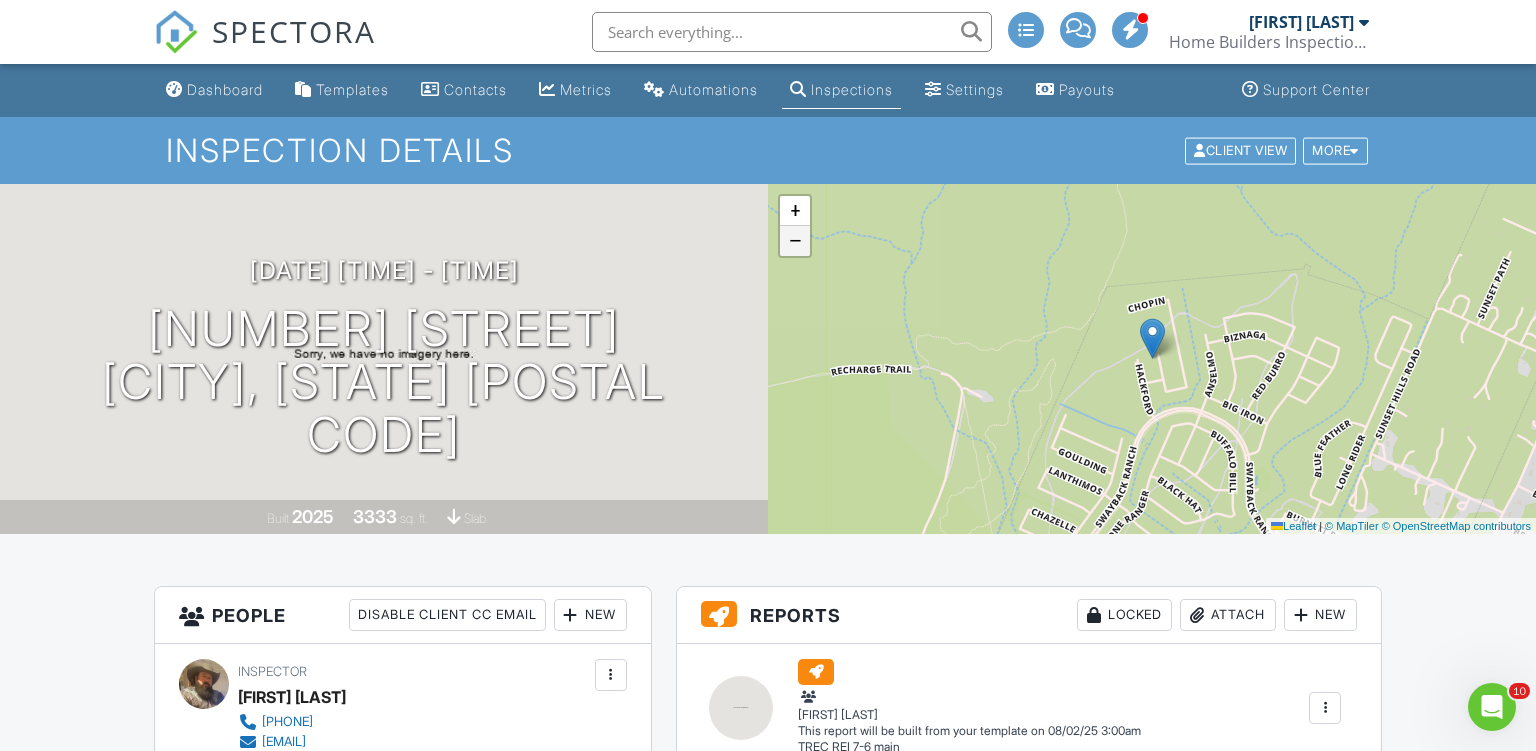 click on "−" at bounding box center [795, 241] 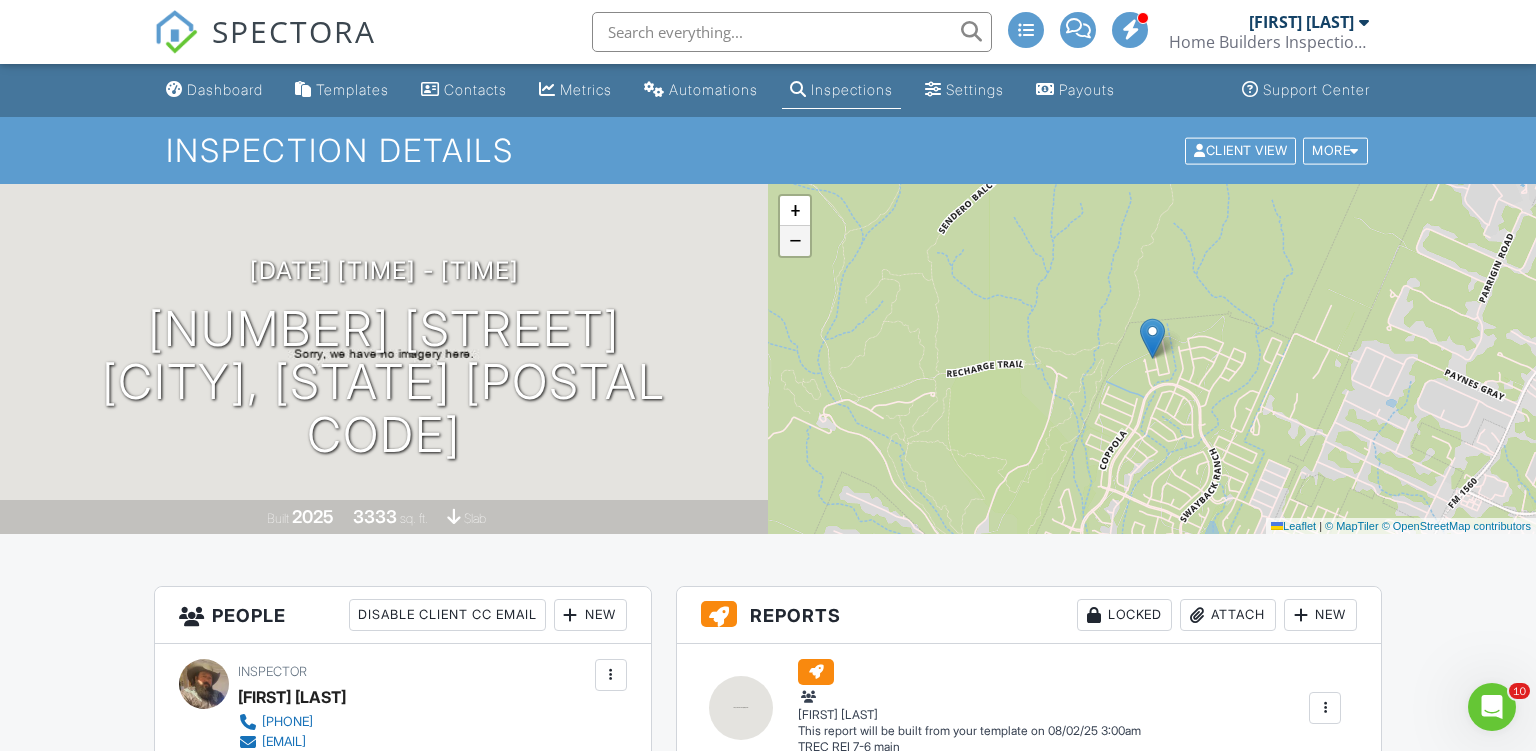 click on "−" at bounding box center [795, 241] 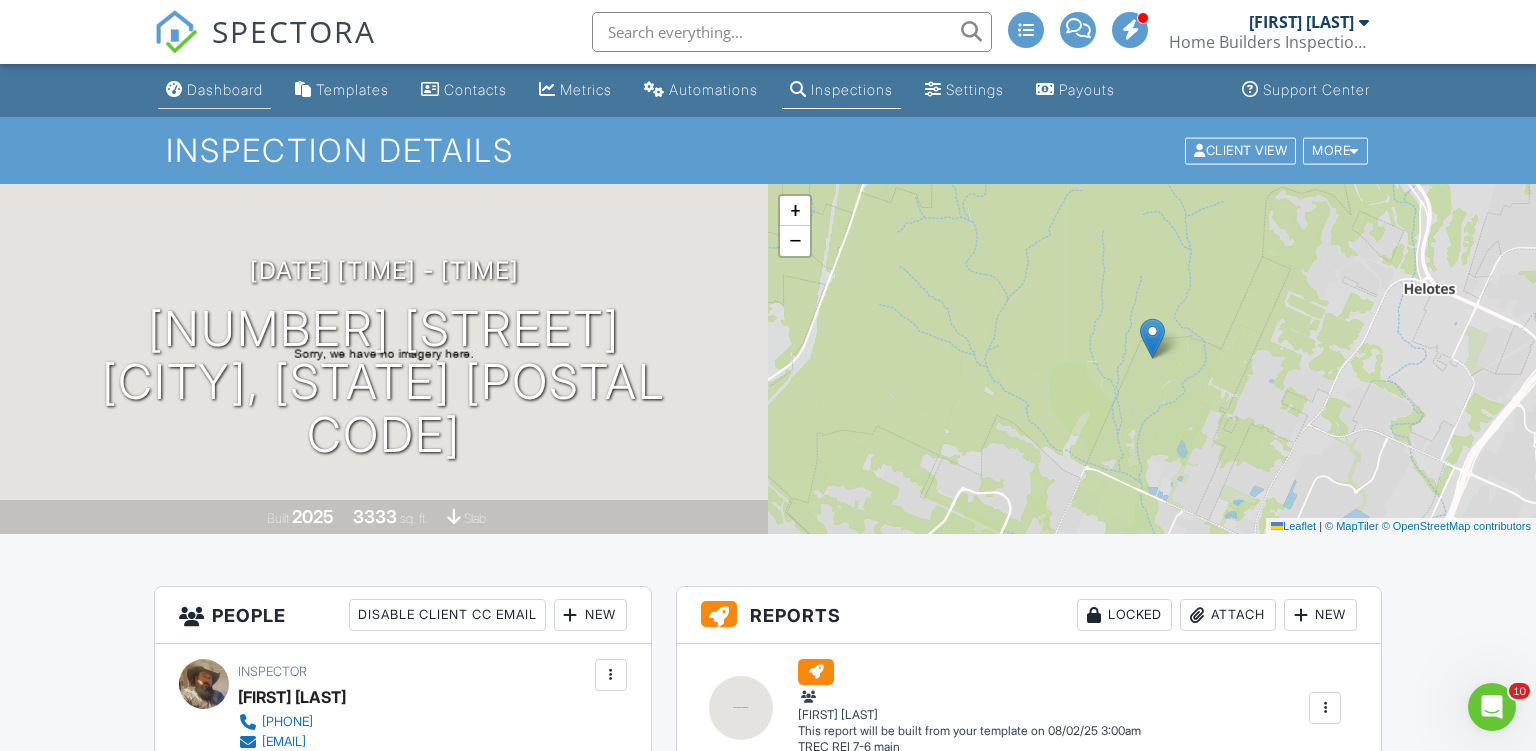 click on "Dashboard" at bounding box center [225, 89] 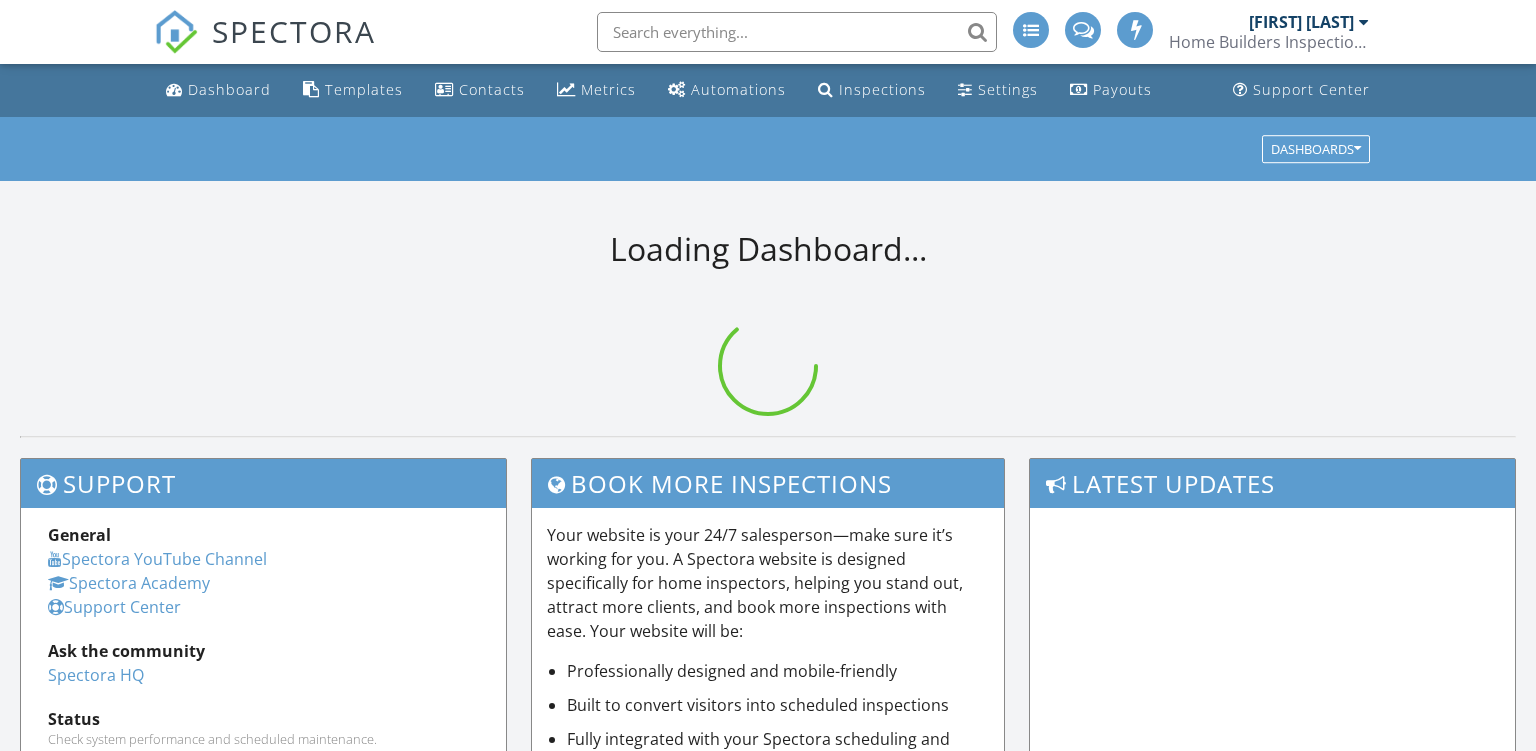 scroll, scrollTop: 0, scrollLeft: 0, axis: both 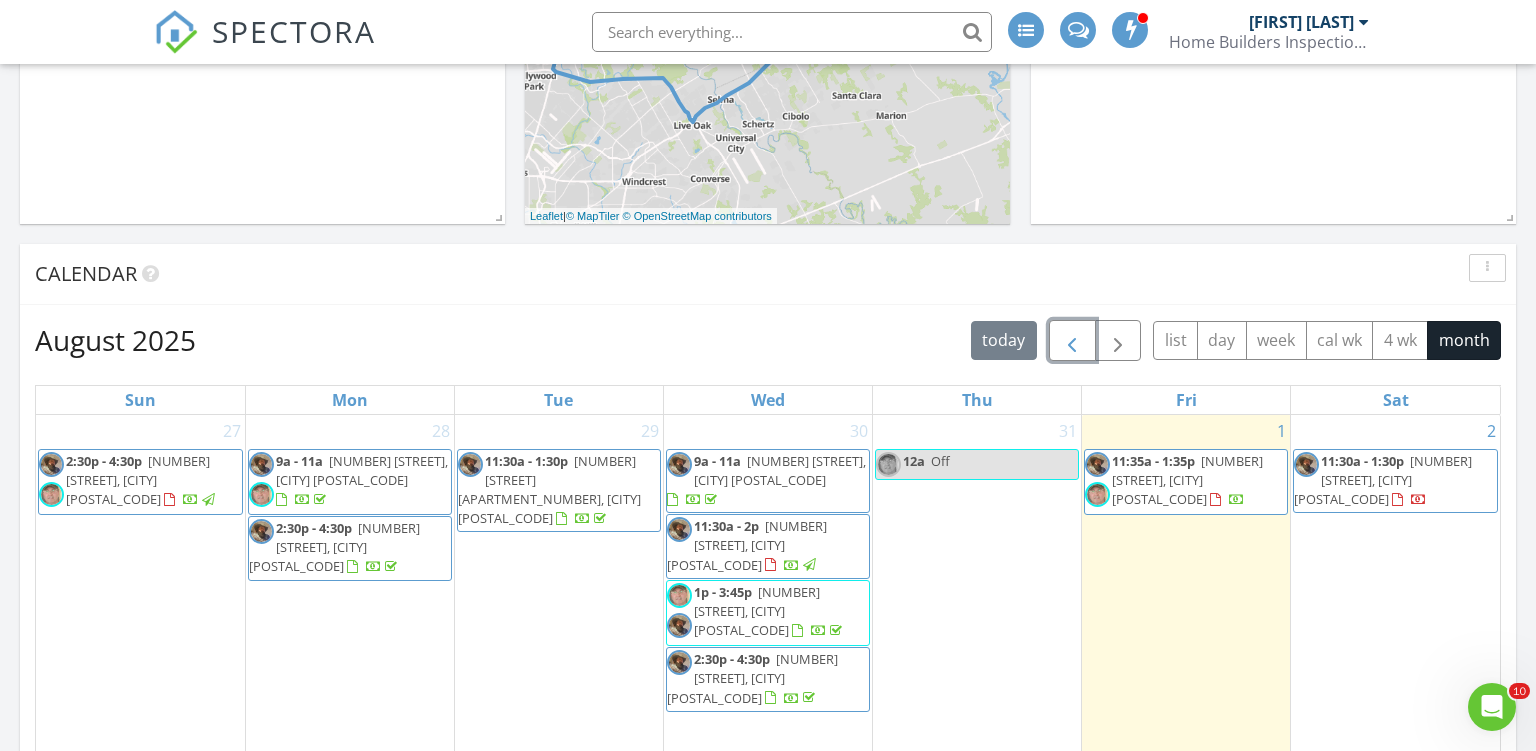 click at bounding box center (1072, 341) 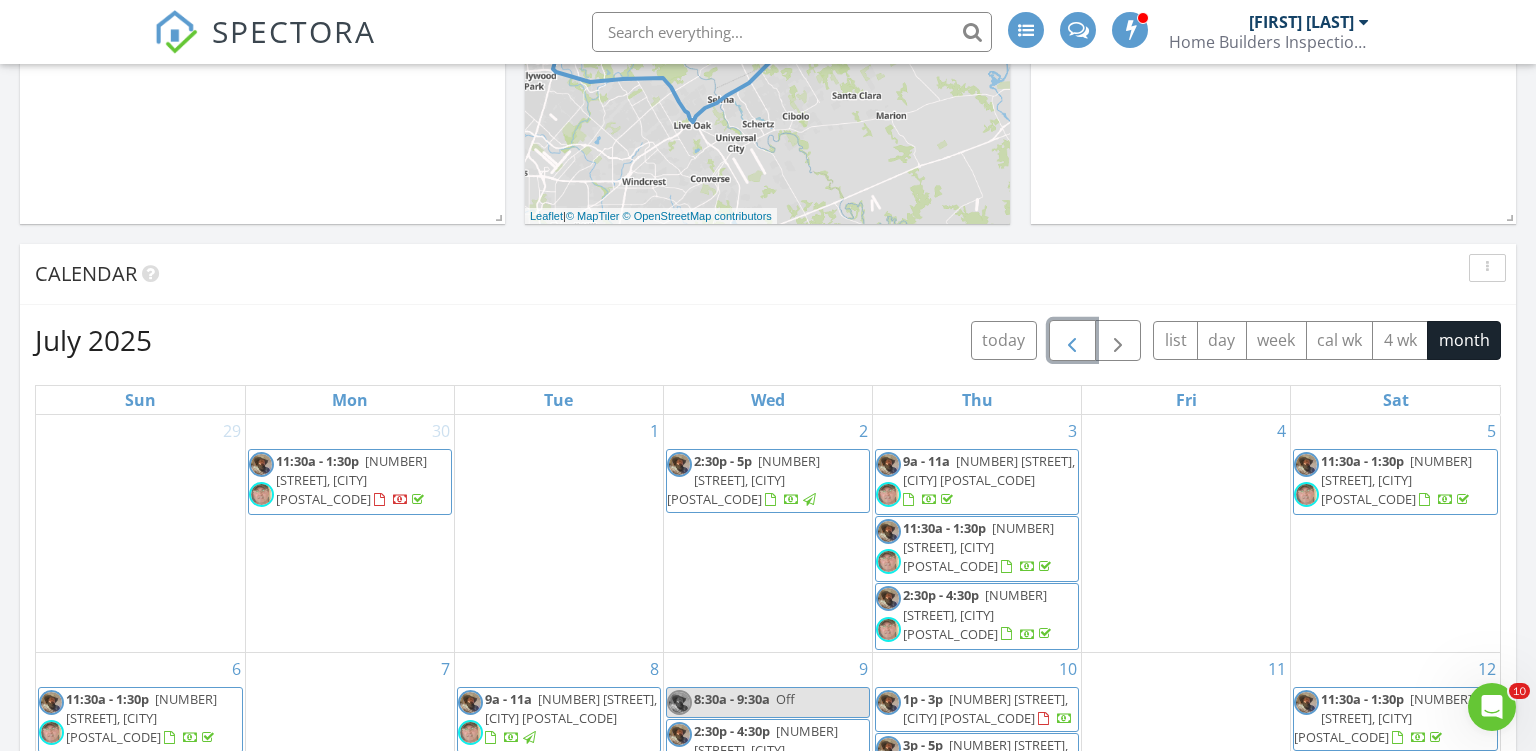 scroll, scrollTop: 344, scrollLeft: 0, axis: vertical 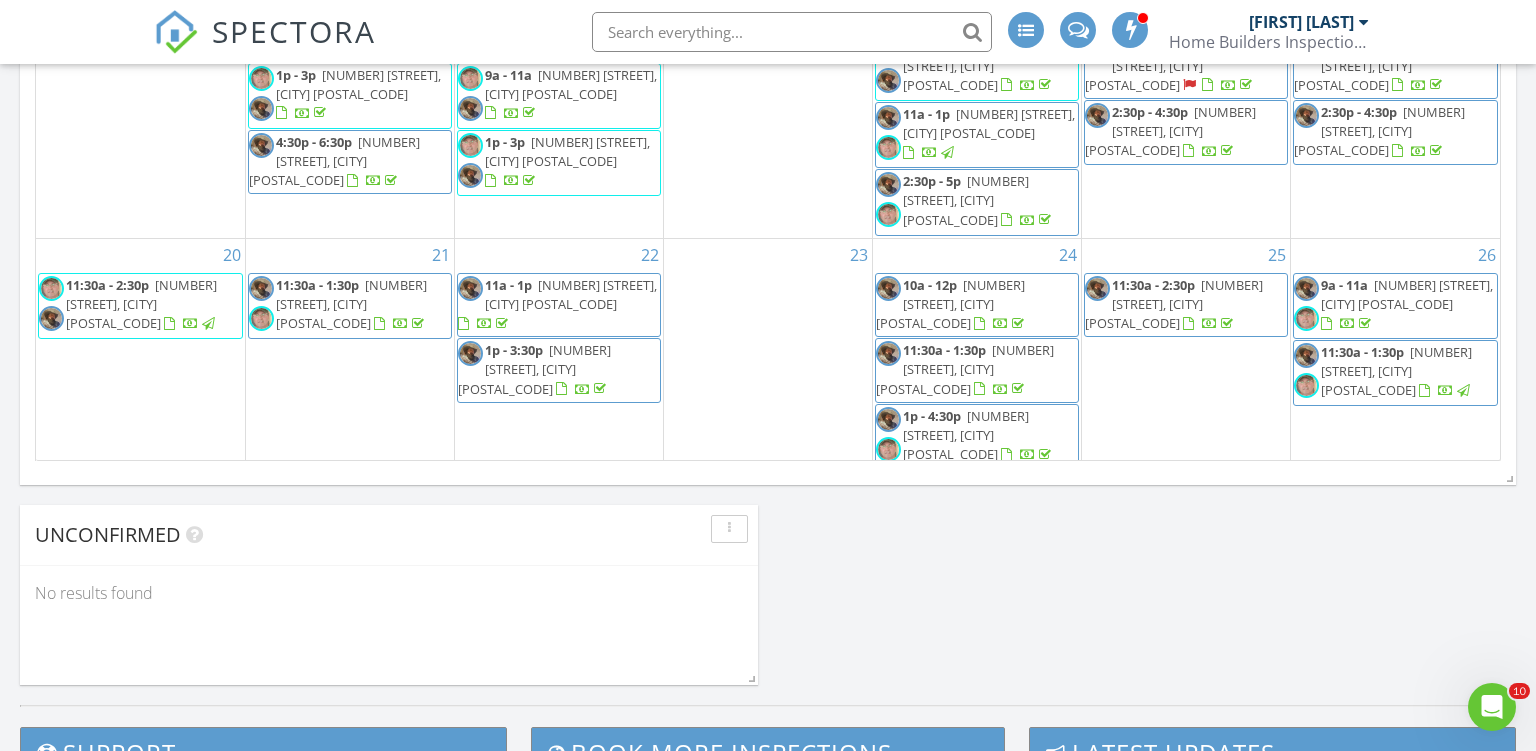 click on "[NUMBER] [STREET], [CITY] [POSTAL_CODE]" at bounding box center [1174, 304] 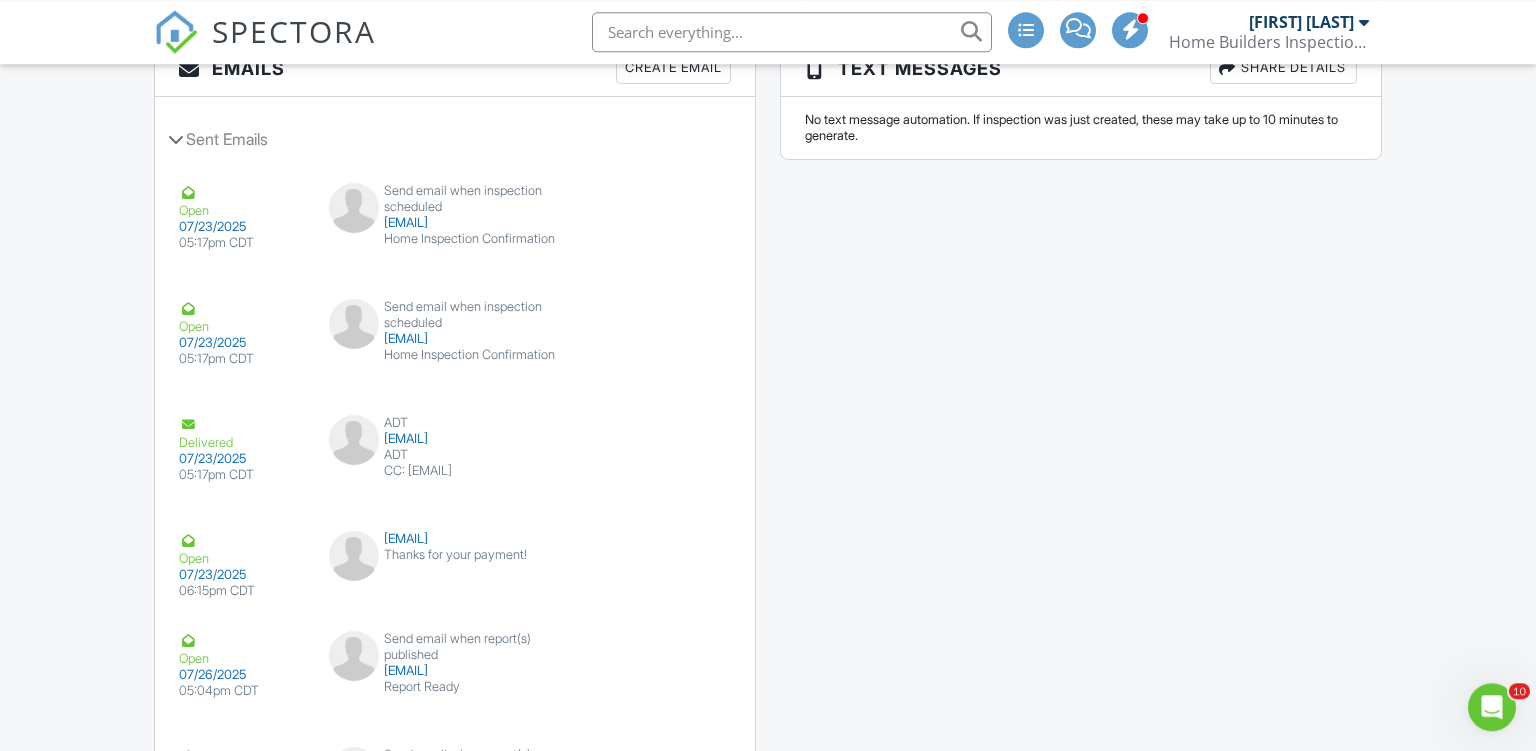 scroll, scrollTop: 3160, scrollLeft: 0, axis: vertical 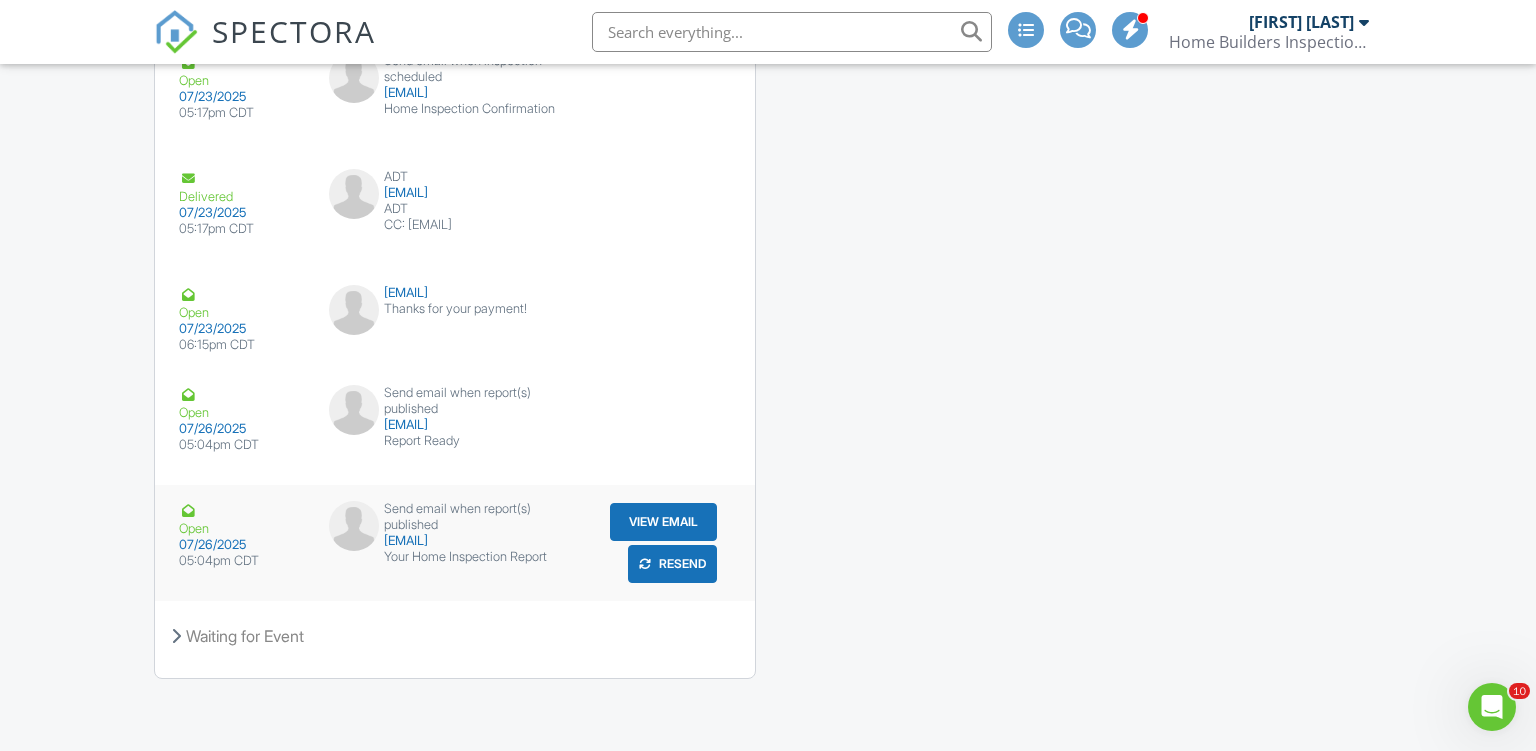 click on "View Email" at bounding box center (663, 522) 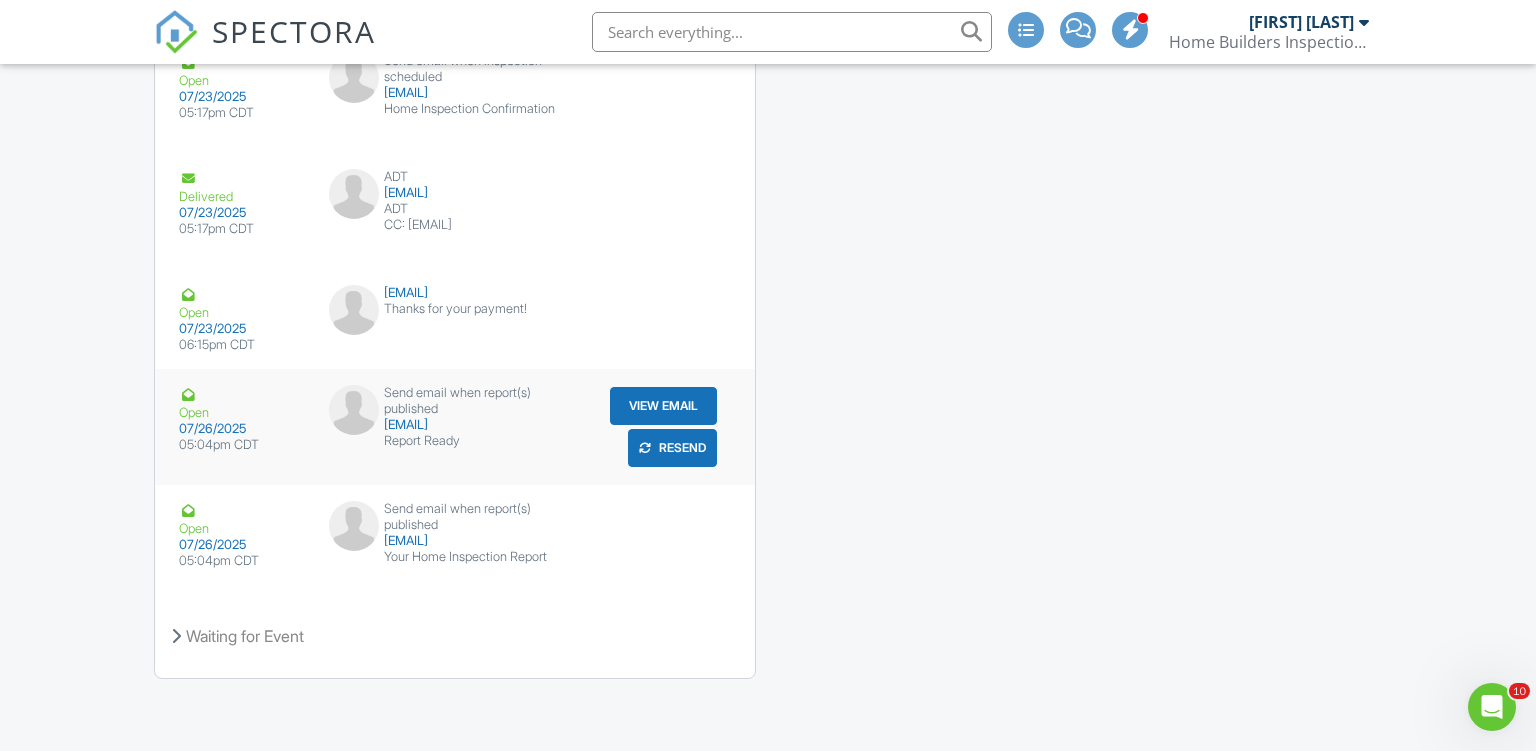 click on "View Email" at bounding box center [663, 406] 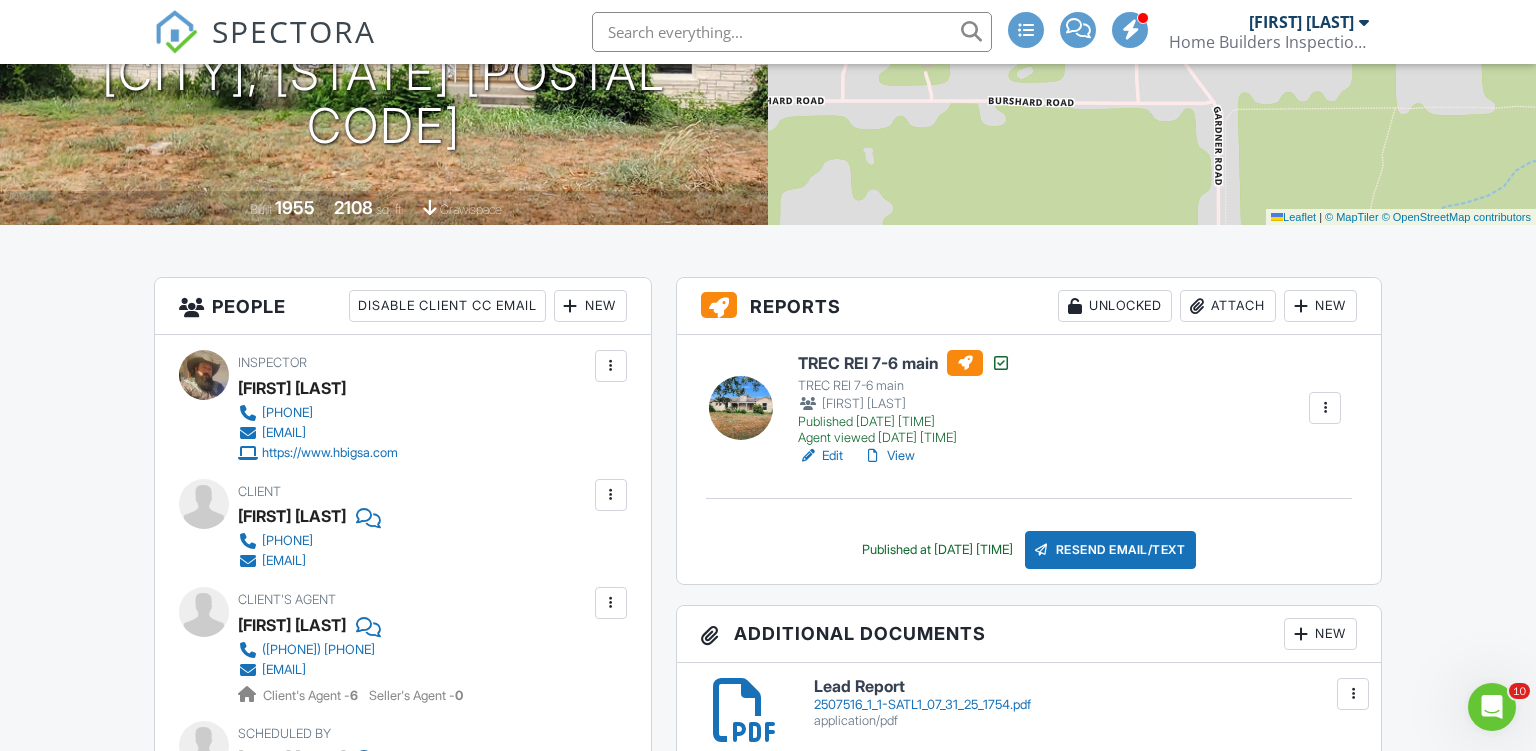 scroll, scrollTop: 0, scrollLeft: 0, axis: both 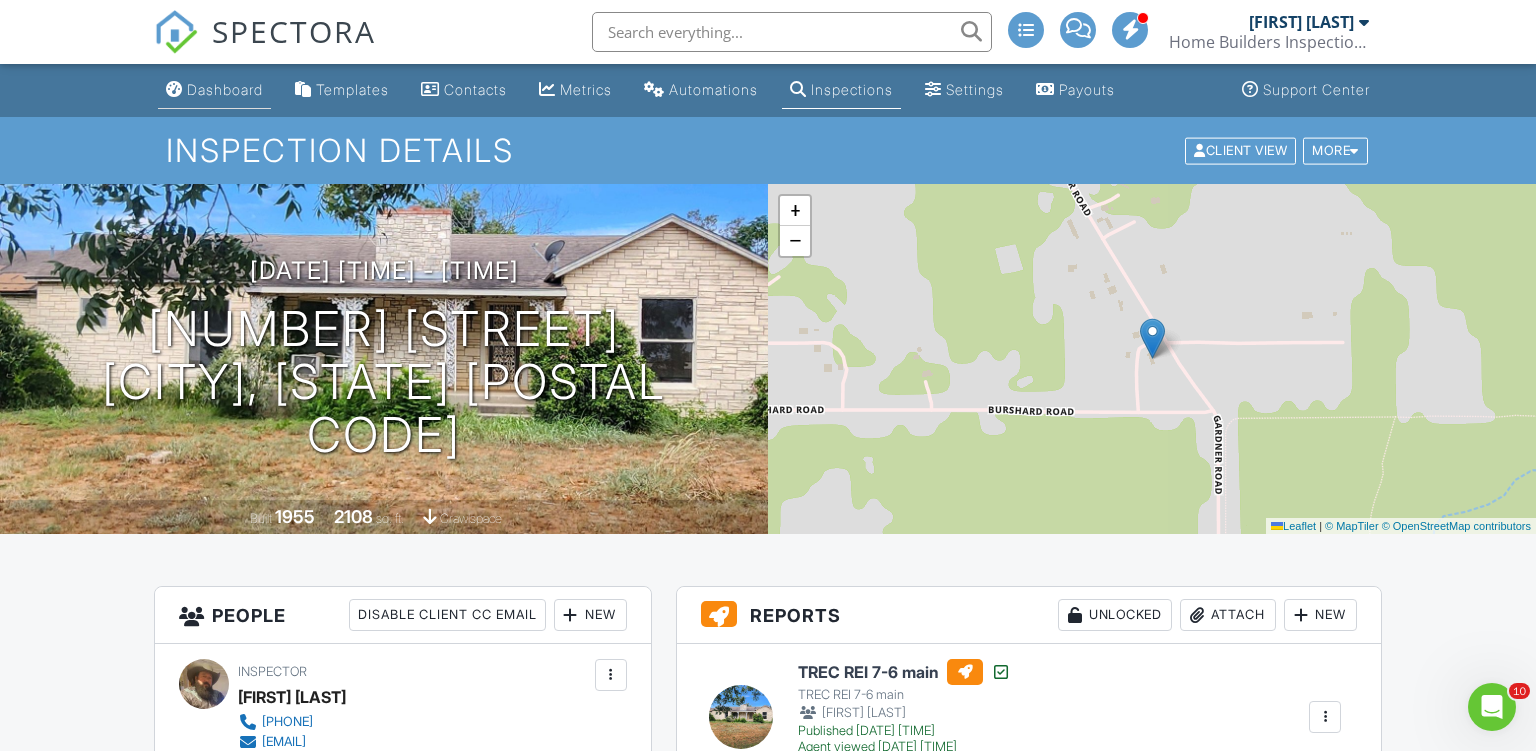 click on "Dashboard" at bounding box center [214, 90] 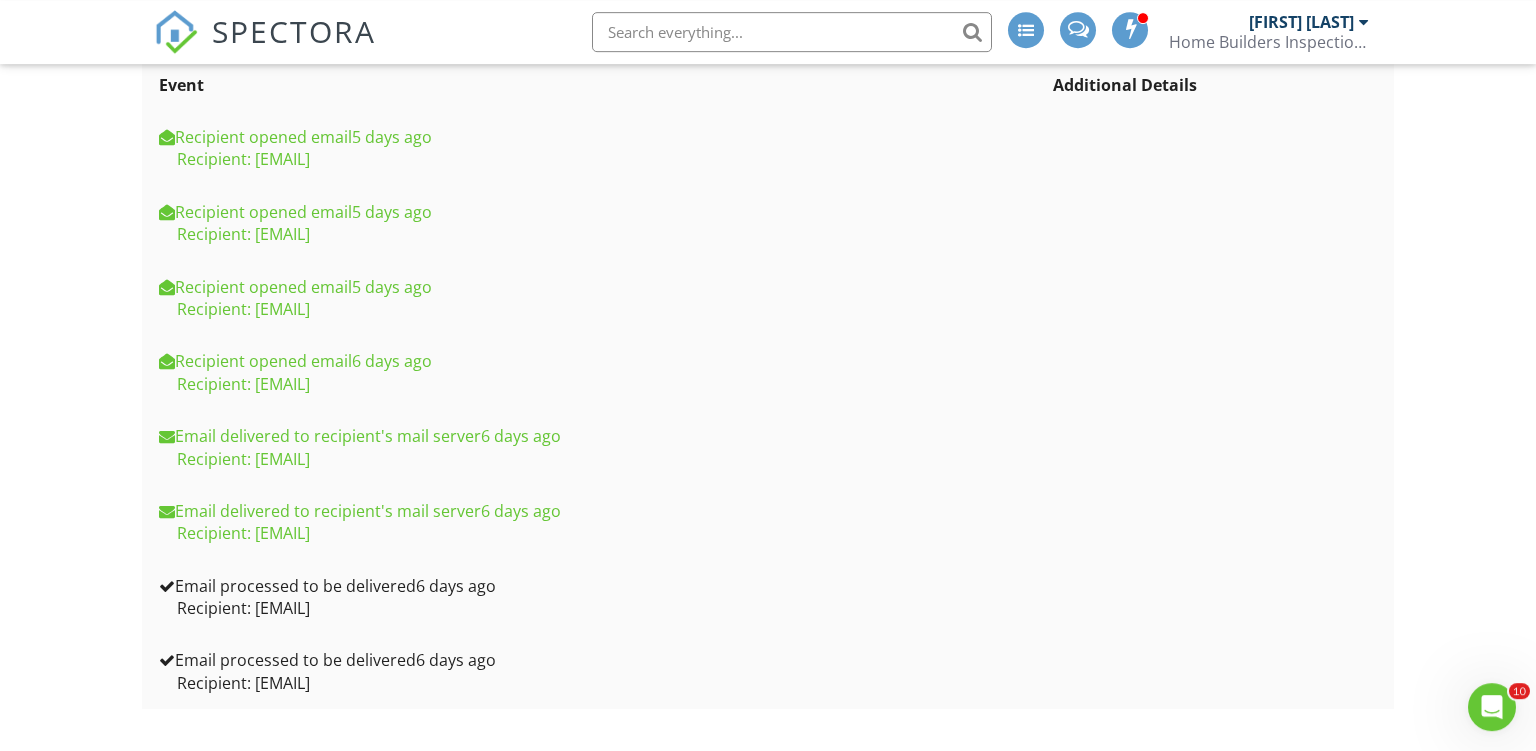 scroll, scrollTop: 544, scrollLeft: 0, axis: vertical 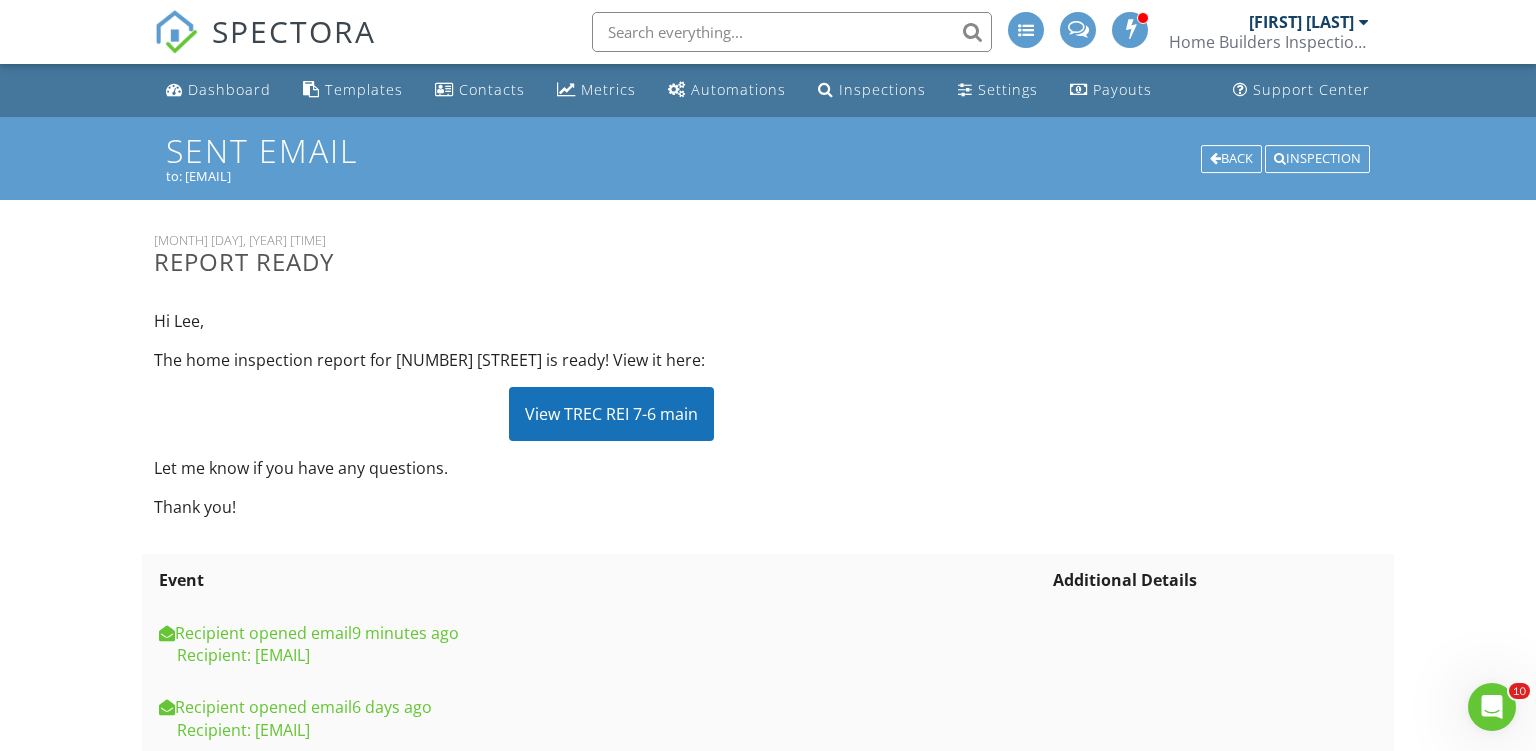 drag, startPoint x: 478, startPoint y: 666, endPoint x: 254, endPoint y: 657, distance: 224.18073 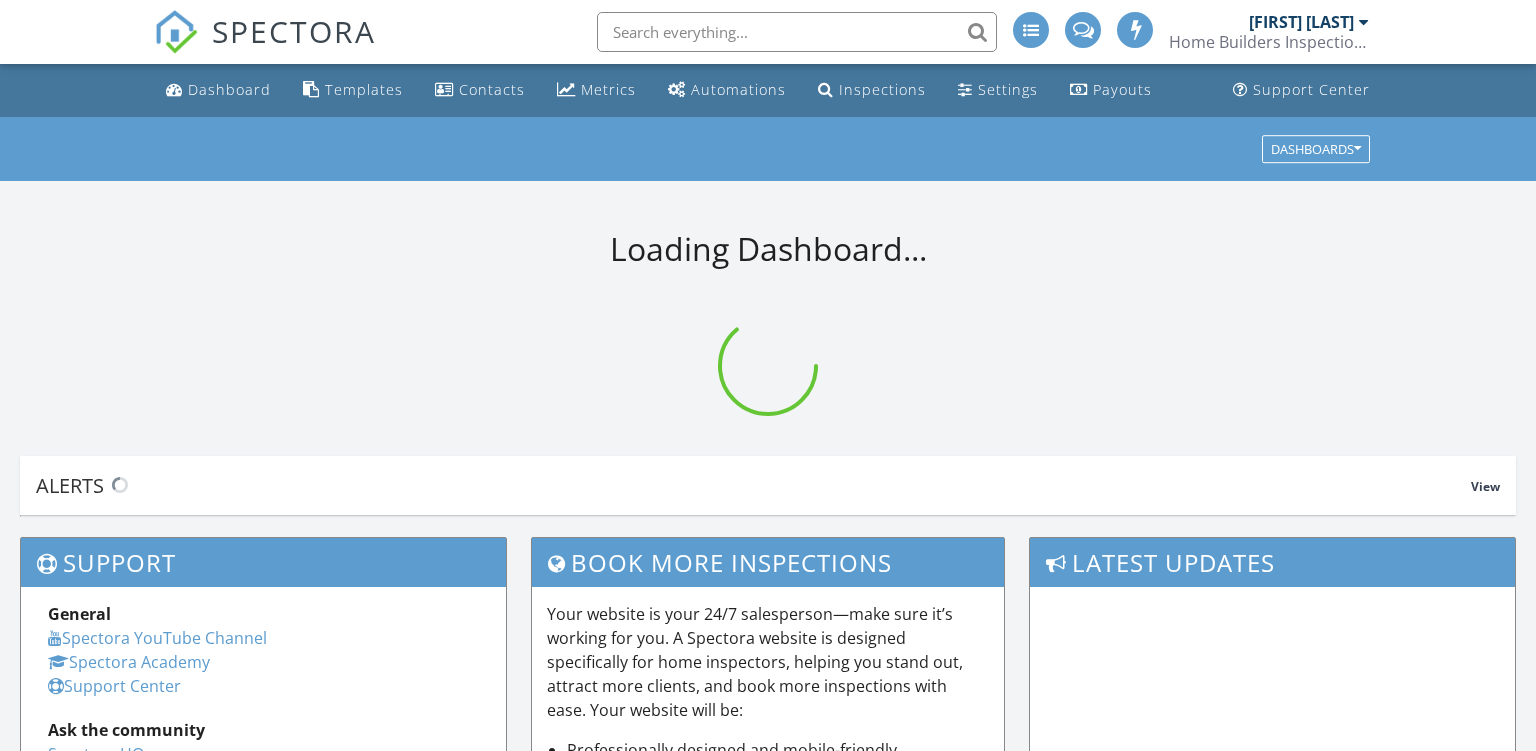 scroll, scrollTop: 0, scrollLeft: 0, axis: both 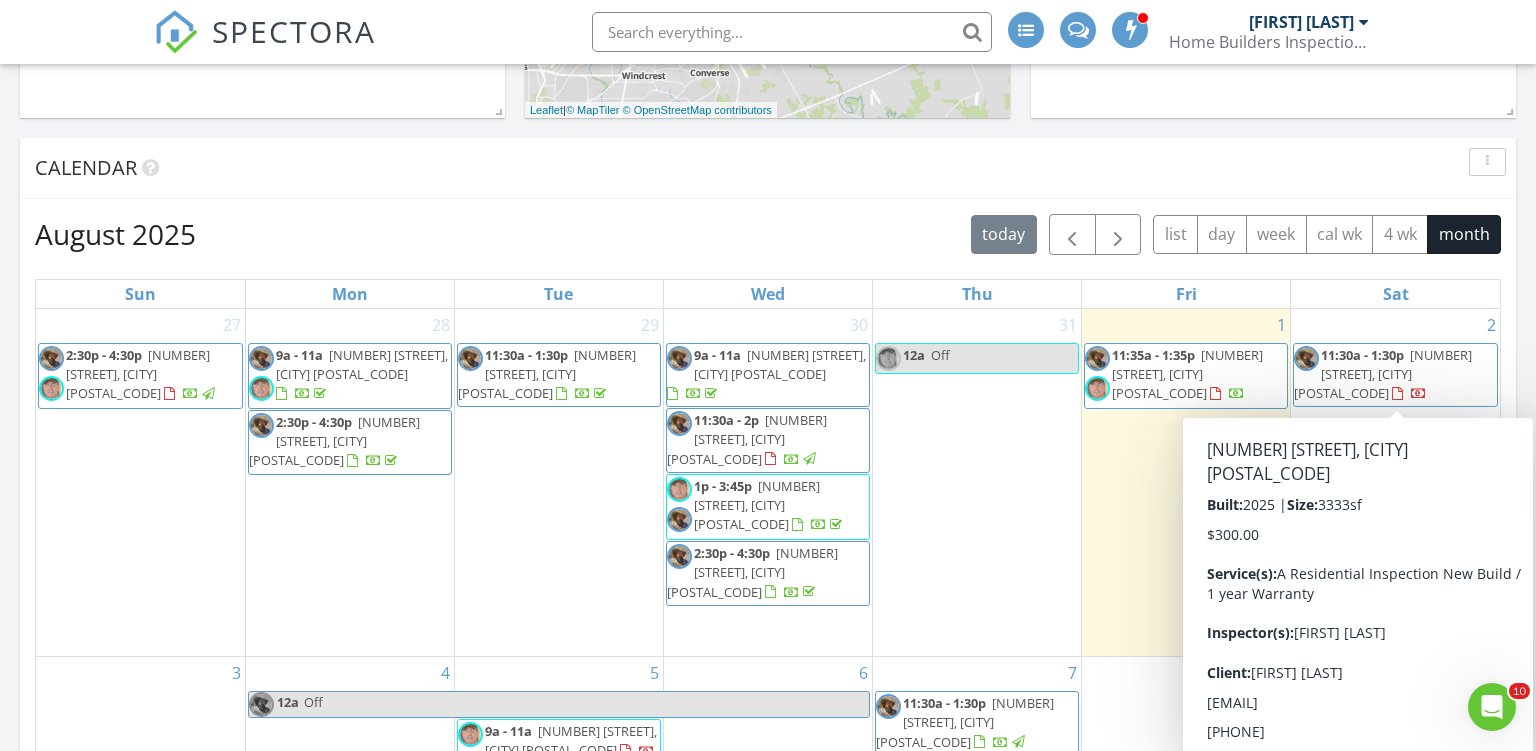 click on "[NUMBER] [STREET], [CITY] [POSTAL_CODE]" at bounding box center (1383, 374) 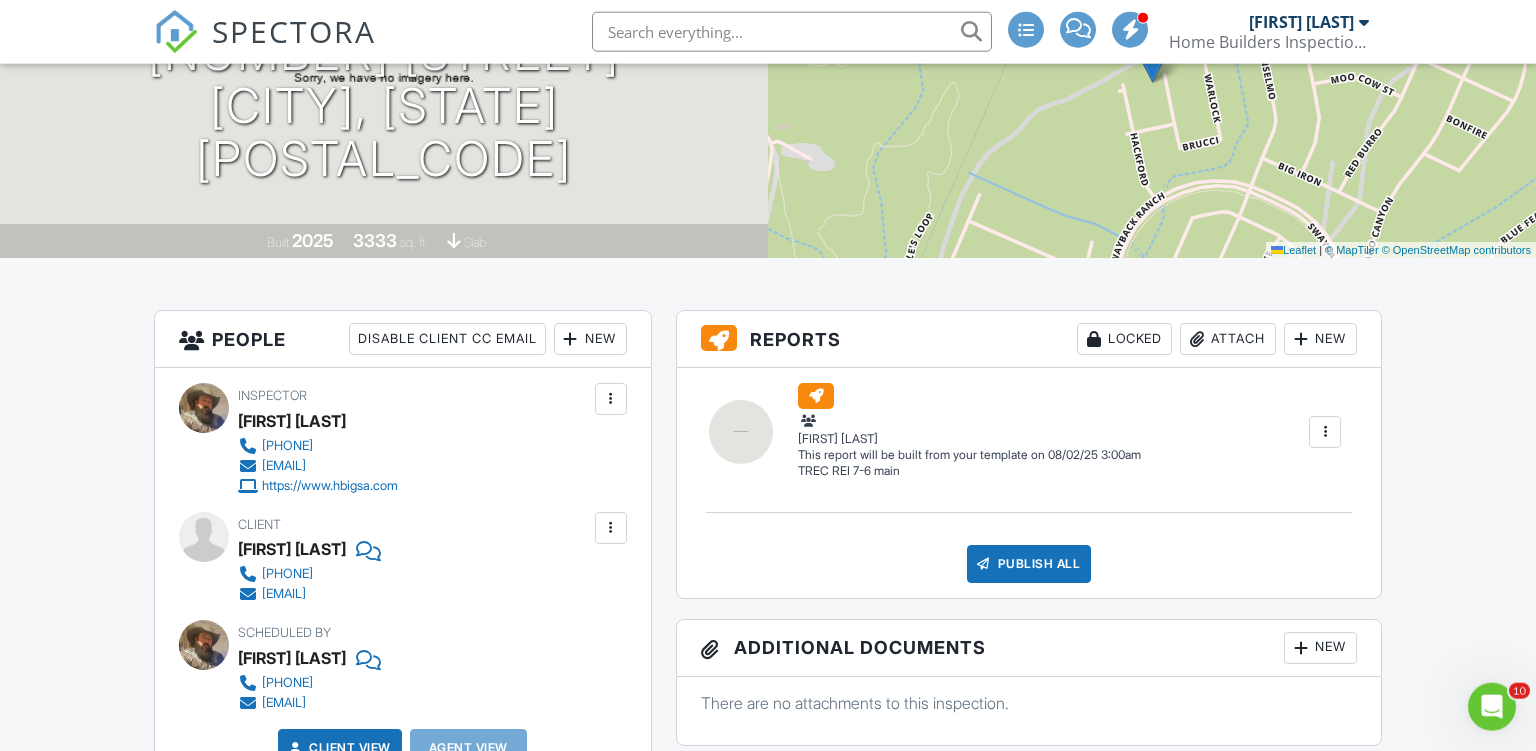 scroll, scrollTop: 0, scrollLeft: 0, axis: both 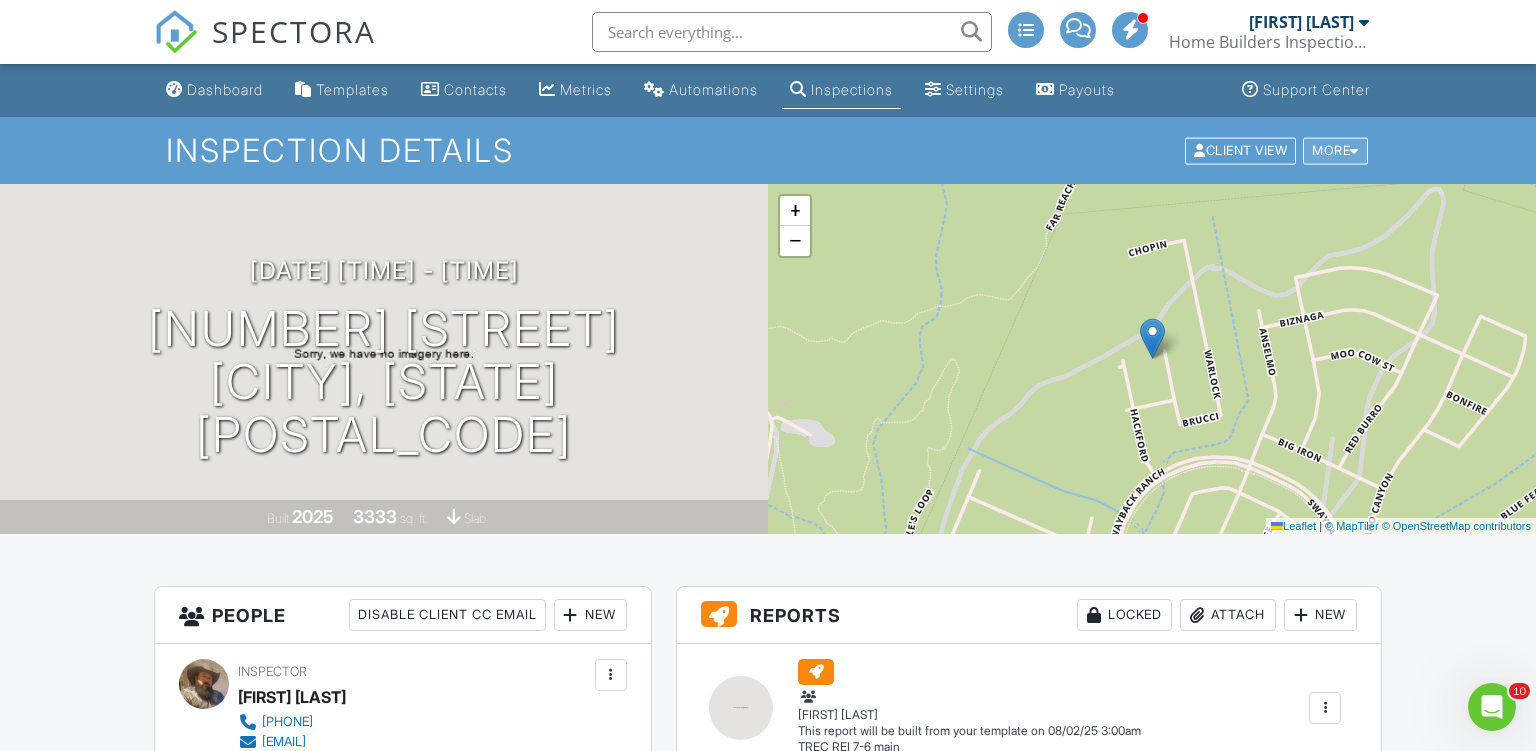 click on "More" at bounding box center (1335, 150) 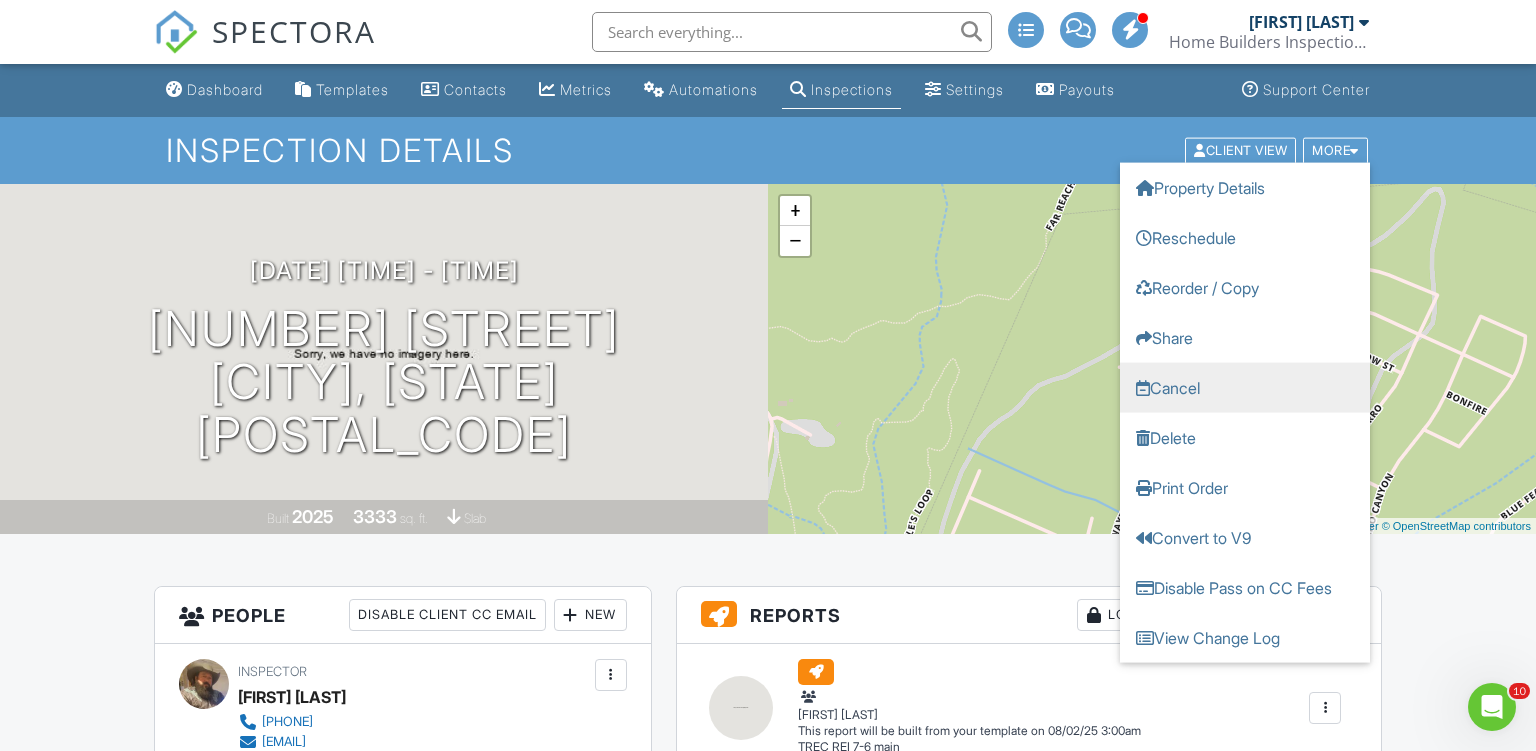 click on "Cancel" at bounding box center [1245, 387] 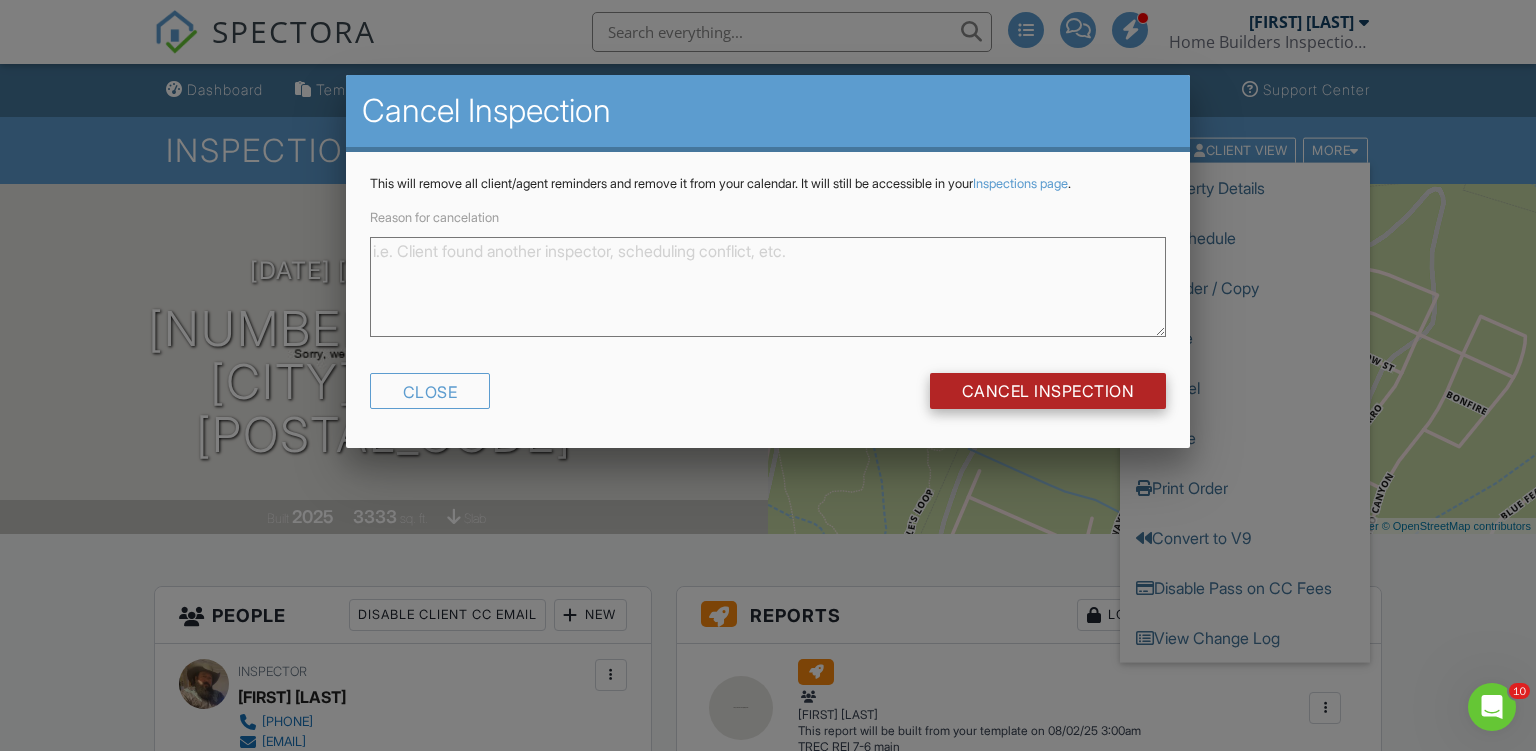 click on "Cancel Inspection" at bounding box center [1048, 391] 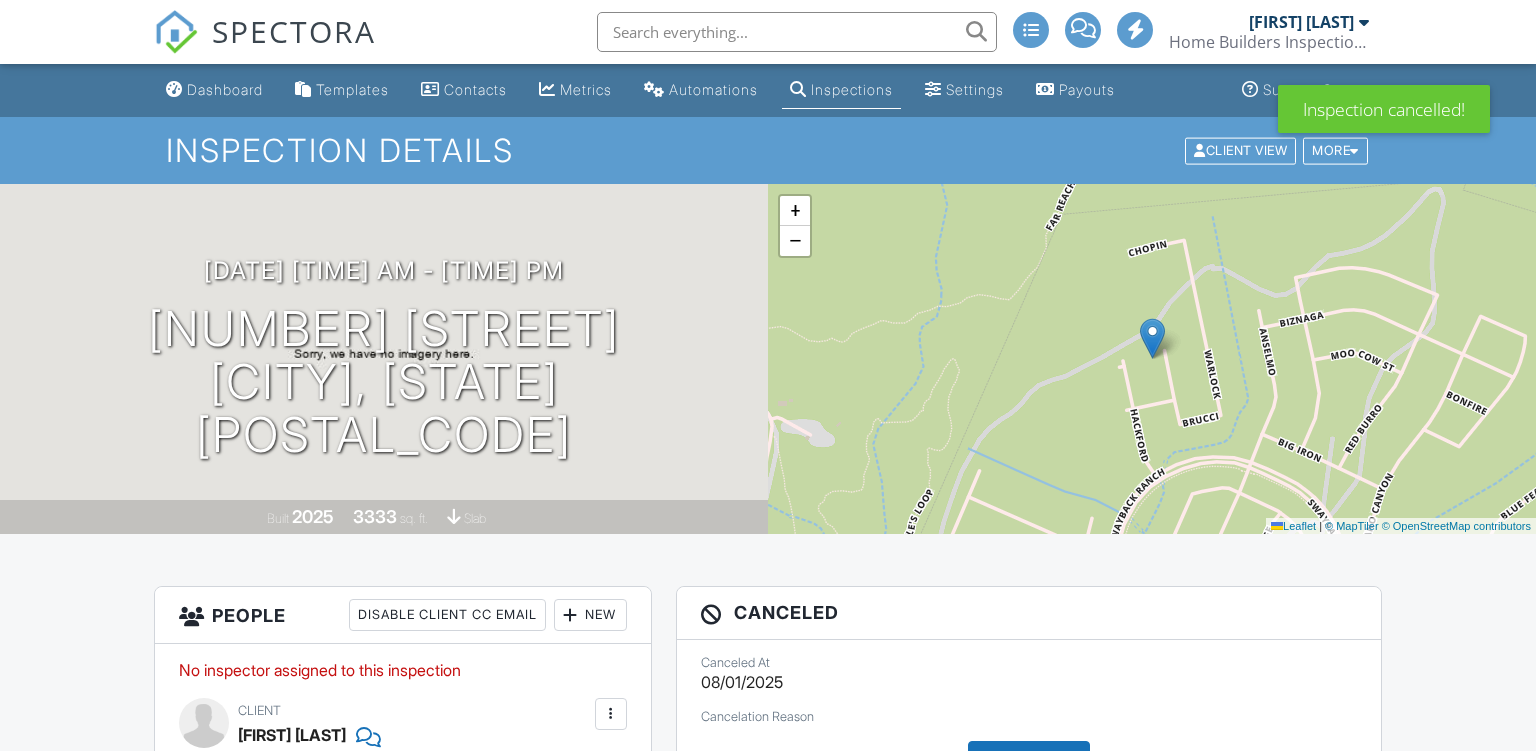 scroll, scrollTop: 0, scrollLeft: 0, axis: both 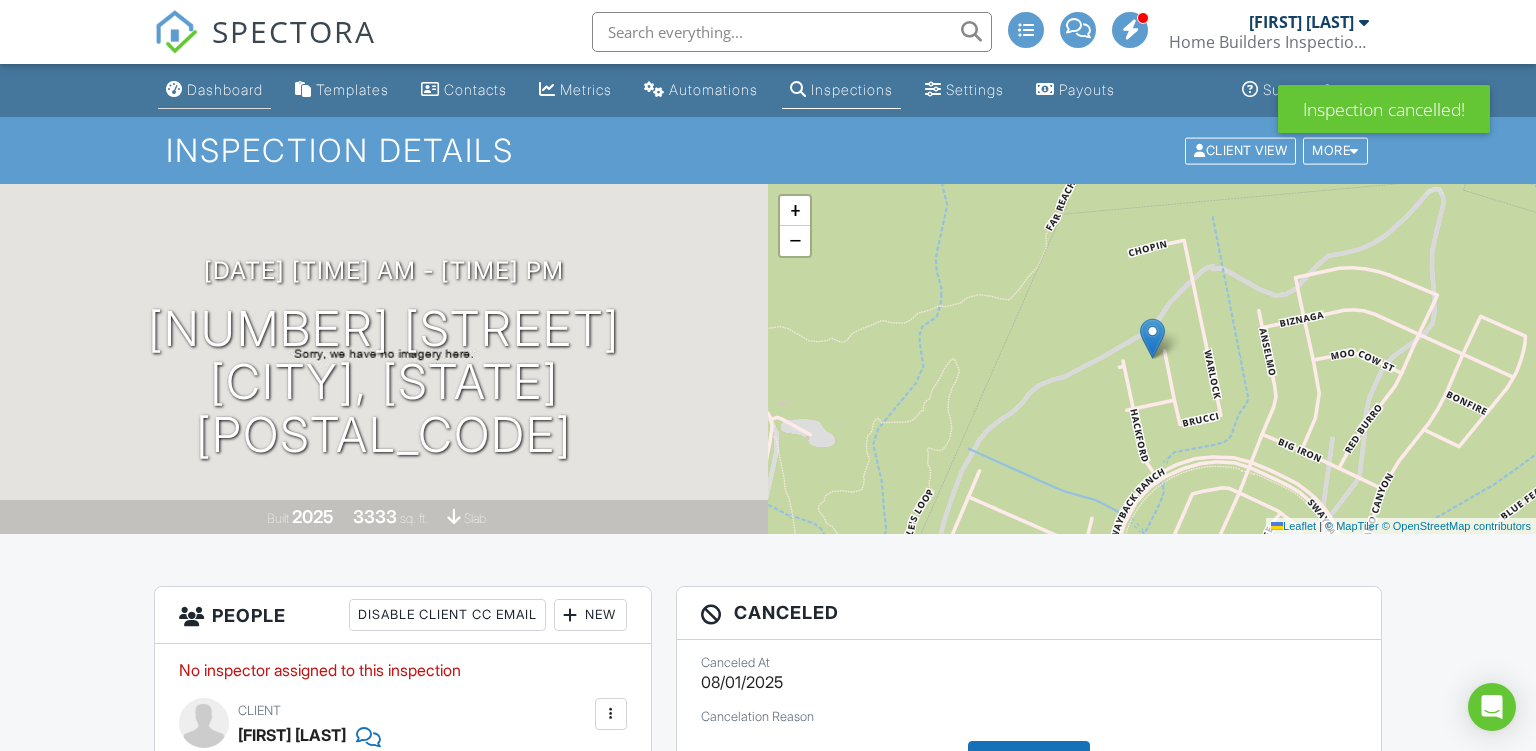 click on "Dashboard" at bounding box center [225, 89] 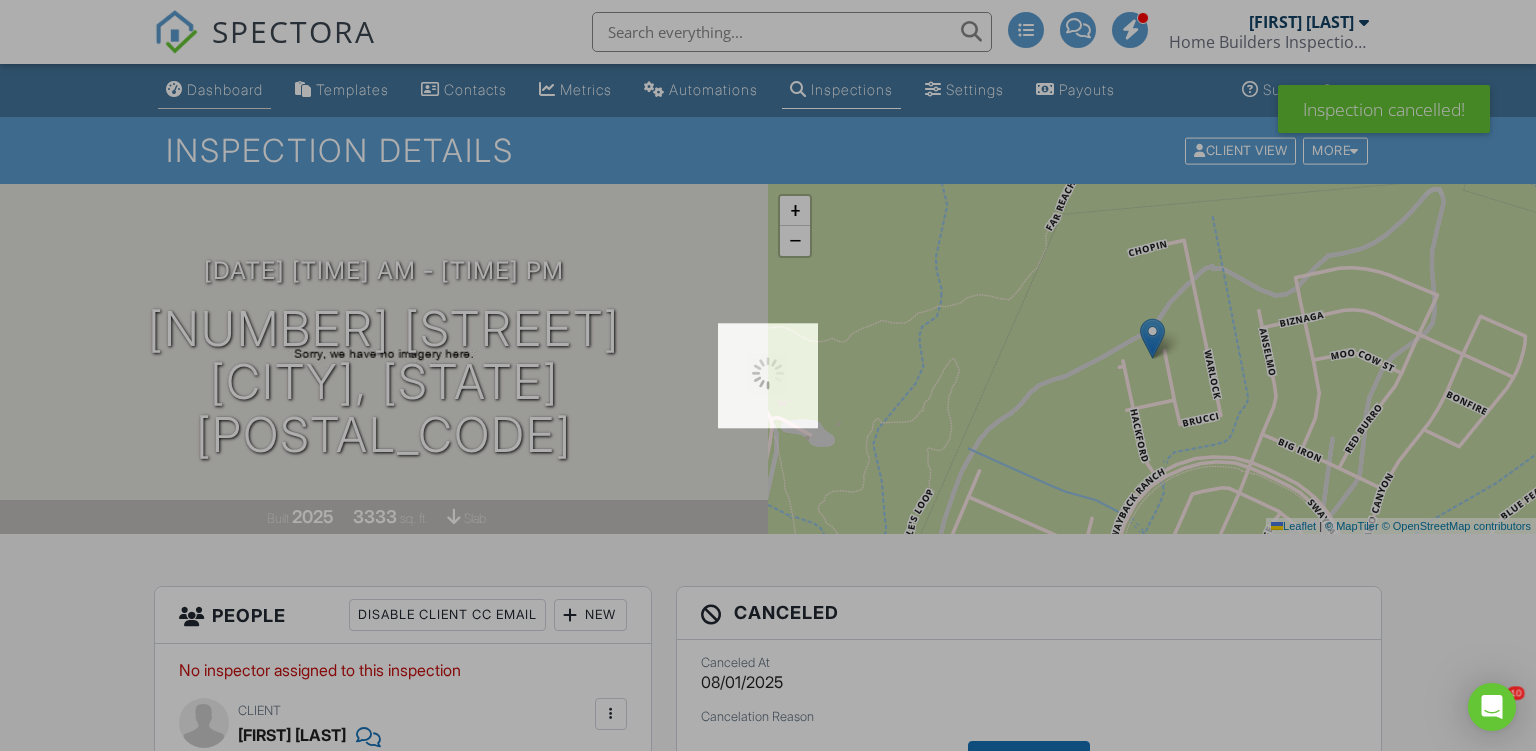scroll, scrollTop: 0, scrollLeft: 0, axis: both 